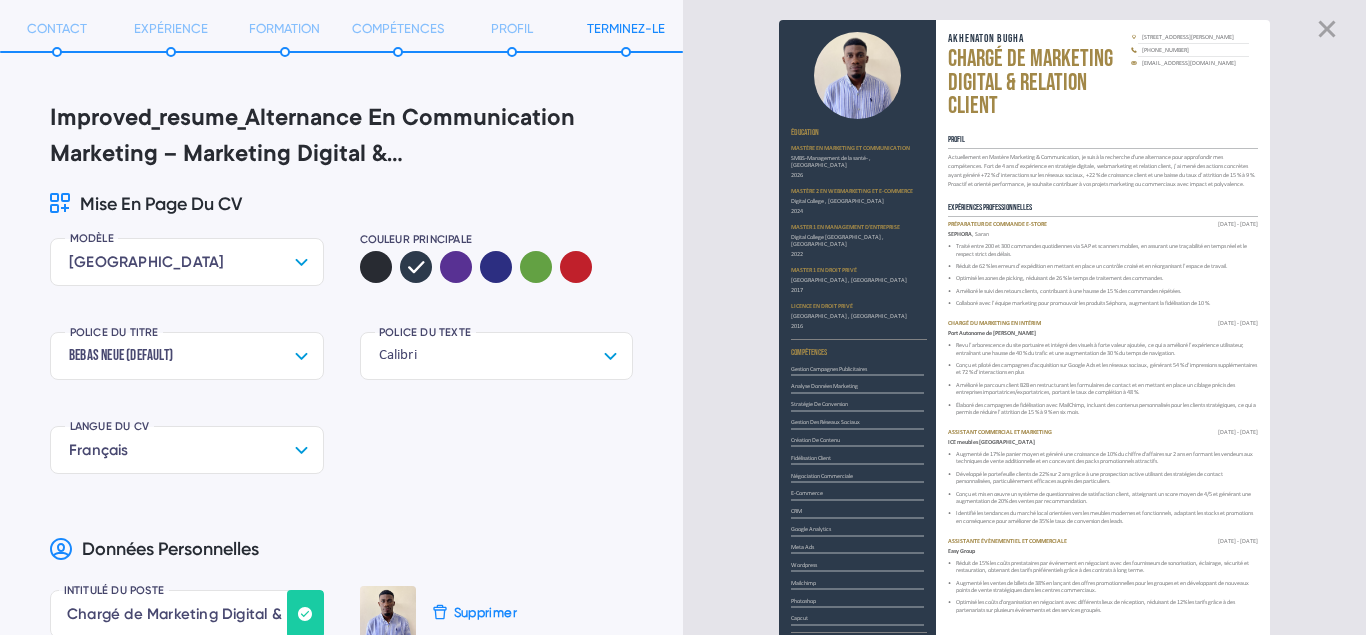 scroll, scrollTop: 0, scrollLeft: 0, axis: both 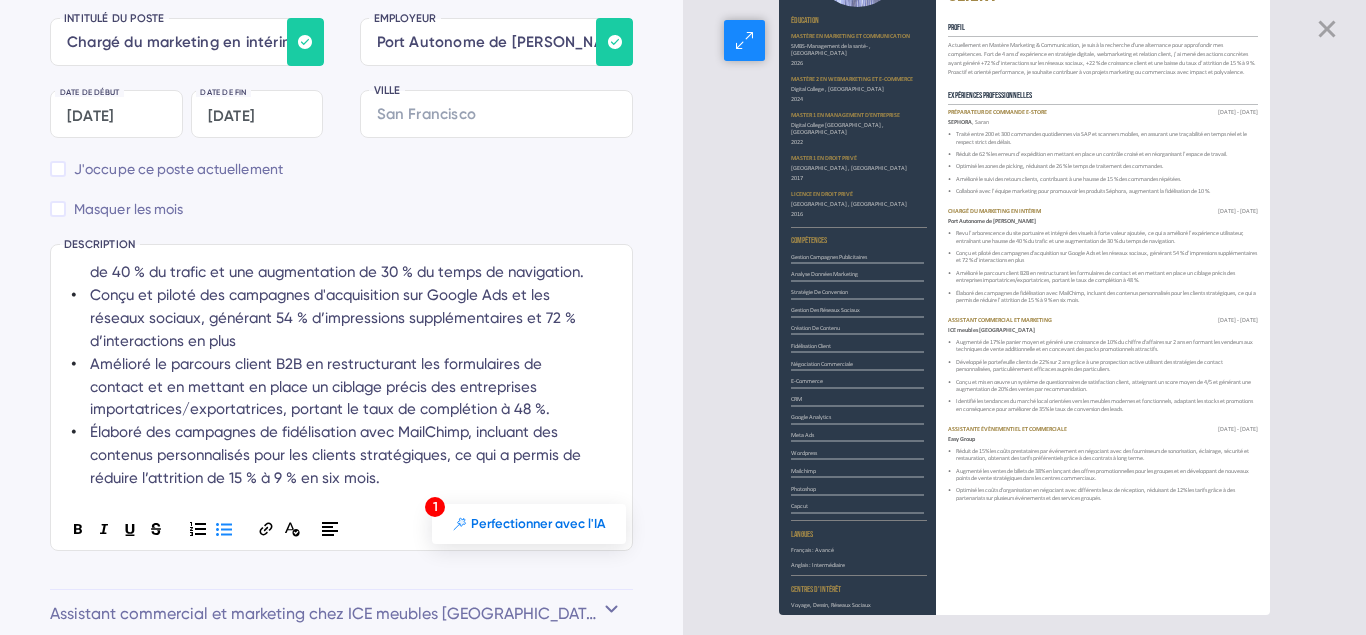 click on "ÉDUCATION Mastère en Marketing et Communication SMBS-Management de la santé- , [GEOGRAPHIC_DATA] 2026 Mastère 2 en Webmarketing et e-[GEOGRAPHIC_DATA] , [GEOGRAPHIC_DATA] 2024 Master 1 en Management d'entreprise Digital College [GEOGRAPHIC_DATA] , [GEOGRAPHIC_DATA] 2022 Master 1 en droit privé [GEOGRAPHIC_DATA] , [GEOGRAPHIC_DATA] 2017 Licence en droit privé [GEOGRAPHIC_DATA]-Soa , [GEOGRAPHIC_DATA] 2016 COMPÉTENCES Gestion campagnes publicitaires Analyse données marketing Stratégie de conversion Gestion des réseaux sociaux Création de contenu Fidélisation client Négociation commerciale E-commerce CRM Google Analytics Meta Ads Wordpress Mailchimp Photoshop Capcut LANGUES Français : Avancé Anglais : Intermédiaire CENTRES D'INTÉRÊT Voyage, Dessin, Réseaux sociaux Akhenaton BUGHA Chargé de Marketing Digital & Relation Client [STREET_ADDRESS][PERSON_NAME] [PHONE_NUMBER] [EMAIL_ADDRESS][DOMAIN_NAME] PROFIL EXPÉRIENCES PROFESSIONNELLES Préparateur de commande e-store [DATE] - [DATE] SEPHORA" at bounding box center (1024, 261) 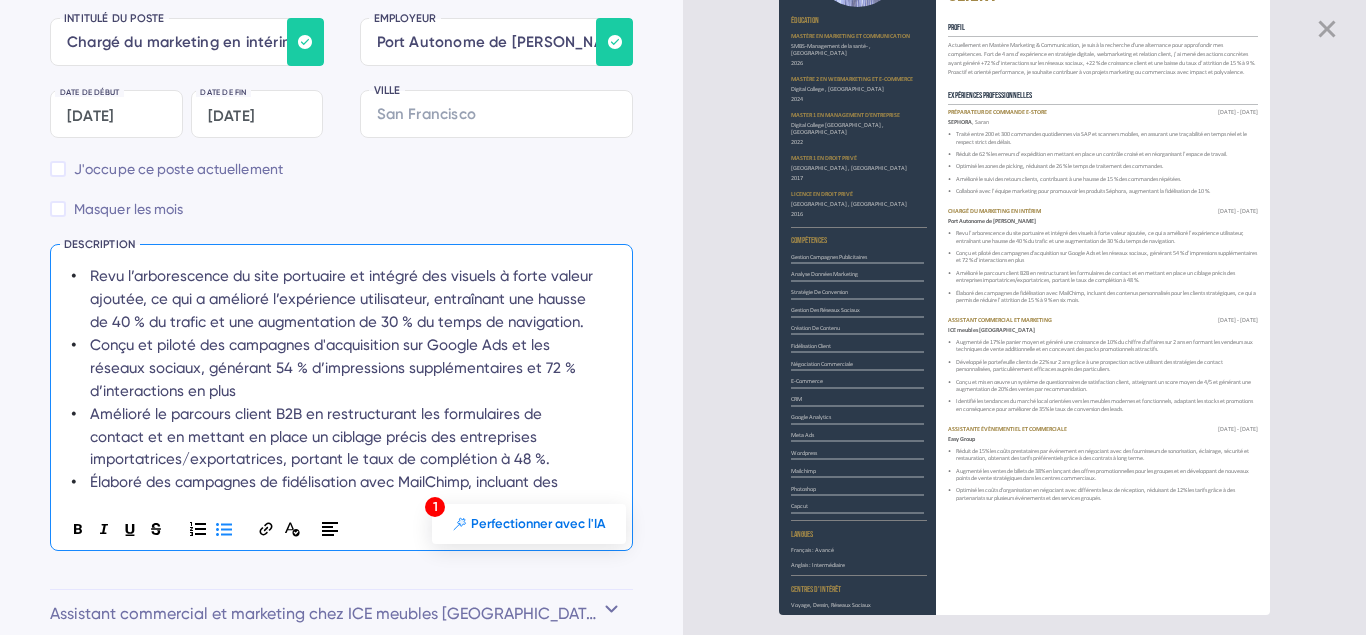 scroll, scrollTop: 50, scrollLeft: 0, axis: vertical 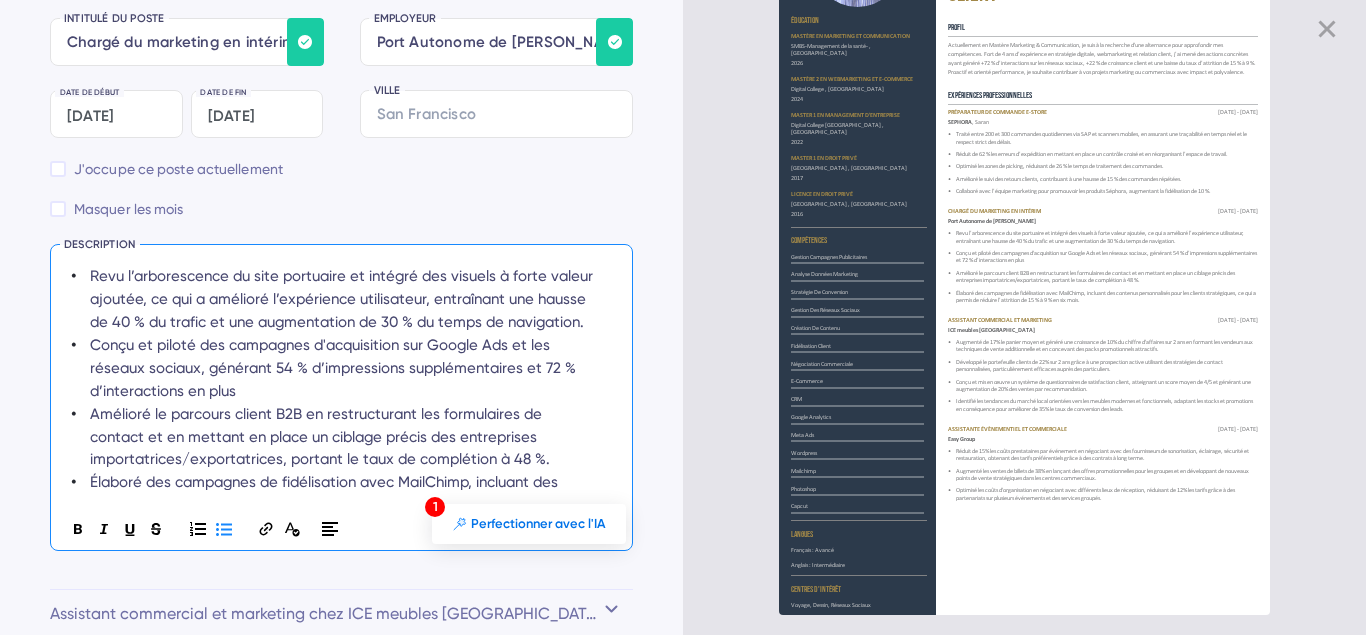 click on "Revu l’arborescence du site portuaire et intégré des visuels à forte valeur ajoutée, ce qui a amélioré l’expérience utilisateur, entraînant une hausse de 40 % du trafic et une augmentation de 30 % du temps de navigation." at bounding box center [343, 299] 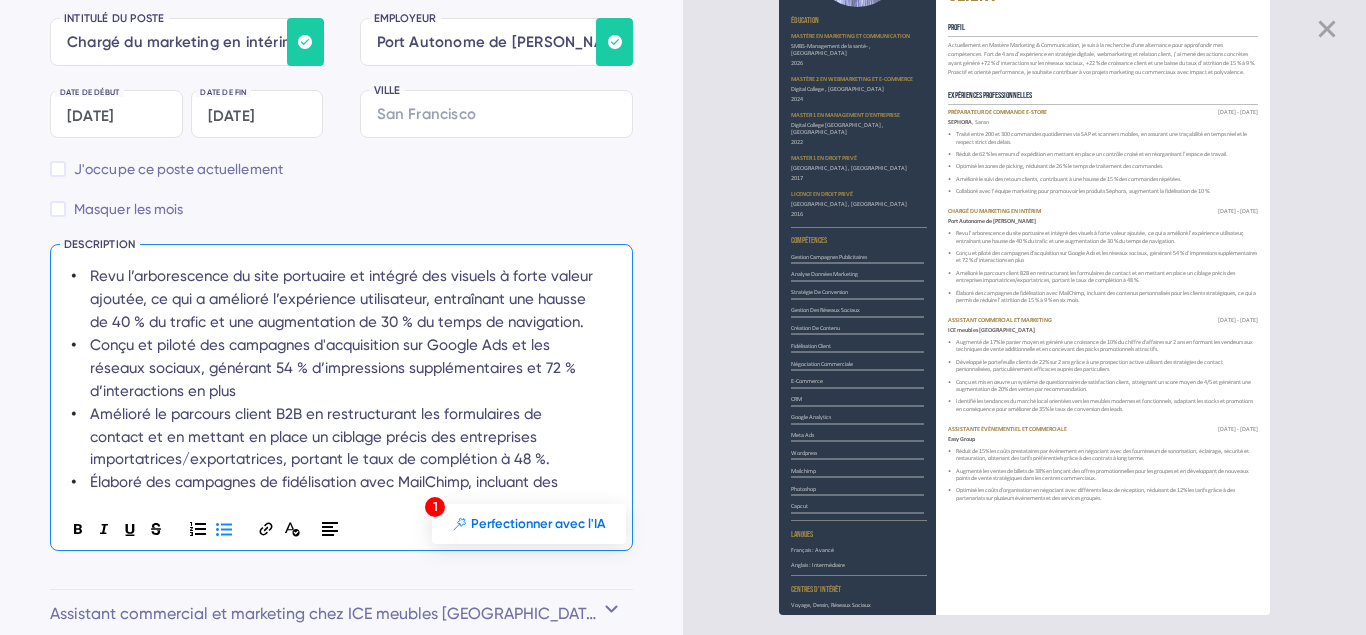 click on "Conçu et piloté des campagnes d'acquisition sur Google Ads et les réseaux sociaux, générant 54 % d’impressions supplémentaires et 72 % d’interactions en plus" at bounding box center [335, 368] 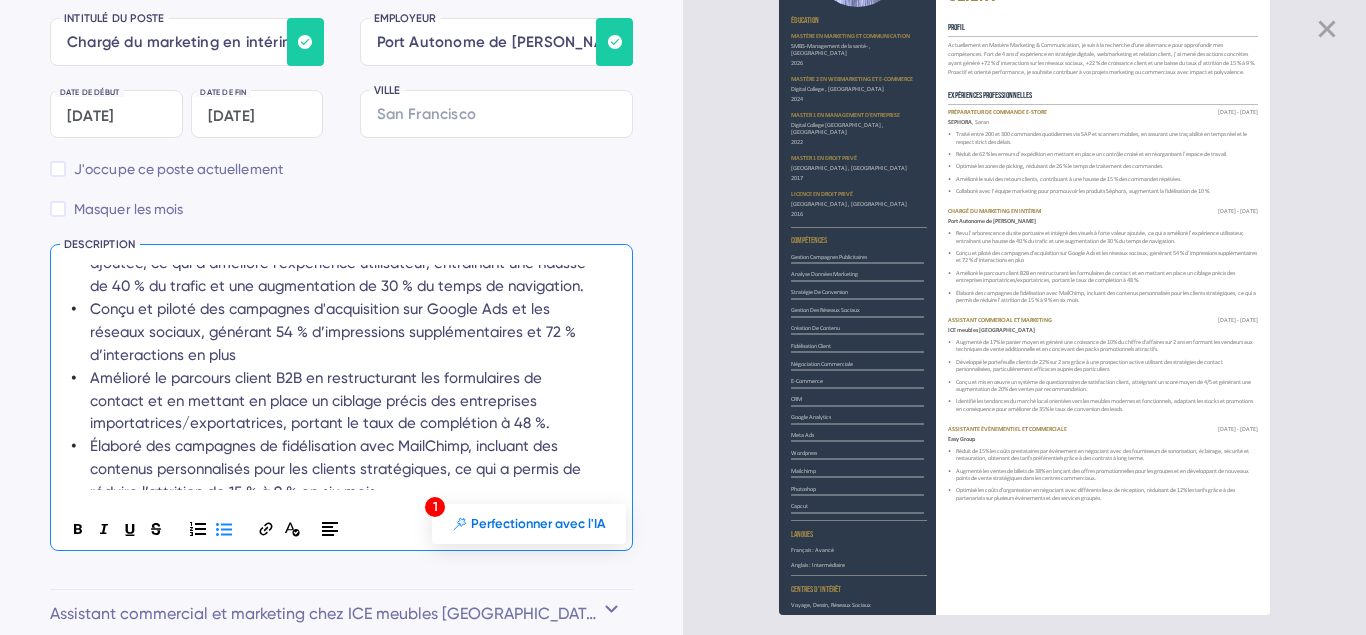 scroll, scrollTop: 46, scrollLeft: 0, axis: vertical 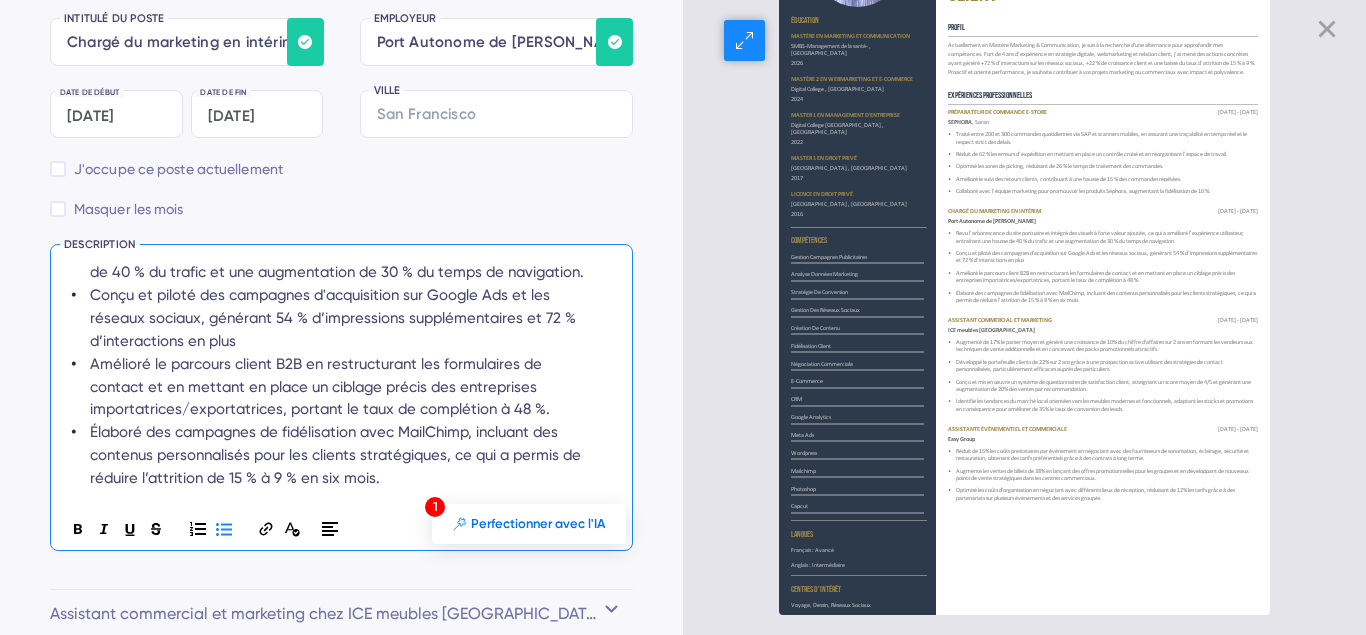 click on "Conçu et mis en œuvre un système de questionnaires de satisfaction client, atteignant un score moyen de 4/5 et générant une augmentation de 20% des ventes par recommandation." at bounding box center (1103, 386) 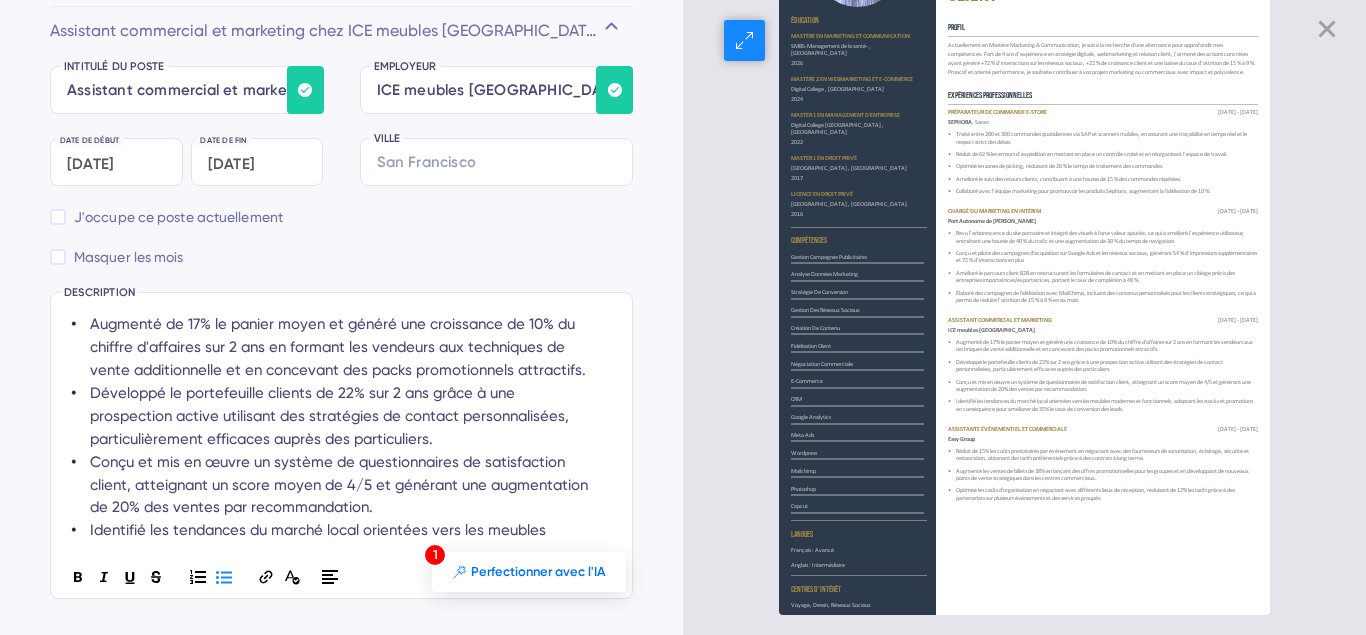 scroll, scrollTop: 3674, scrollLeft: 0, axis: vertical 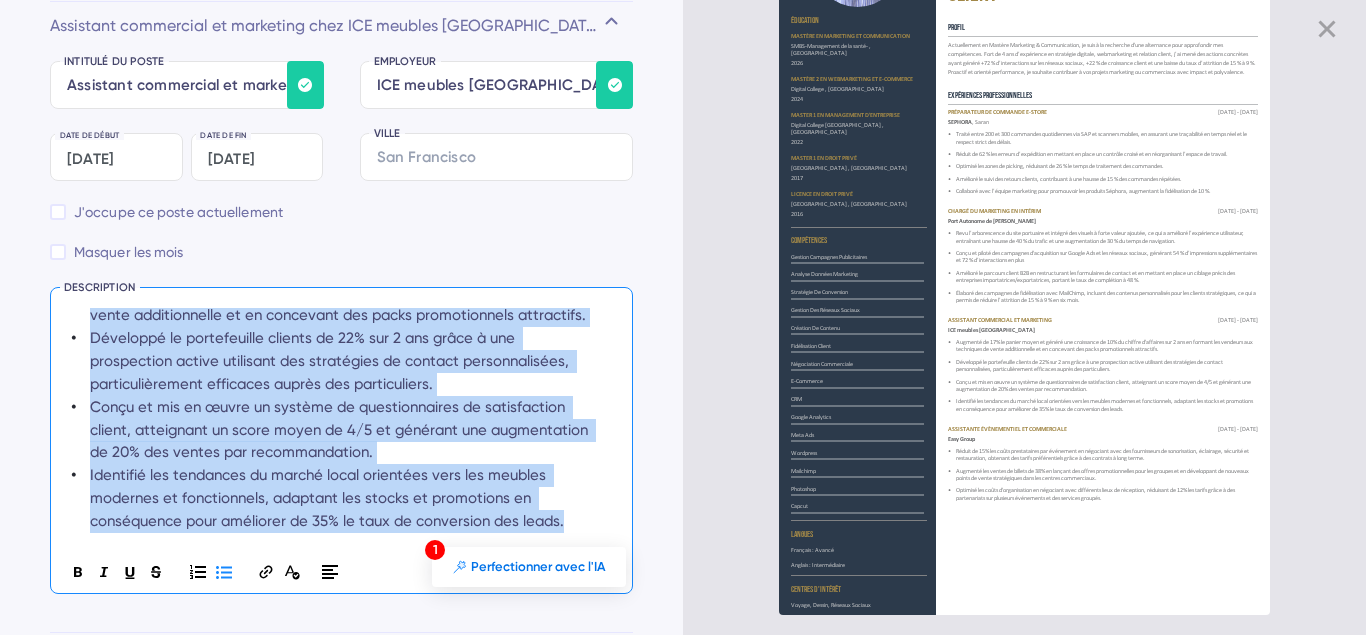 drag, startPoint x: 91, startPoint y: 311, endPoint x: 589, endPoint y: 531, distance: 544.43 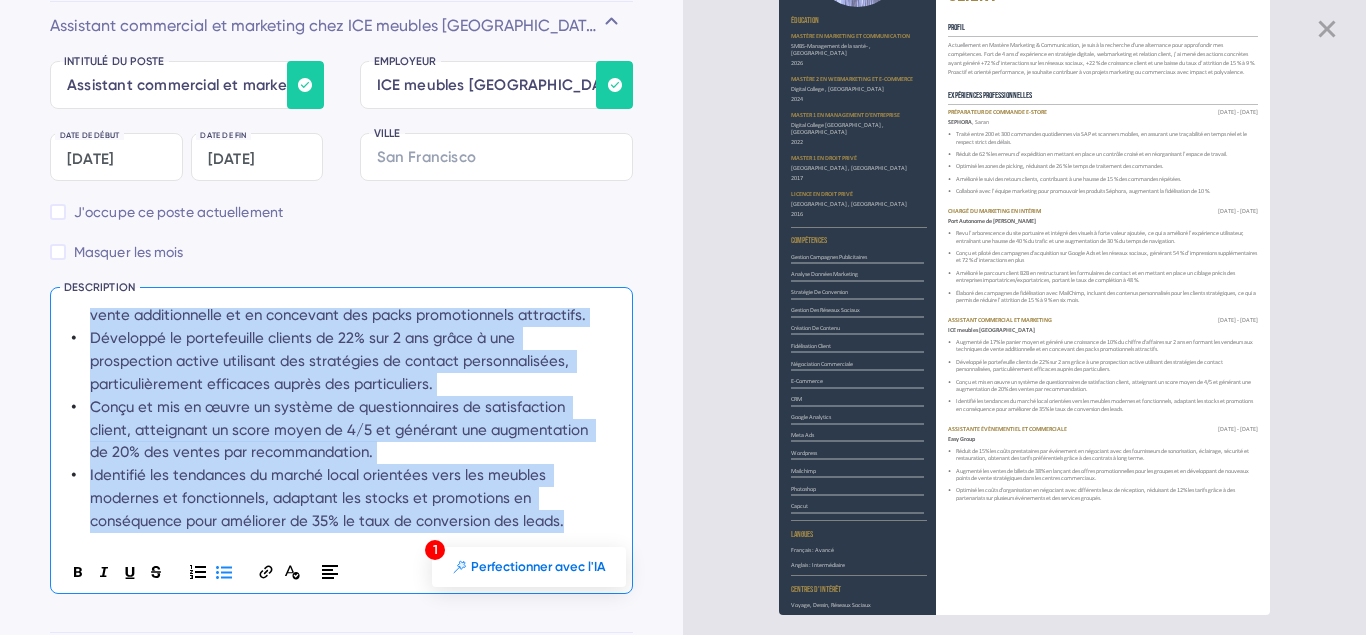 click on "Augmenté de 17% le panier moyen et généré une croissance de 10% du chiffre d'affaires sur 2 ans en formant les vendeurs aux techniques de vente additionnelle et en concevant des packs promotionnels attractifs. Développé le portefeuille clients de 22% sur 2 ans grâce à une prospection active utilisant des stratégies de contact personnalisées, particulièrement efficaces auprès des particuliers. Conçu et mis en œuvre un système de questionnaires de satisfaction client, atteignant un score moyen de 4/5 et générant une augmentation de 20% des ventes par recommandation. Identifié les tendances du marché local orientées vers les meubles modernes et fonctionnels, adaptant les stocks et promotions en conséquence pour améliorer de 35% le taux de conversion des leads." at bounding box center [334, 395] 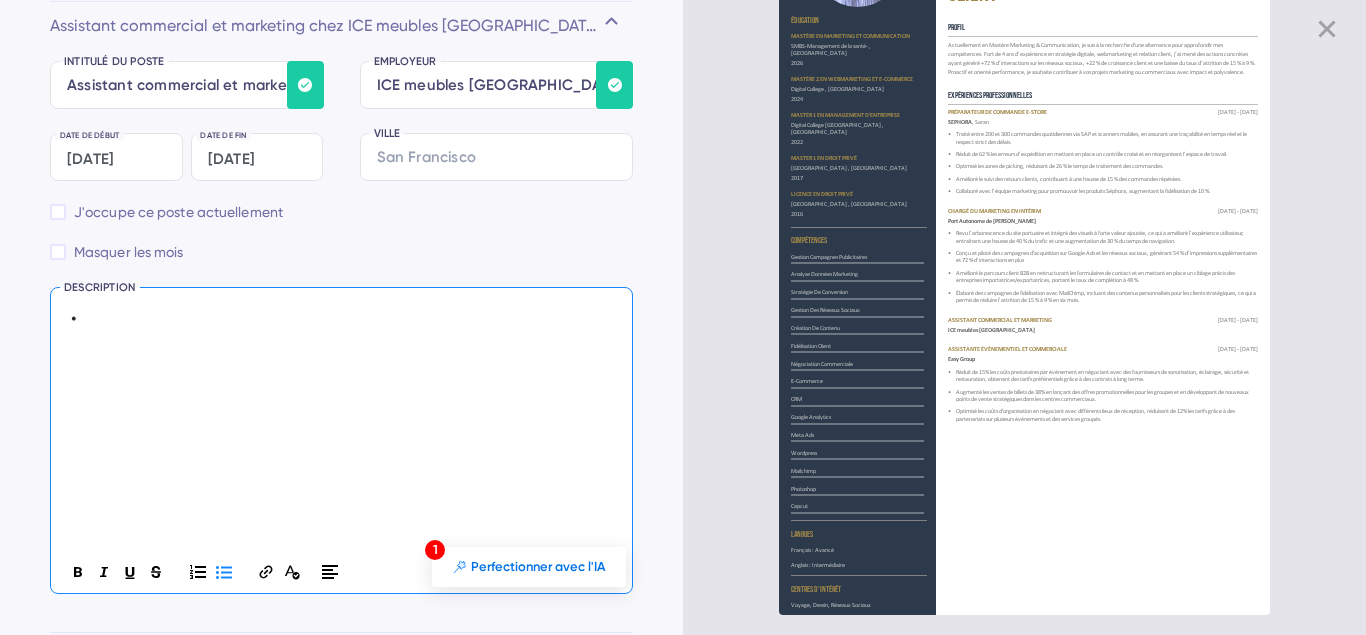 scroll, scrollTop: 0, scrollLeft: 0, axis: both 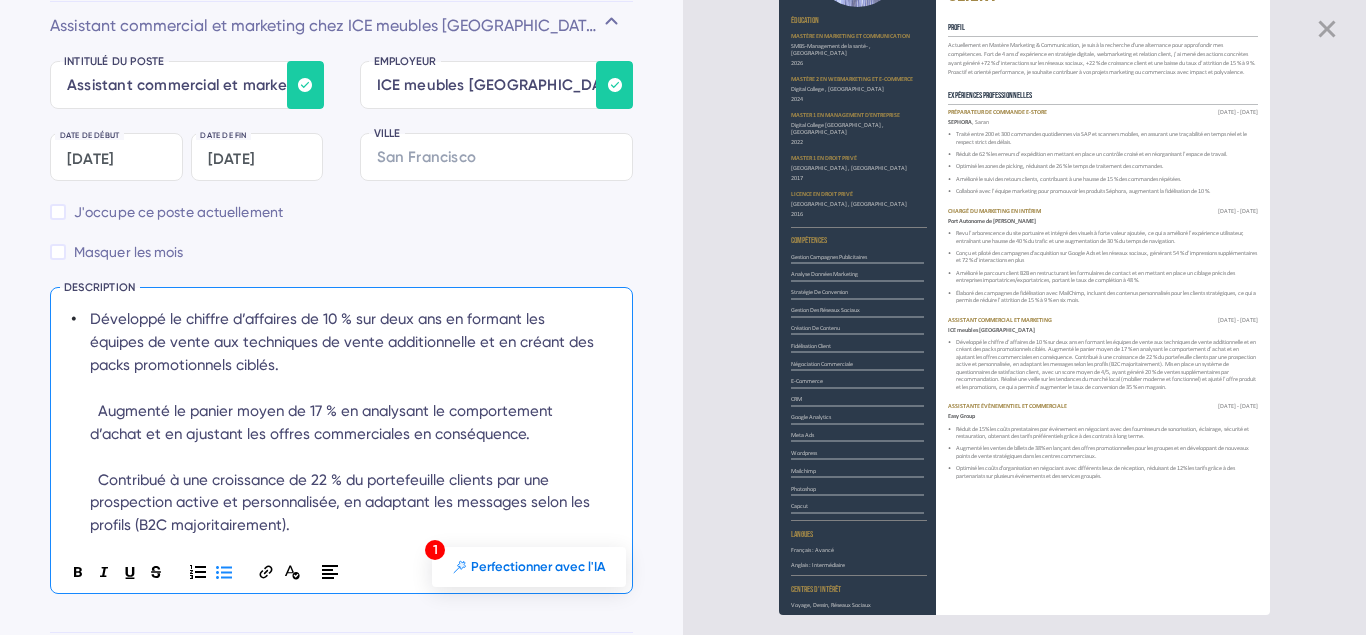 click on "Développé le chiffre d’affaires de 10 % sur deux ans en formant les équipes de vente aux techniques de vente additionnelle et en créant des packs promotionnels ciblés.
Augmenté le panier moyen de 17 % en analysant le comportement d’achat et en ajustant les offres commerciales en conséquence.
Contribué à une croissance de 22 % du portefeuille clients par une prospection active et personnalisée, en adaptant les messages selon les profils (B2C majoritairement).
Mis en place un système de questionnaires de satisfaction client, avec un score moyen de 4/5, ayant généré 20 % de ventes supplémentaires par recommandation.
Réalisé une veille sur les tendances du marché local (mobilier moderne et fonctionnel) et ajusté l’offre produit et les promotions, ce qui a permis d’augmenter le taux de conversion de 35 % en magasin." at bounding box center [344, 514] 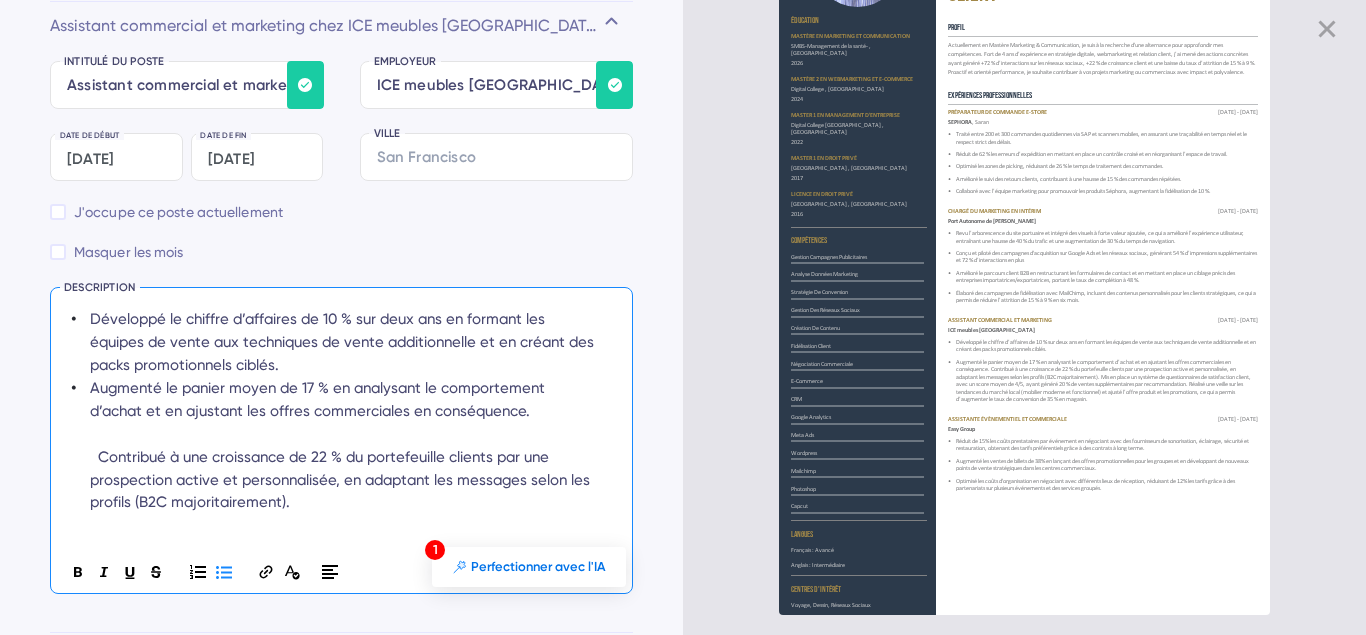 scroll, scrollTop: 129, scrollLeft: 0, axis: vertical 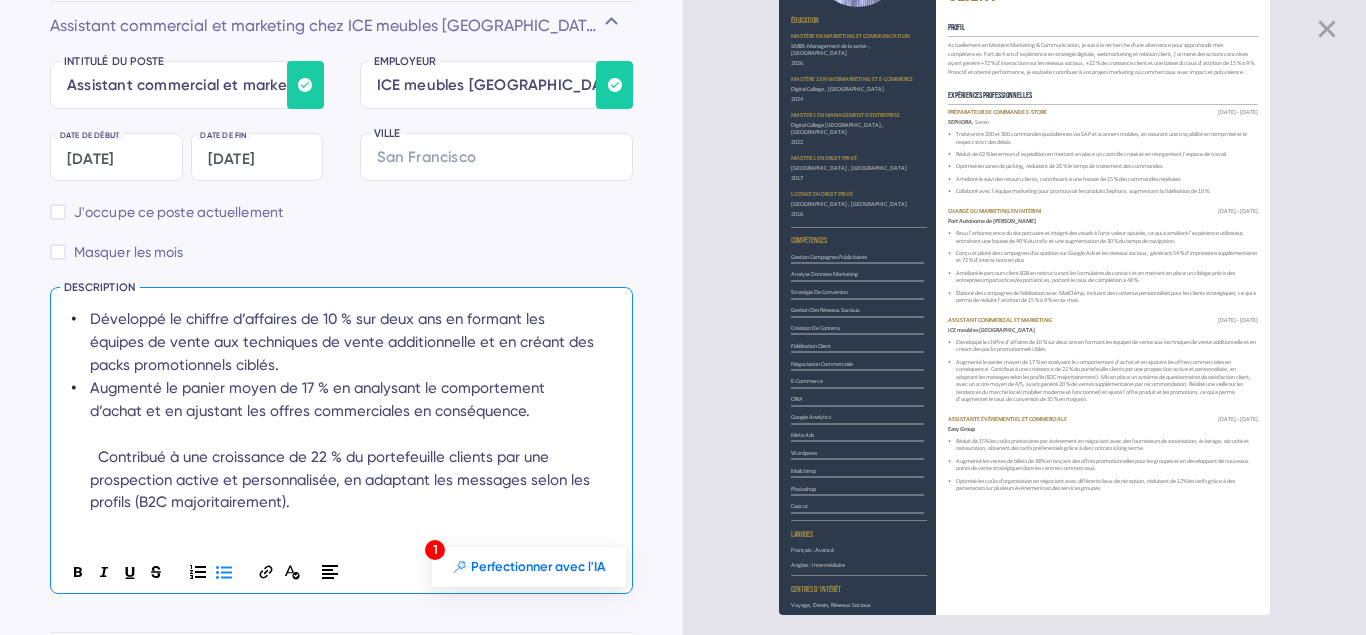 click on "Augmenté le panier moyen de 17 % en analysant le comportement d’achat et en ajustant les offres commerciales en conséquence.
Contribué à une croissance de 22 % du portefeuille clients par une prospection active et personnalisée, en adaptant les messages selon les profils (B2C majoritairement).
Mis en place un système de questionnaires de satisfaction client, avec un score moyen de 4/5, ayant généré 20 % de ventes supplémentaires par recommandation.
Réalisé une veille sur les tendances du marché local (mobilier moderne et fonctionnel) et ajusté l’offre produit et les promotions, ce qui a permis d’augmenter le taux de conversion de 35 % en magasin." at bounding box center (342, 537) 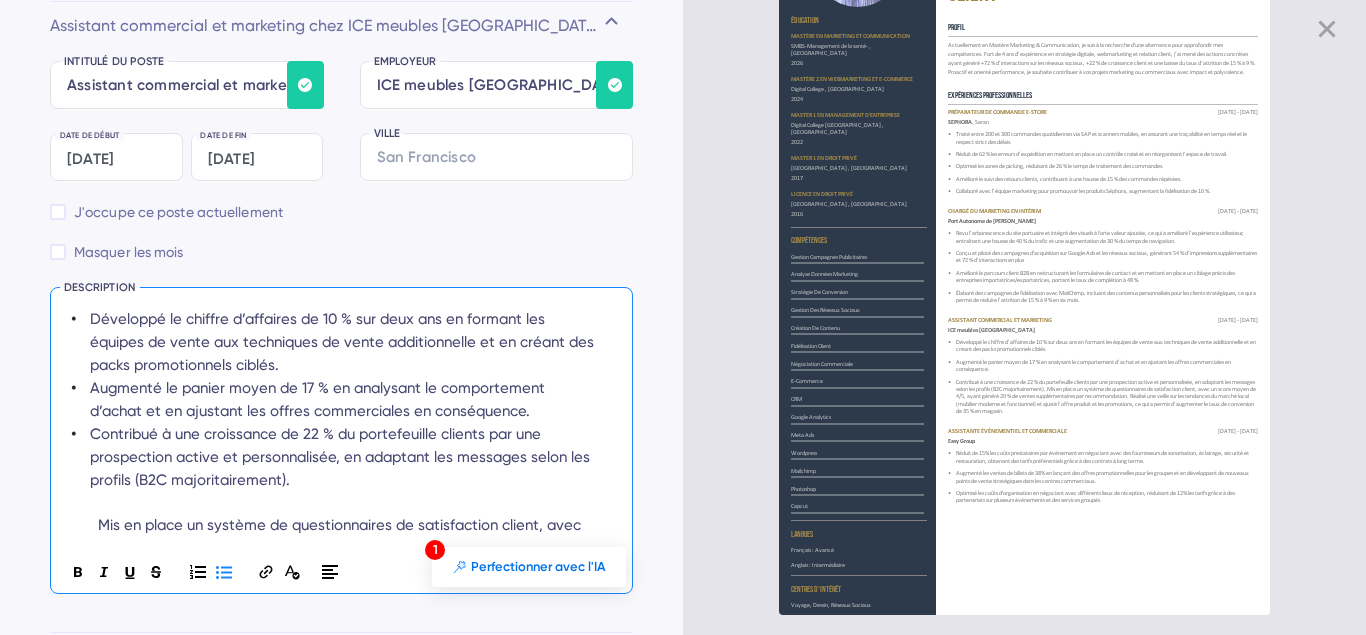 scroll, scrollTop: 60, scrollLeft: 0, axis: vertical 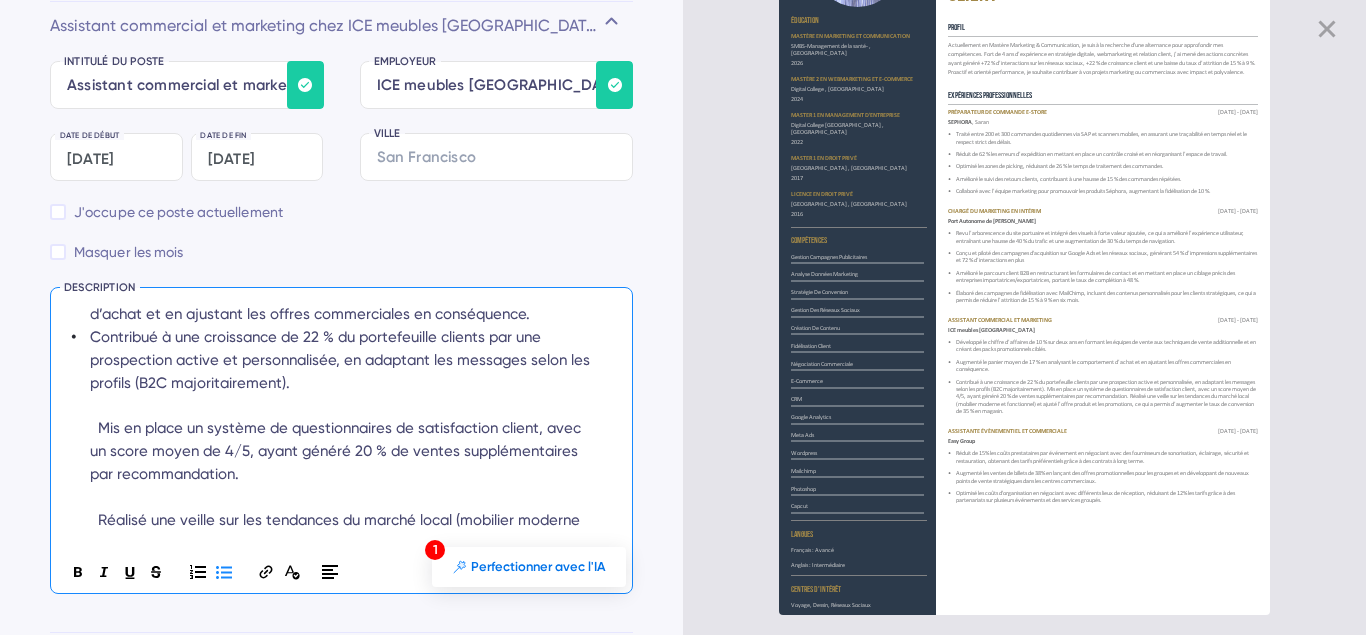 click on "Contribué à une croissance de 22 % du portefeuille clients par une prospection active et personnalisée, en adaptant les messages selon les profils (B2C majoritairement).
Mis en place un système de questionnaires de satisfaction client, avec un score moyen de 4/5, ayant généré 20 % de ventes supplémentaires par recommandation.
Réalisé une veille sur les tendances du marché local (mobilier moderne et fonctionnel) et ajusté l’offre produit et les promotions, ce qui a permis d’augmenter le taux de conversion de 35 % en magasin." at bounding box center (342, 451) 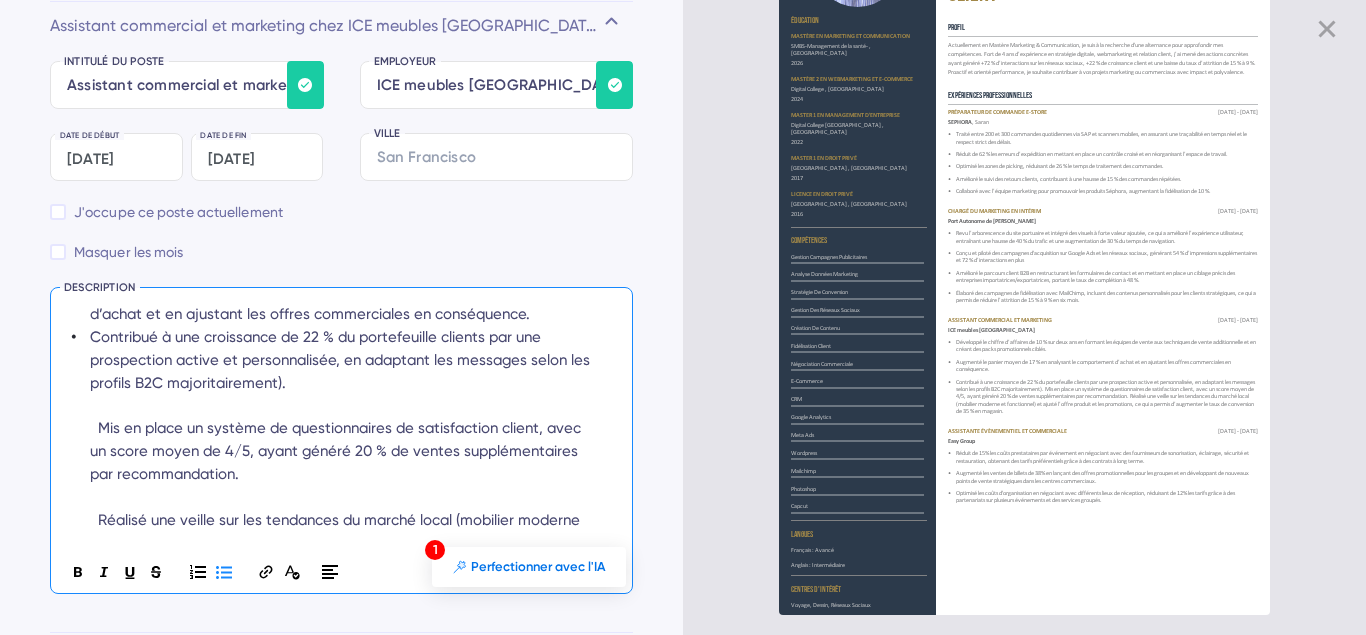 click on "Contribué à une croissance de 22 % du portefeuille clients par une prospection active et personnalisée, en adaptant les messages selon les profils B2C majoritairement).
Mis en place un système de questionnaires de satisfaction client, avec un score moyen de 4/5, ayant généré 20 % de ventes supplémentaires par recommandation.
Réalisé une veille sur les tendances du marché local (mobilier moderne et fonctionnel) et ajusté l’offre produit et les promotions, ce qui a permis d’augmenter le taux de conversion de 35 % en magasin." at bounding box center [343, 452] 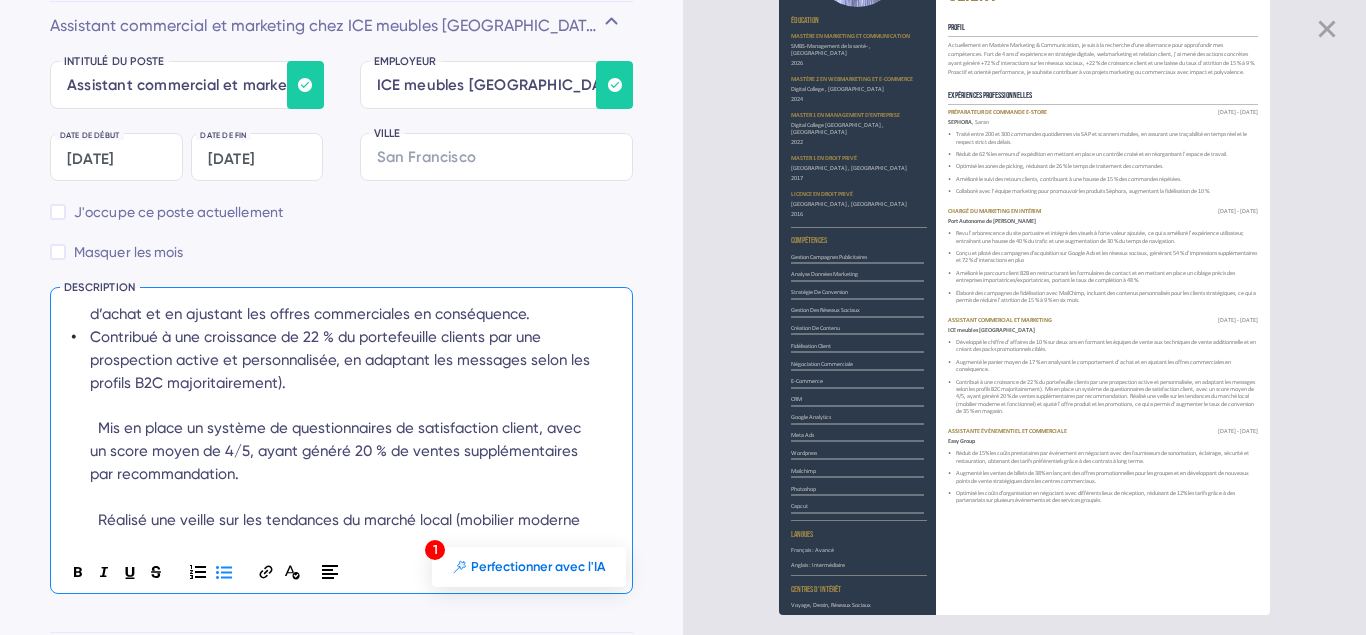 click on "Contribué à une croissance de 22 % du portefeuille clients par une prospection active et personnalisée, en adaptant les messages selon les profils B2C majoritairement).
Mis en place un système de questionnaires de satisfaction client, avec un score moyen de 4/5, ayant généré 20 % de ventes supplémentaires par recommandation.
Réalisé une veille sur les tendances du marché local (mobilier moderne et fonctionnel) et ajusté l’offre produit et les promotions, ce qui a permis d’augmenter le taux de conversion de 35 % en magasin." at bounding box center (343, 452) 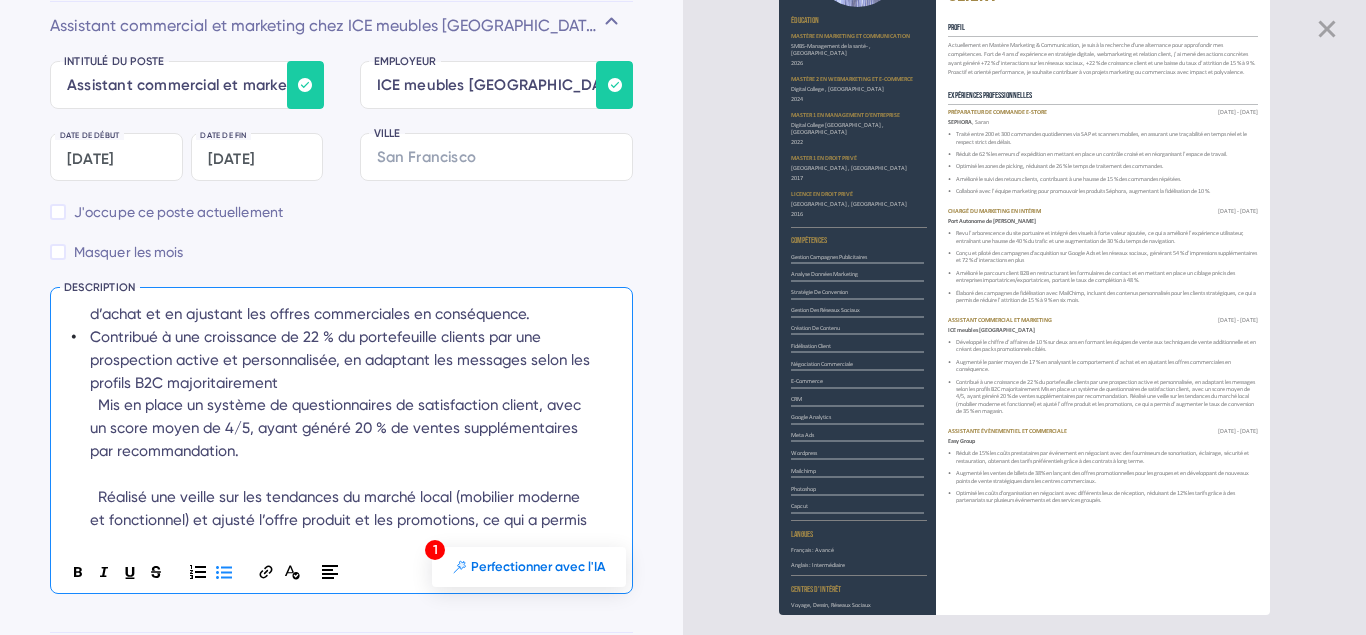type 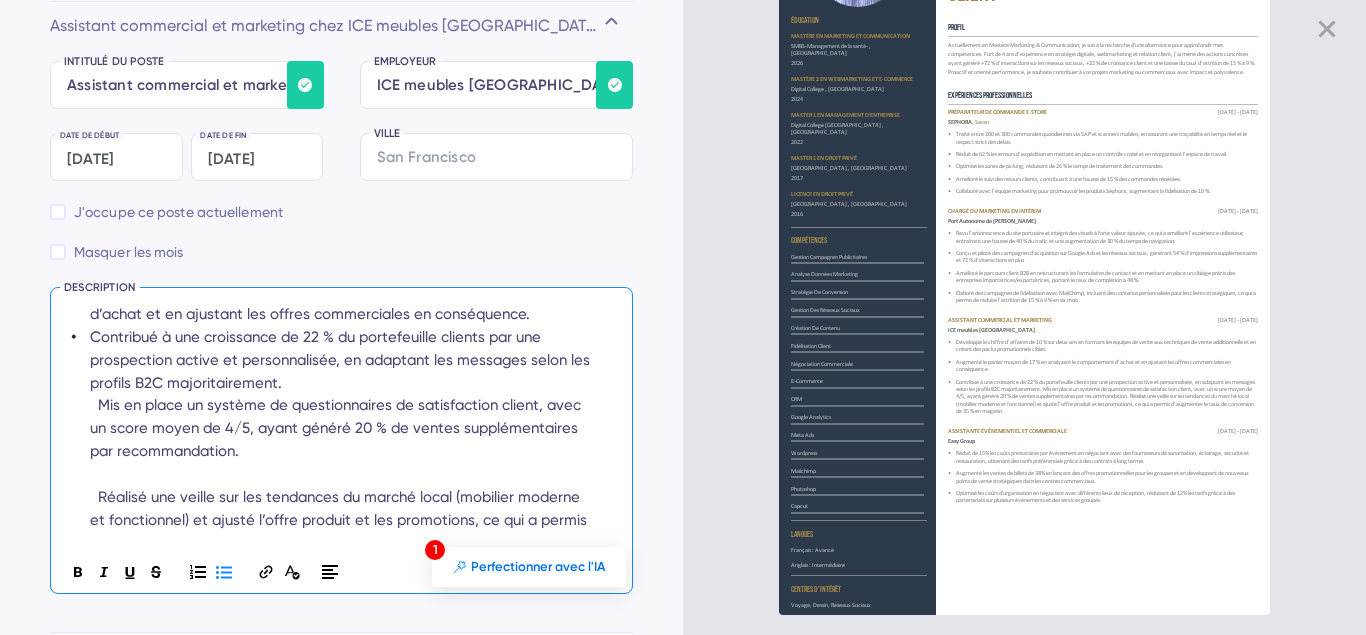 click on "Contribué à une croissance de 22 % du portefeuille clients par une prospection active et personnalisée, en adaptant les messages selon les profils B2C majoritairement.
Mis en place un système de questionnaires de satisfaction client, avec un score moyen de 4/5, ayant généré 20 % de ventes supplémentaires par recommandation.
Réalisé une veille sur les tendances du marché local (mobilier moderne et fonctionnel) et ajusté l’offre produit et les promotions, ce qui a permis d’augmenter le taux de conversion de 35 % en magasin." at bounding box center (342, 440) 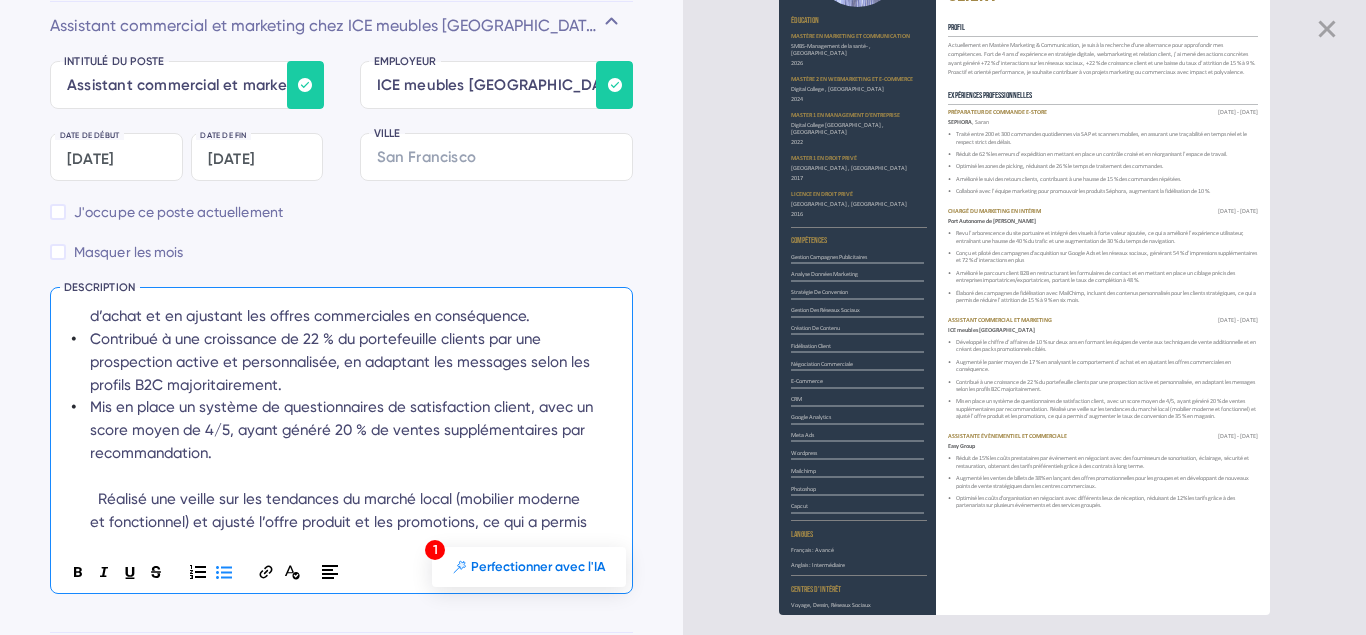 scroll, scrollTop: 142, scrollLeft: 0, axis: vertical 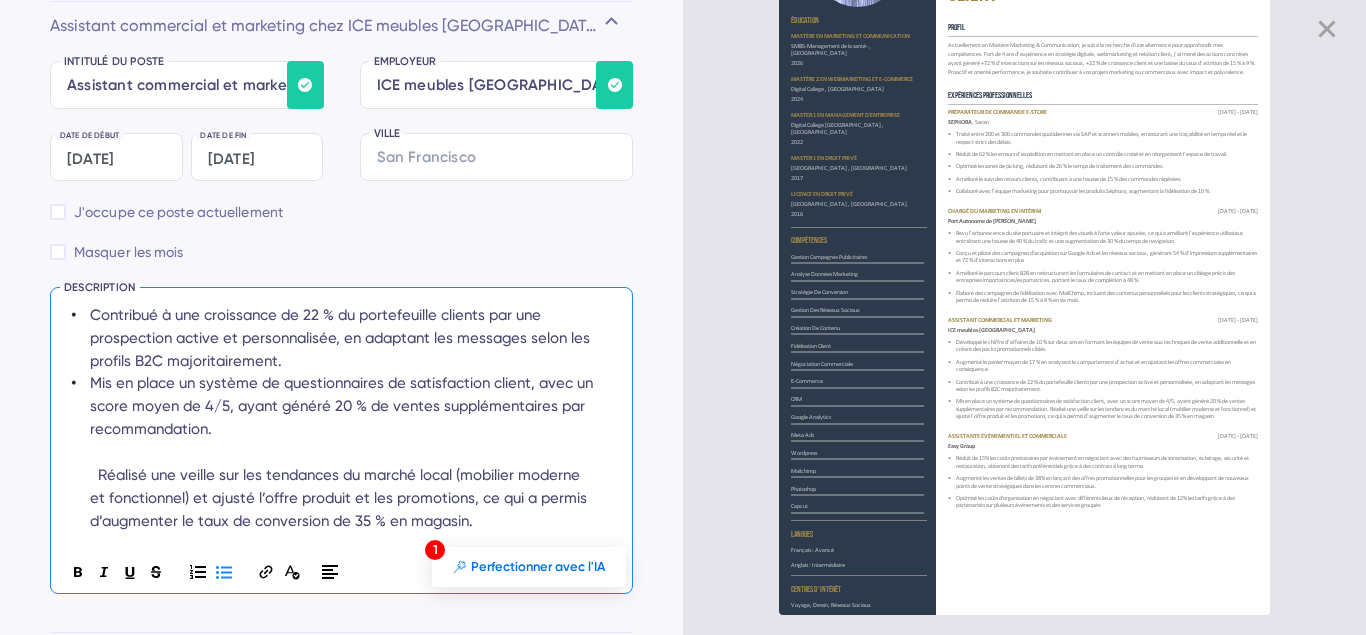 click on "Mis en place un système de questionnaires de satisfaction client, avec un score moyen de 4/5, ayant généré 20 % de ventes supplémentaires par recommandation.
Réalisé une veille sur les tendances du marché local (mobilier moderne et fonctionnel) et ajusté l’offre produit et les promotions, ce qui a permis d’augmenter le taux de conversion de 35 % en magasin." at bounding box center [343, 452] 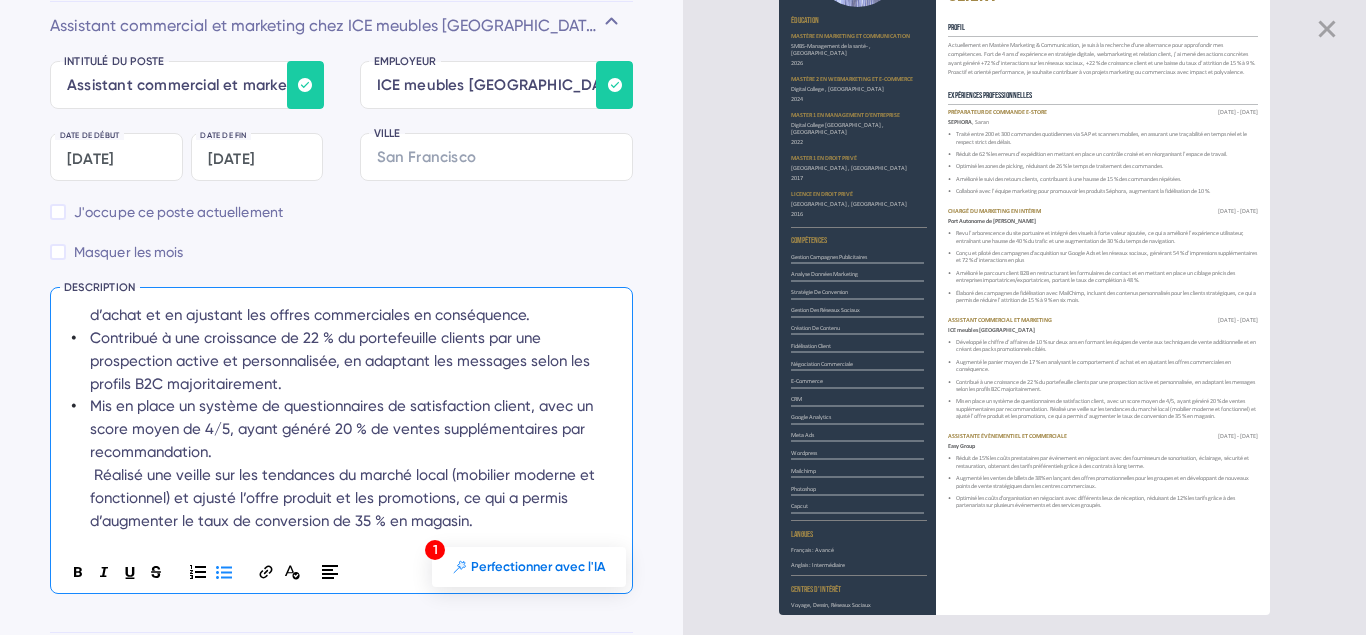 scroll, scrollTop: 119, scrollLeft: 0, axis: vertical 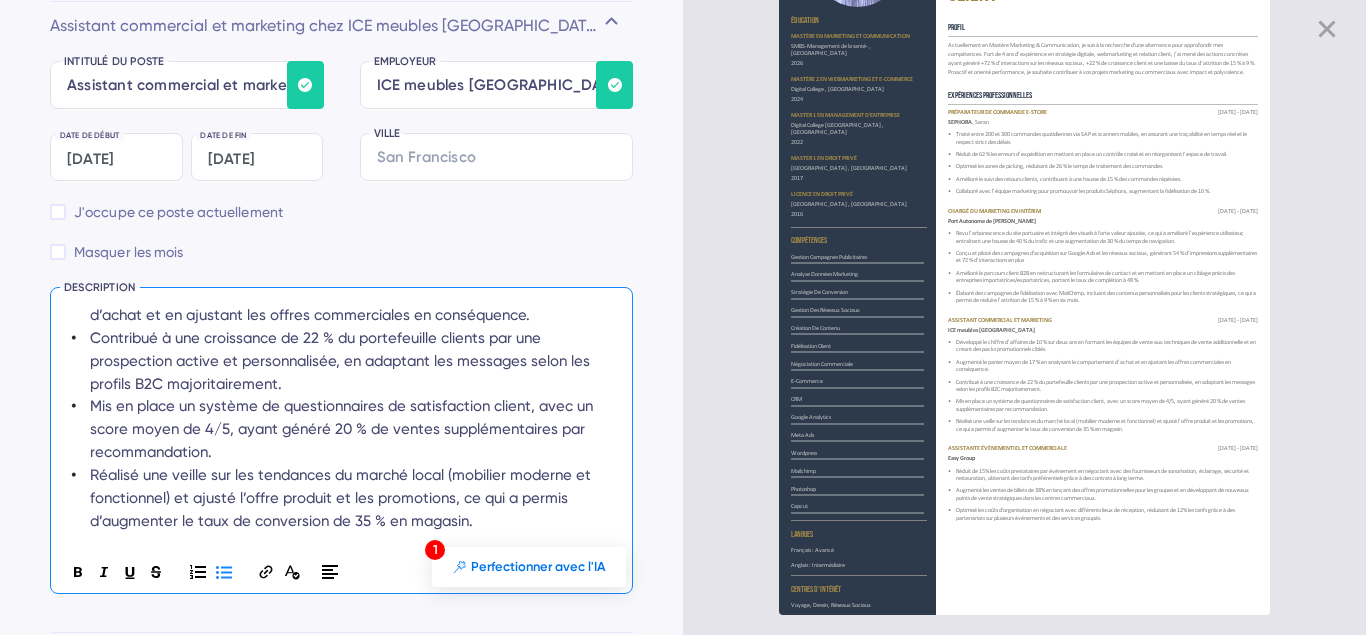 click on "Contribué à une croissance de 22 % du portefeuille clients par une prospection active et personnalisée, en adaptant les messages selon les profils B2C majoritairement." at bounding box center (342, 361) 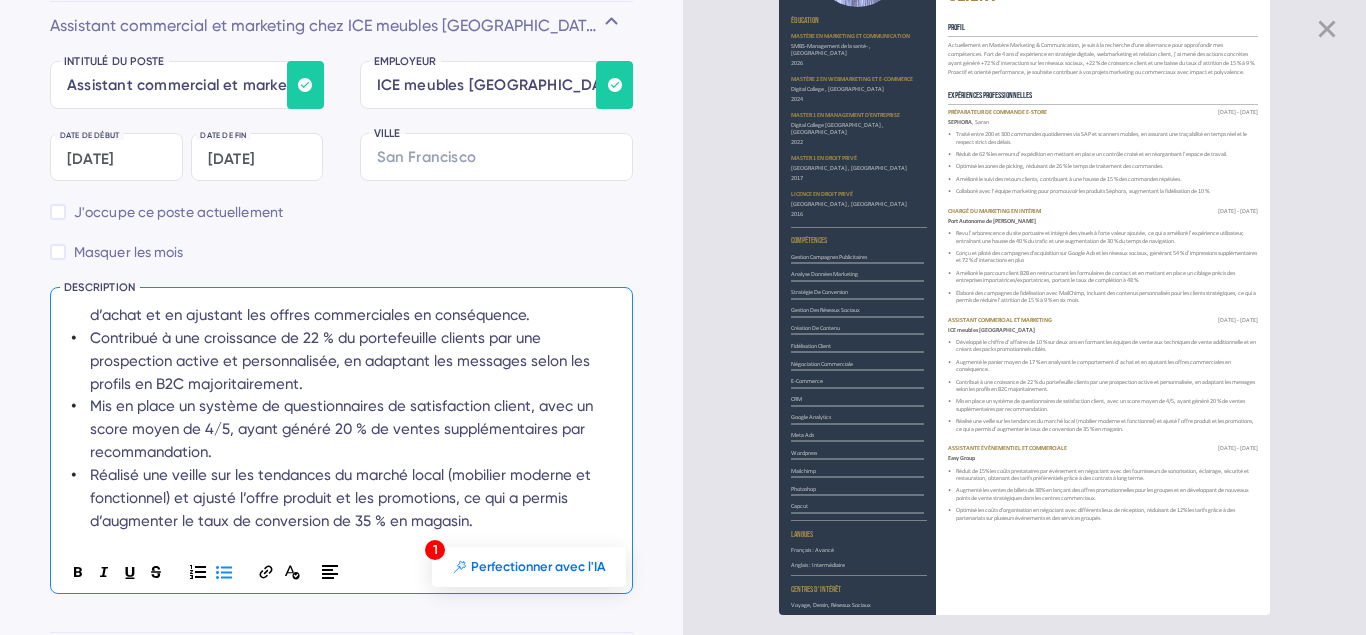 click on "Réalisé une veille sur les tendances du marché local (mobilier moderne et fonctionnel) et ajusté l’offre produit et les promotions, ce qui a permis d’augmenter le taux de conversion de 35 % en magasin." at bounding box center [342, 498] 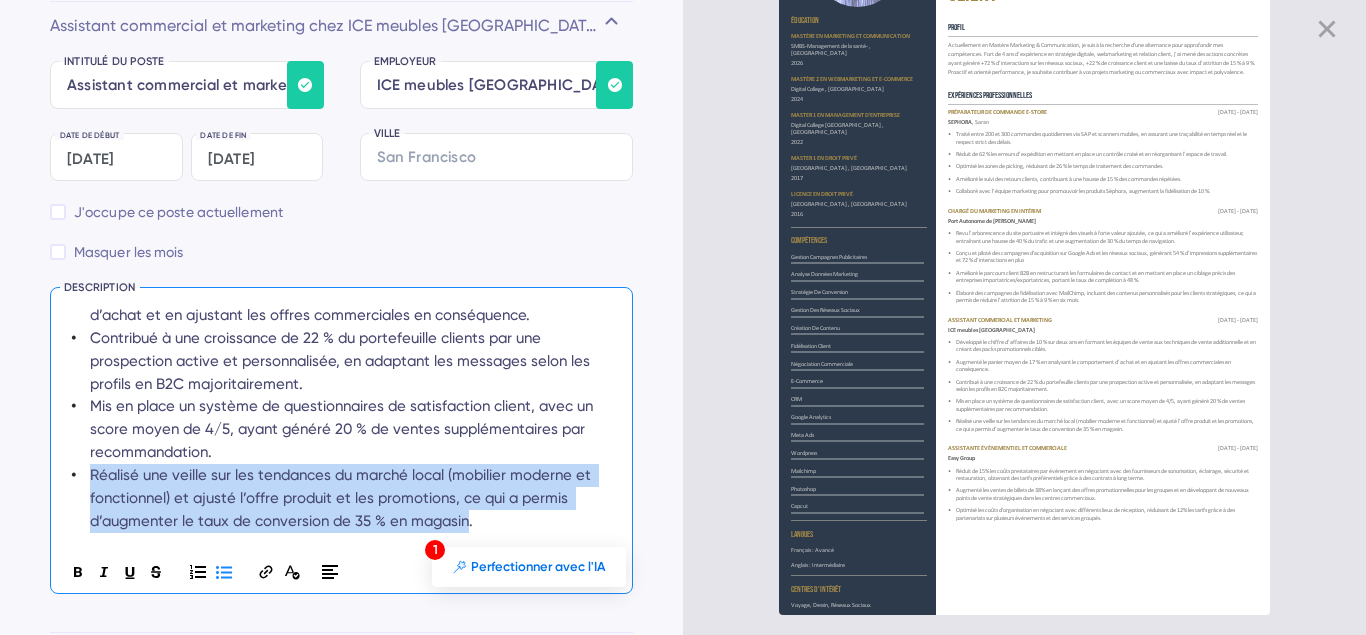 drag, startPoint x: 471, startPoint y: 504, endPoint x: 92, endPoint y: 443, distance: 383.8776 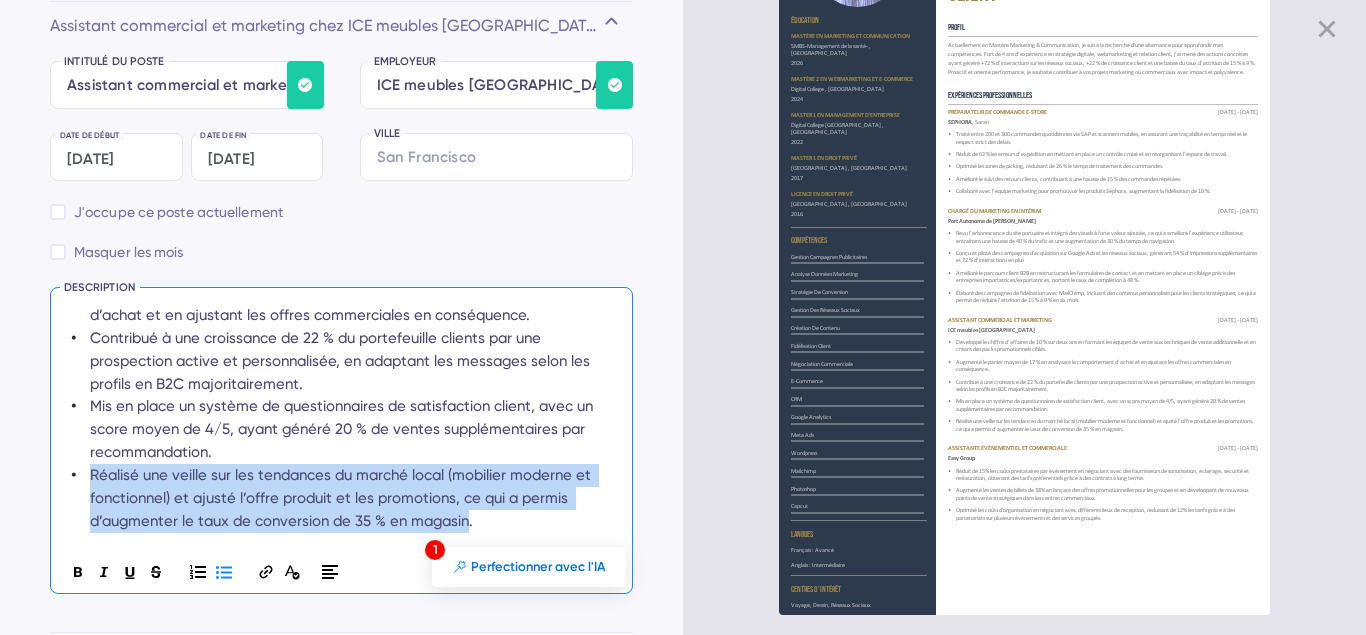 click on "Réalisé une veille sur les tendances du marché local (mobilier moderne et fonctionnel) et ajusté l’offre produit et les promotions, ce qui a permis d’augmenter le taux de conversion de 35 % en magasin." at bounding box center (342, 498) 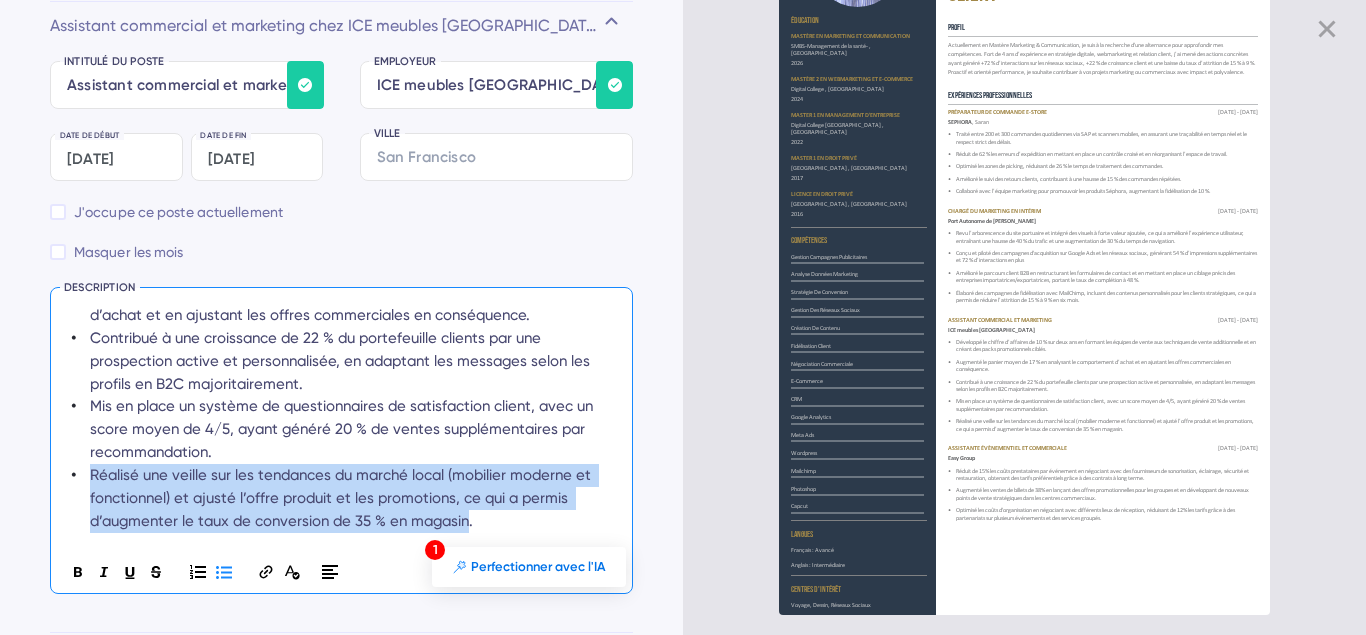 copy on "Réalisé une veille sur les tendances du marché local (mobilier moderne et fonctionnel) et ajusté l’offre produit et les promotions, ce qui a permis d’augmenter le taux de conversion de 35 % en magasin" 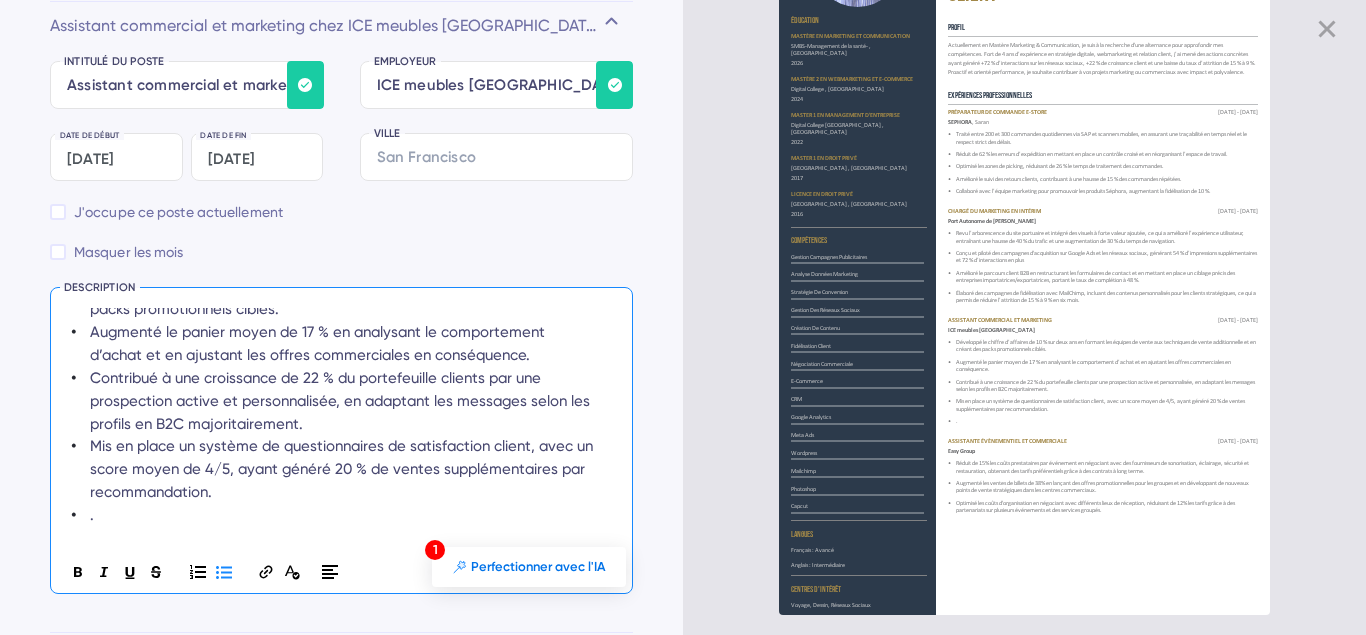scroll, scrollTop: 73, scrollLeft: 0, axis: vertical 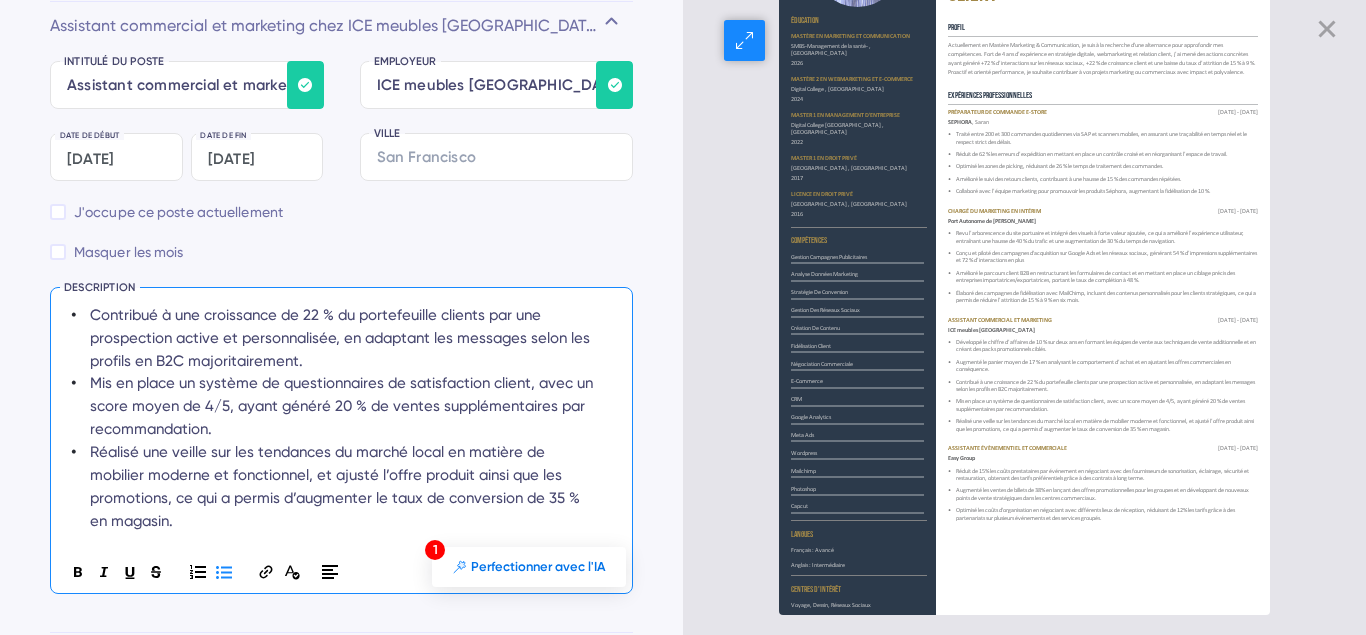 click on "Augmenté les ventes de billets de 38% en lançant des offres promotionnelles pour les groupes et en développant de nouveaux points de vente stratégiques dans les centres commerciaux." at bounding box center (1102, 494) 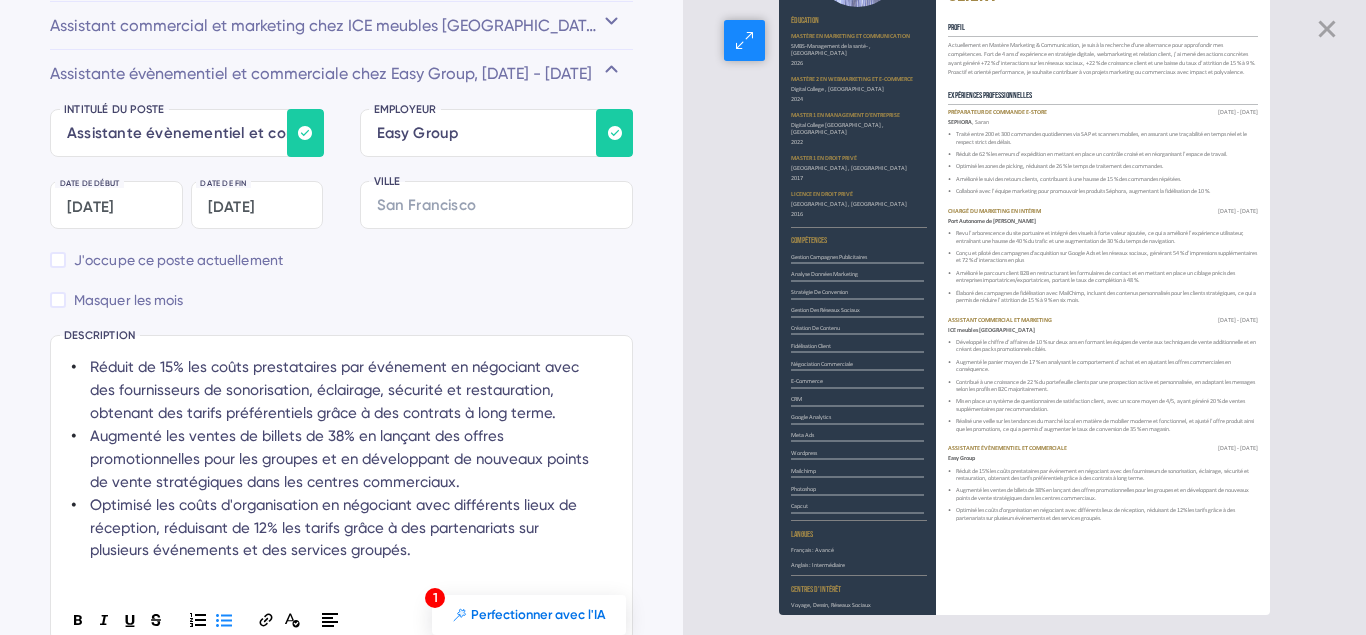scroll, scrollTop: 3722, scrollLeft: 0, axis: vertical 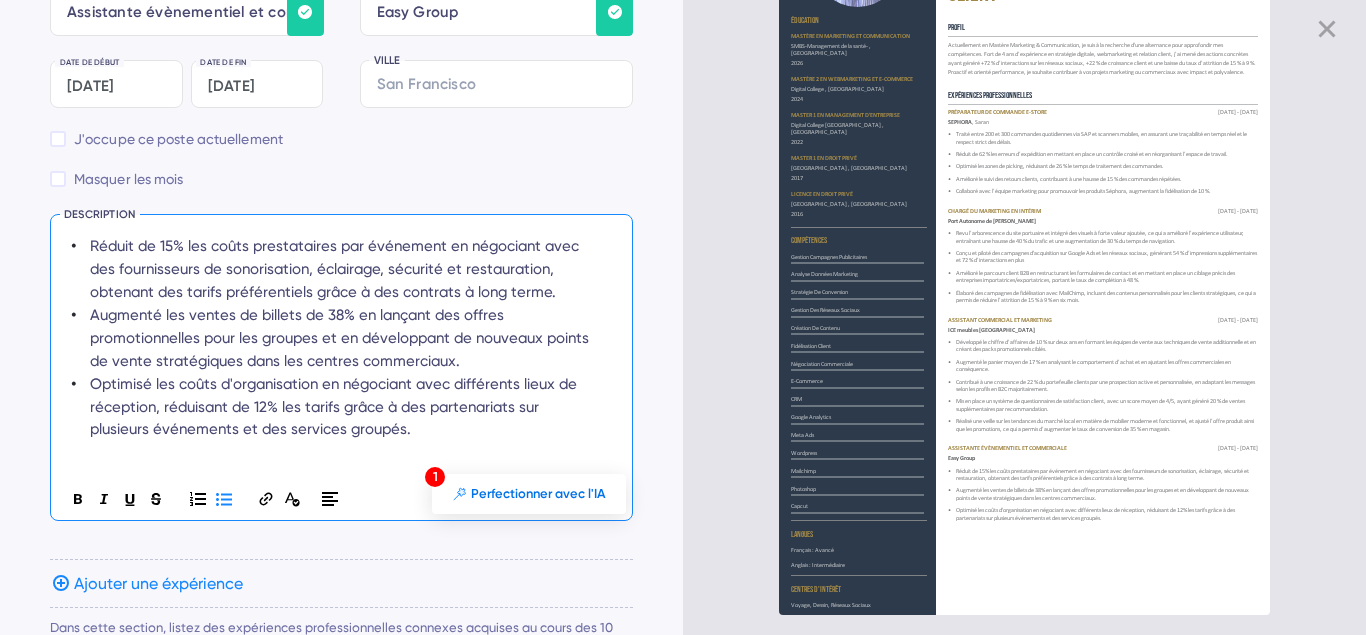 drag, startPoint x: 84, startPoint y: 245, endPoint x: 145, endPoint y: 260, distance: 62.817196 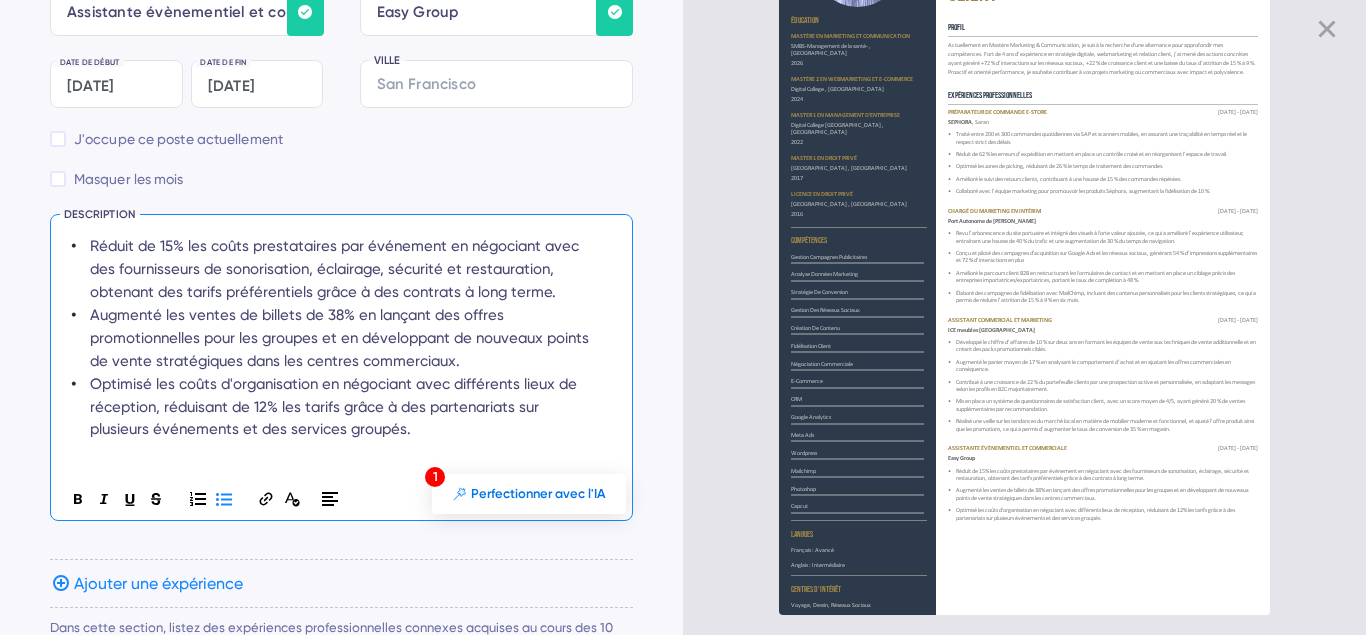 click on "Réduit de 15% les coûts prestataires par événement en négociant avec des fournisseurs de sonorisation, éclairage, sécurité et restauration, obtenant des tarifs préférentiels grâce à des contrats à long terme." at bounding box center (343, 269) 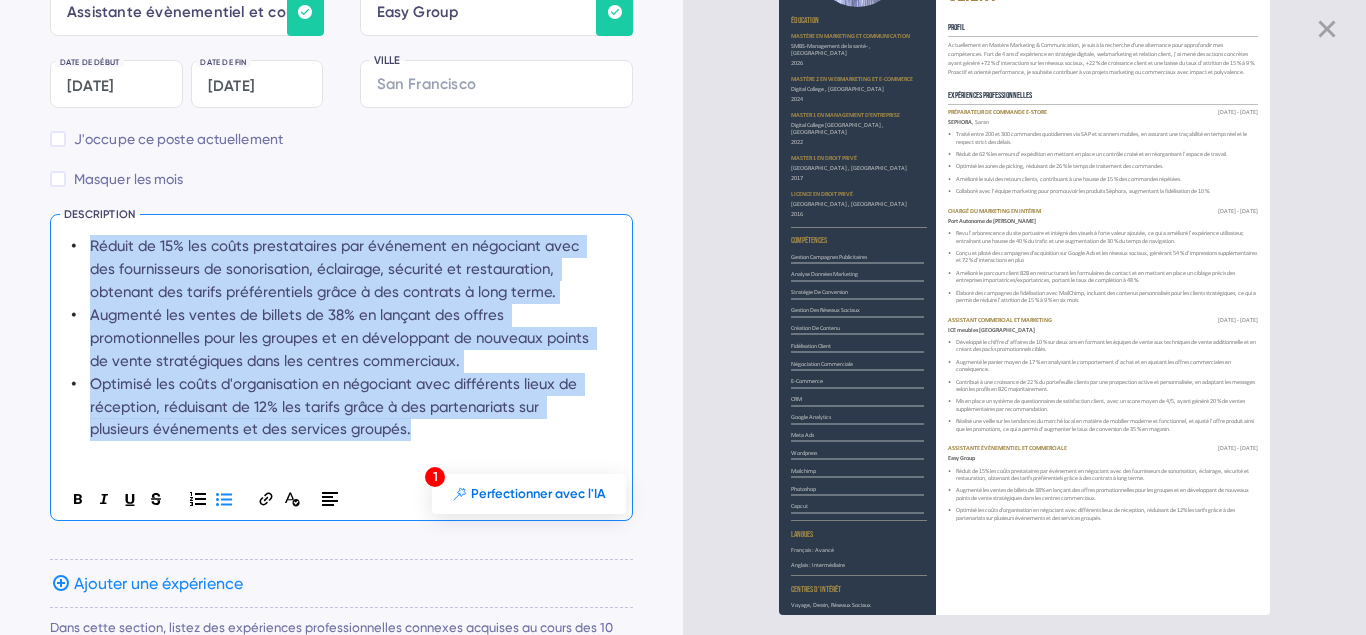 drag, startPoint x: 91, startPoint y: 243, endPoint x: 567, endPoint y: 436, distance: 513.639 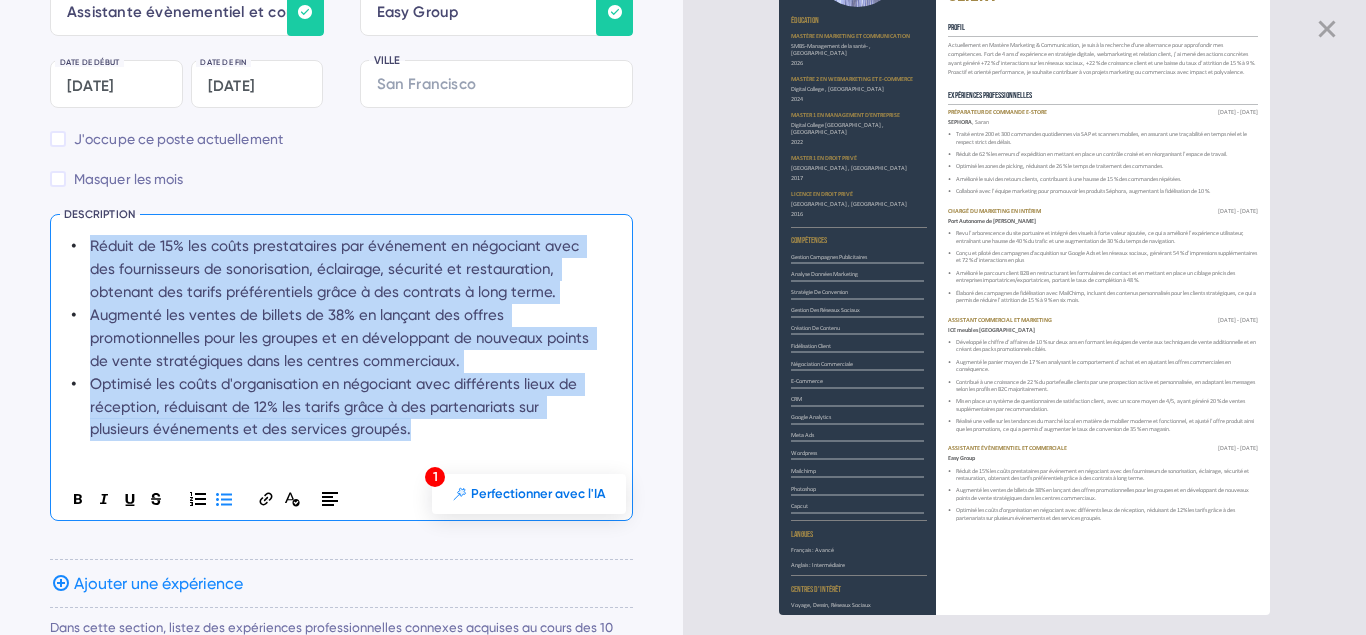 click on "Réduit de 15% les coûts prestataires par événement en négociant avec des fournisseurs de sonorisation, éclairage, sécurité et restauration, obtenant des tarifs préférentiels grâce à des contrats à long terme. Augmenté les ventes de billets de 38% en lançant des offres promotionnelles pour les groupes et en développant de nouveaux points de vente stratégiques dans les centres commerciaux. Optimisé les coûts d'organisation en négociant avec différents lieux de réception, réduisant de 12% les tarifs grâce à des partenariats sur plusieurs événements et des services groupés." at bounding box center (334, 338) 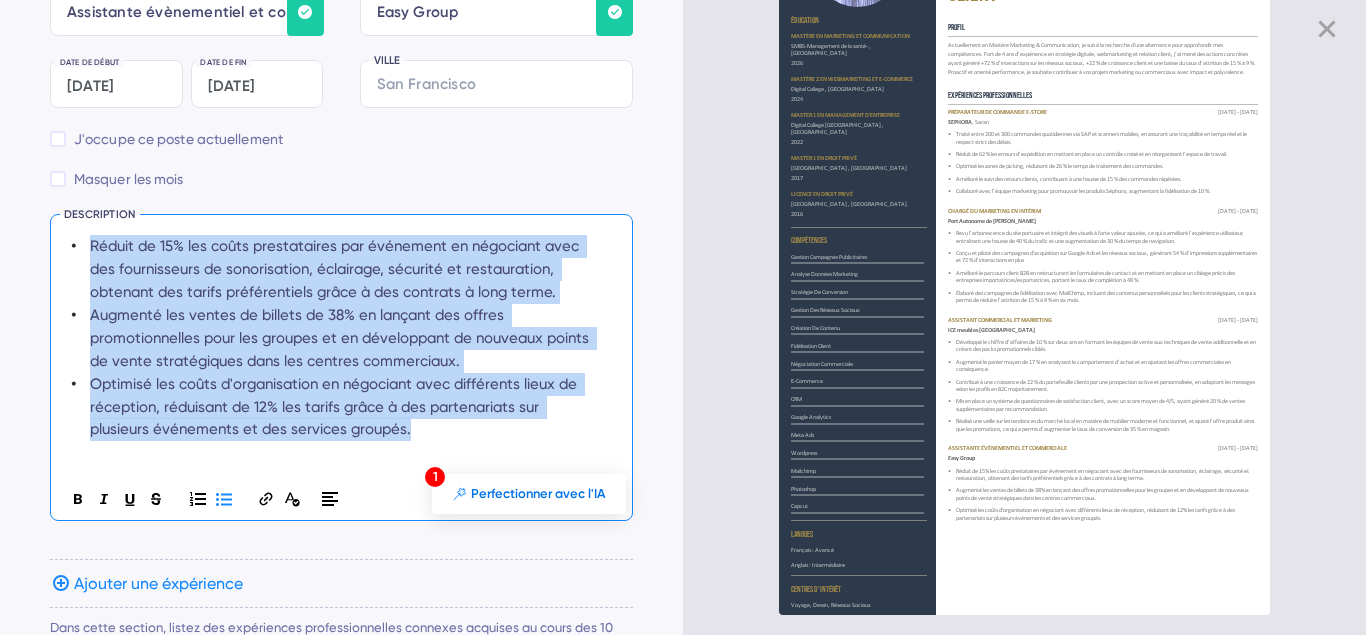copy on "Réduit de 15% les coûts prestataires par événement en négociant avec des fournisseurs de sonorisation, éclairage, sécurité et restauration, obtenant des tarifs préférentiels grâce à des contrats à long terme. Augmenté les ventes de billets de 38% en lançant des offres promotionnelles pour les groupes et en développant de nouveaux points de vente stratégiques dans les centres commerciaux. Optimisé les coûts d'organisation en négociant avec différents lieux de réception, réduisant de 12% les tarifs grâce à des partenariats sur plusieurs événements et des services groupés." 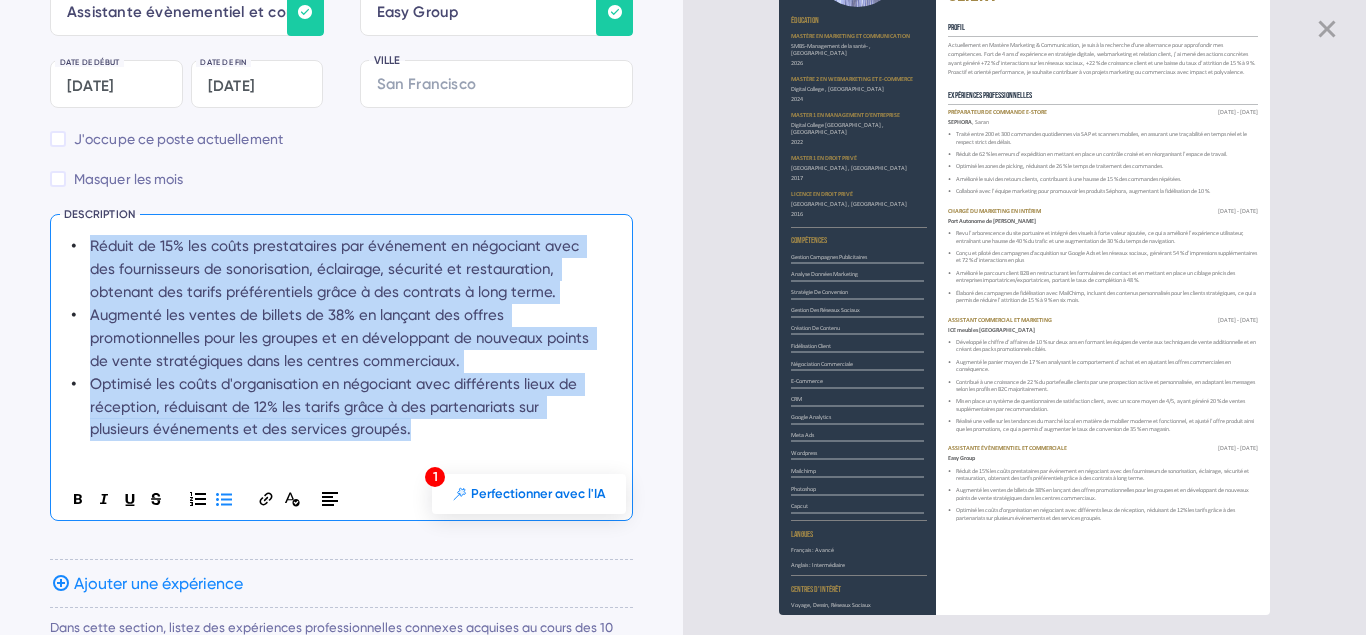 click on "Réduit de 15% les coûts prestataires par événement en négociant avec des fournisseurs de sonorisation, éclairage, sécurité et restauration, obtenant des tarifs préférentiels grâce à des contrats à long terme." at bounding box center (343, 269) 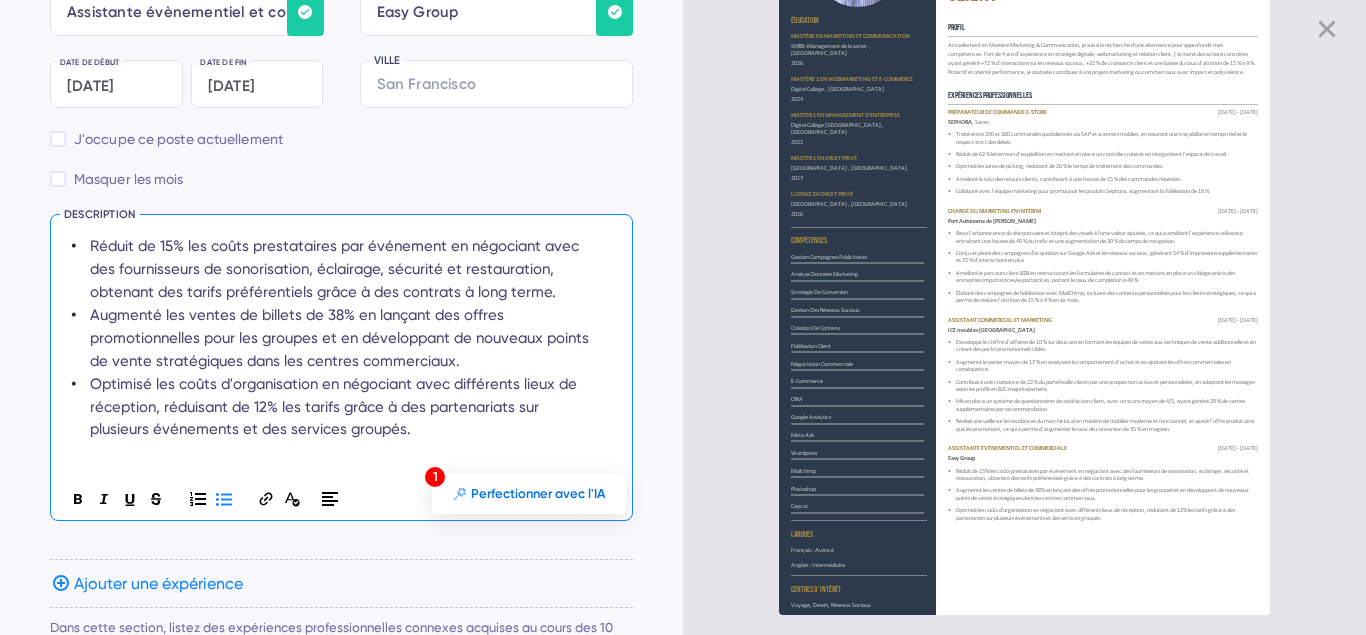 scroll, scrollTop: 3610, scrollLeft: 0, axis: vertical 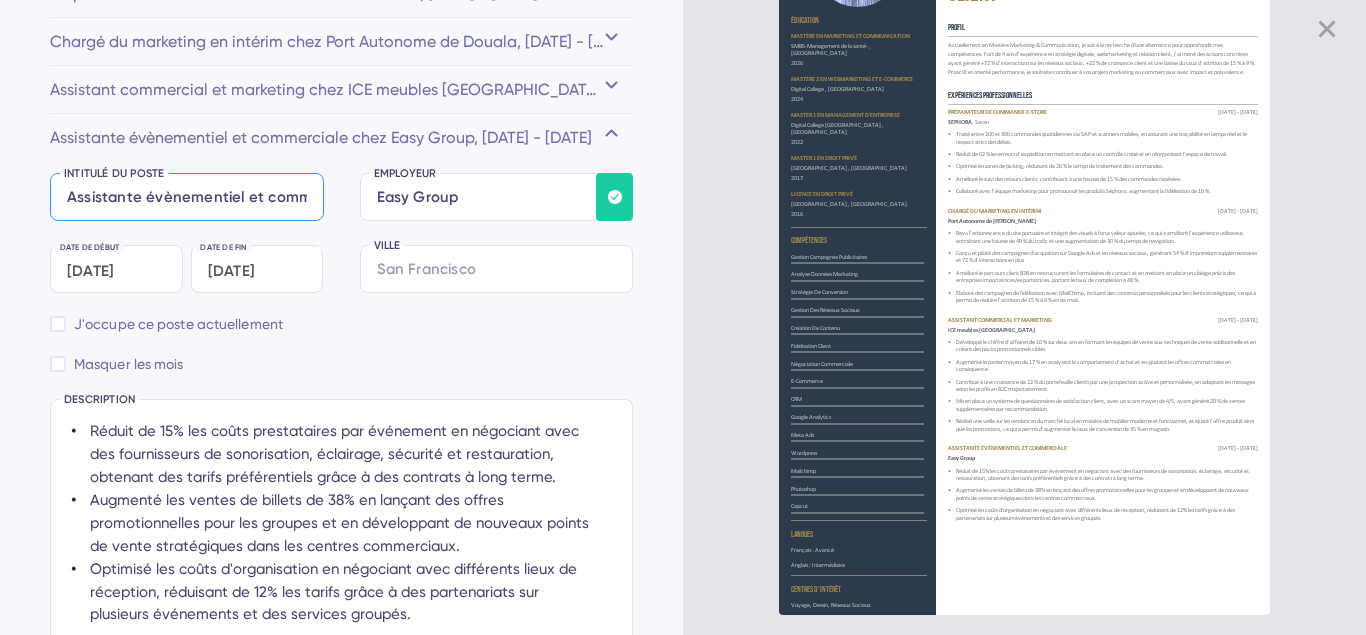 click on "INTITULÉ DU POSTE" at bounding box center (187, 197) 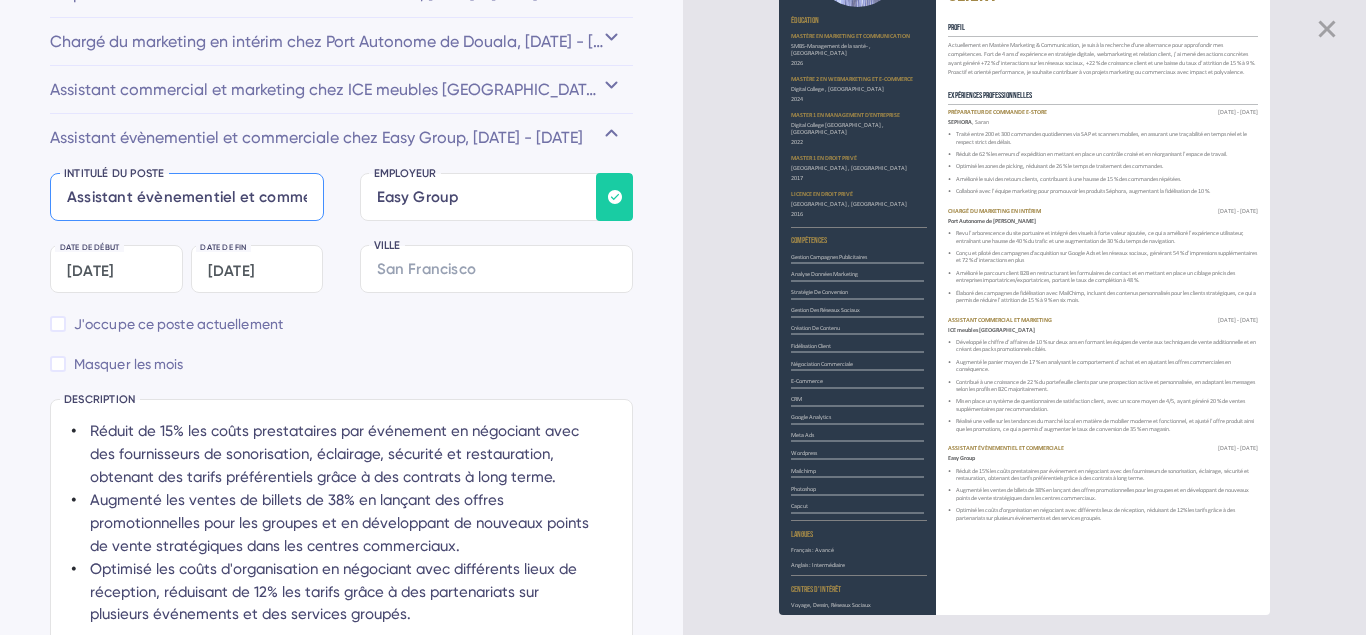 scroll, scrollTop: 3888, scrollLeft: 0, axis: vertical 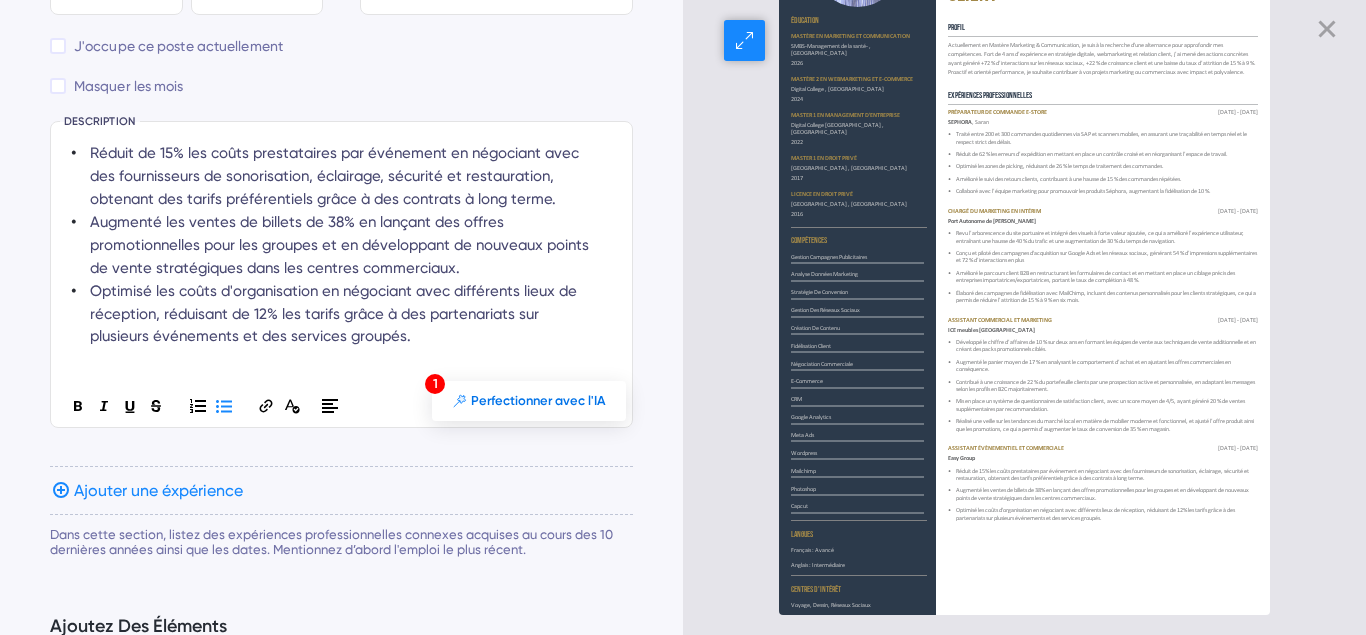 type on "Assistant évènementiel et commerciale" 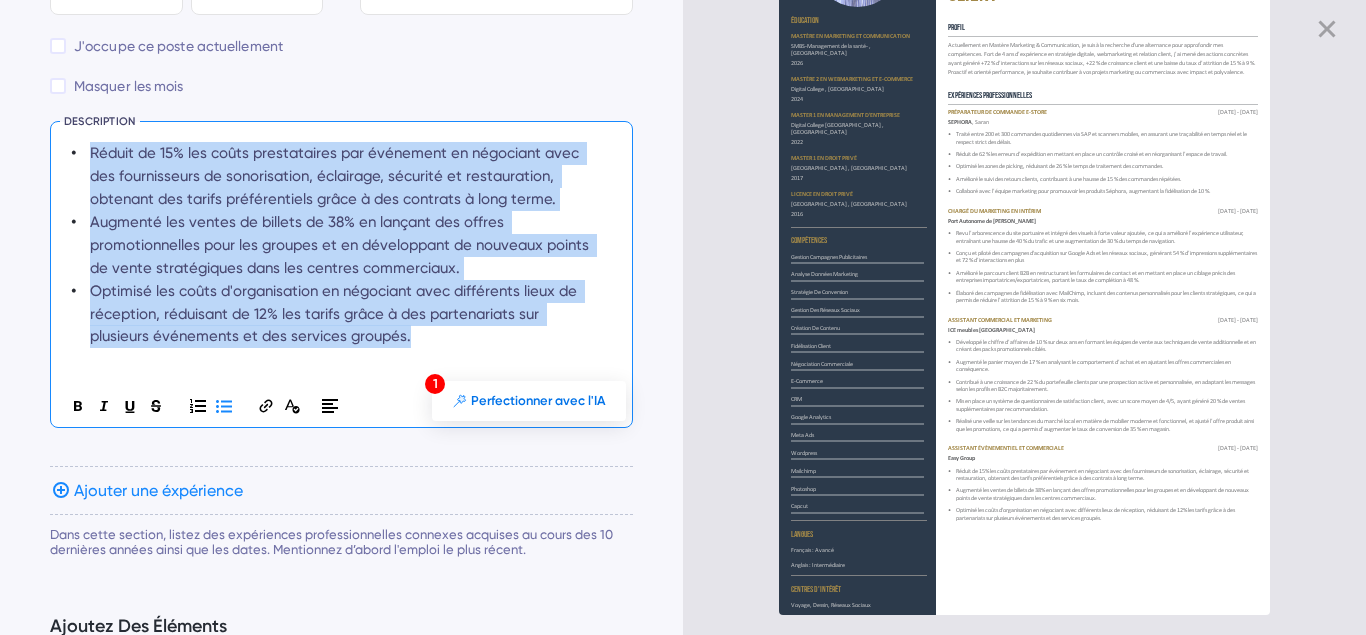 scroll, scrollTop: 3669, scrollLeft: 0, axis: vertical 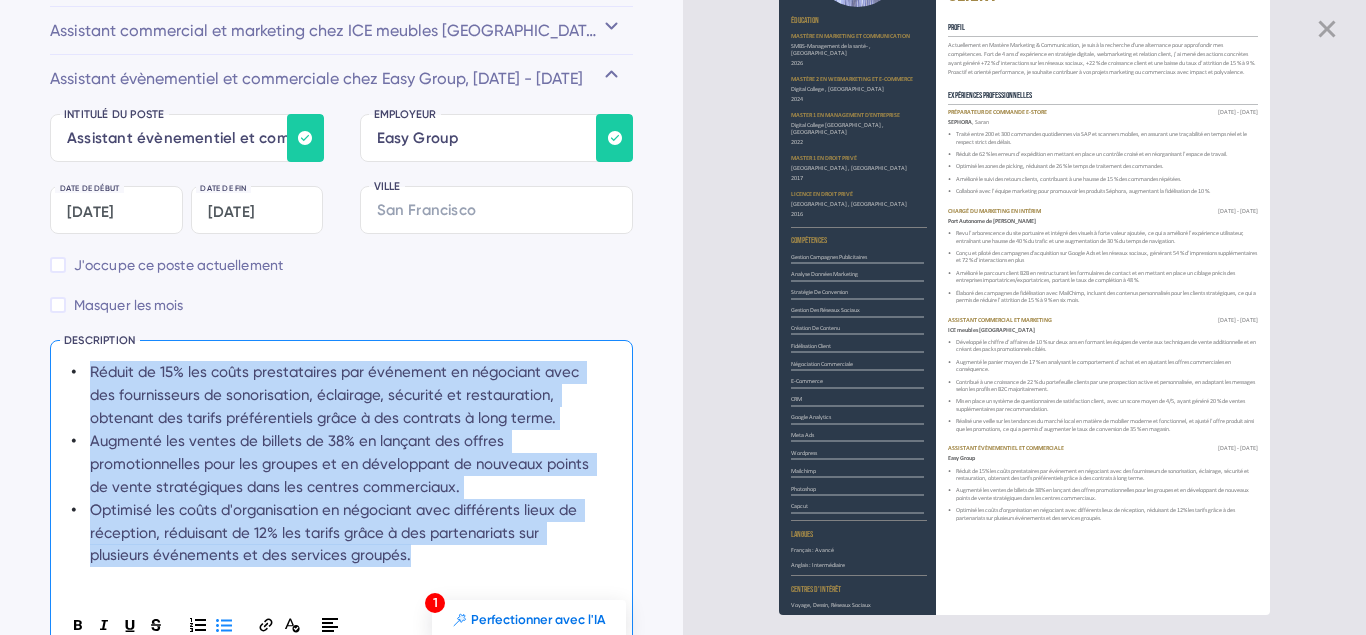drag, startPoint x: 413, startPoint y: 330, endPoint x: 83, endPoint y: 360, distance: 331.36084 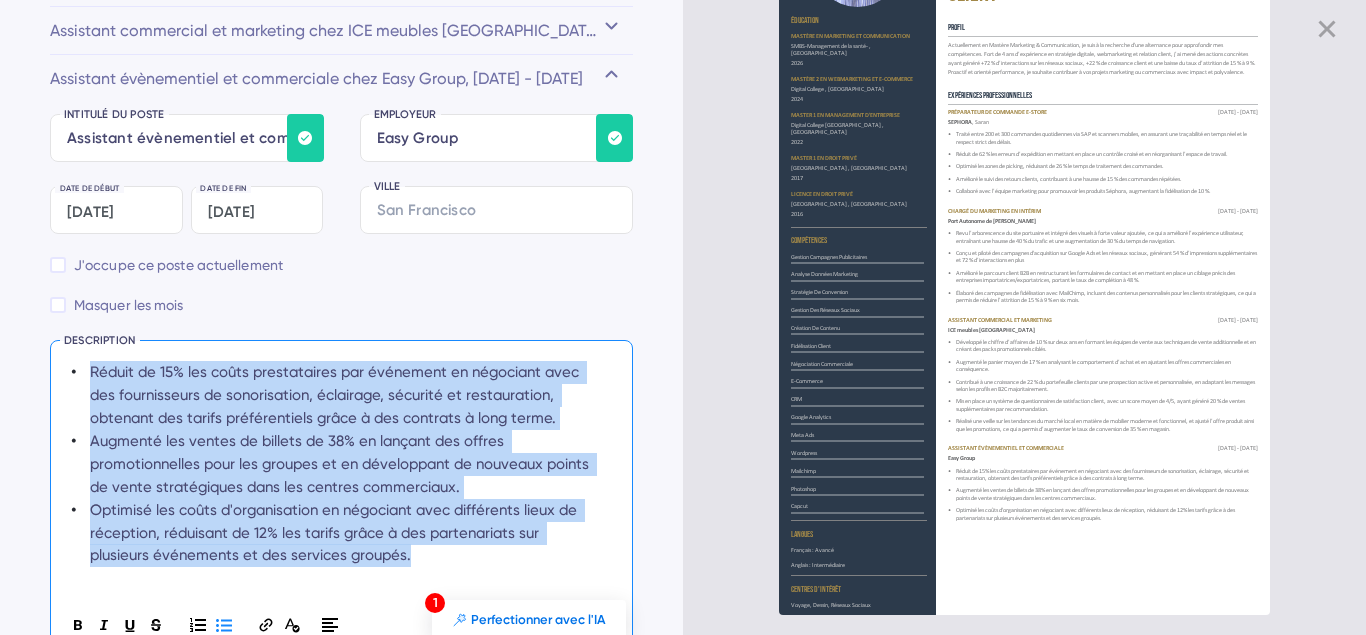 click on "Réduit de 15% les coûts prestataires par événement en négociant avec des fournisseurs de sonorisation, éclairage, sécurité et restauration, obtenant des tarifs préférentiels grâce à des contrats à long terme. Augmenté les ventes de billets de 38% en lançant des offres promotionnelles pour les groupes et en développant de nouveaux points de vente stratégiques dans les centres commerciaux. Optimisé les coûts d'organisation en négociant avec différents lieux de réception, réduisant de 12% les tarifs grâce à des partenariats sur plusieurs événements et des services groupés." at bounding box center [334, 464] 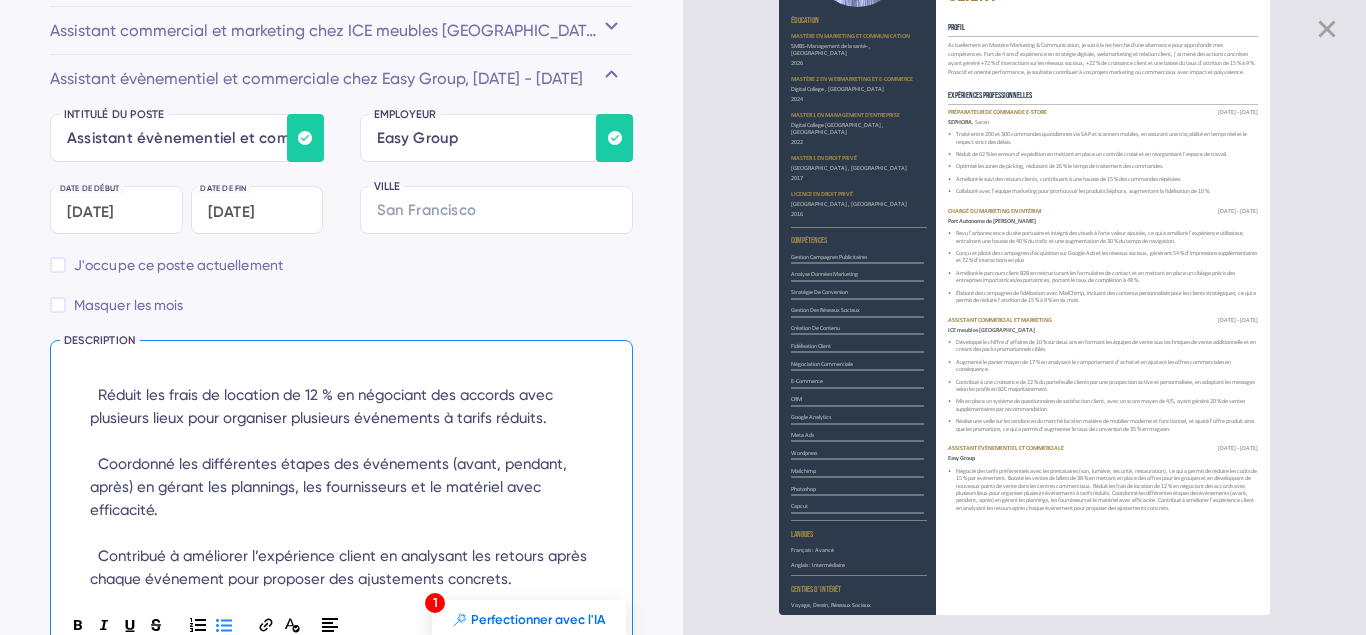 scroll, scrollTop: 188, scrollLeft: 0, axis: vertical 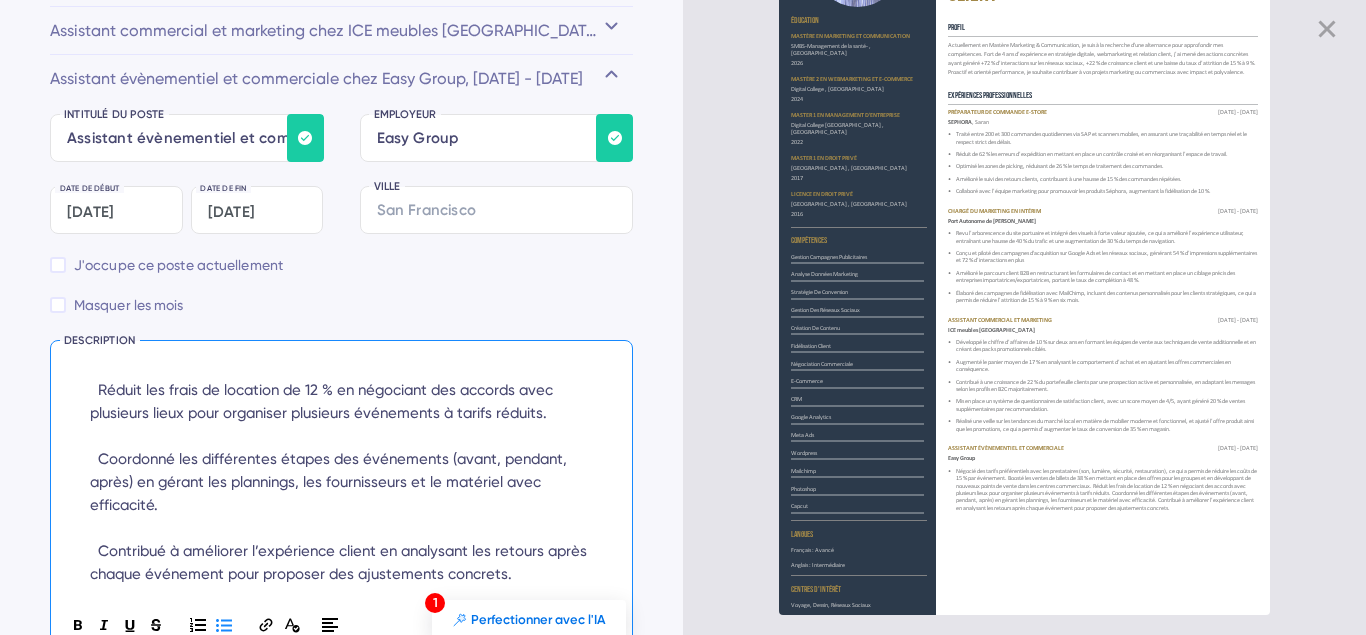 click on "Négocié des tarifs préférentiels avec les prestataires (son, lumière, sécurité, restauration), ce qui a permis de réduire les coûts de 15 % par événement.
Boosté les ventes de billets de 38 % en mettant en place des offres pour les groupes et en développant de nouveaux points de vente dans les centres commerciaux.
Réduit les frais de location de 12 % en négociant des accords avec plusieurs lieux pour organiser plusieurs événements à tarifs réduits.
Coordonné les différentes étapes des événements (avant, pendant, après) en gérant les plannings, les fournisseurs et le matériel avec efficacité.
Contribué à améliorer l’expérience client en analysant les retours après chaque événement pour proposer des ajustements concrets." at bounding box center (345, 390) 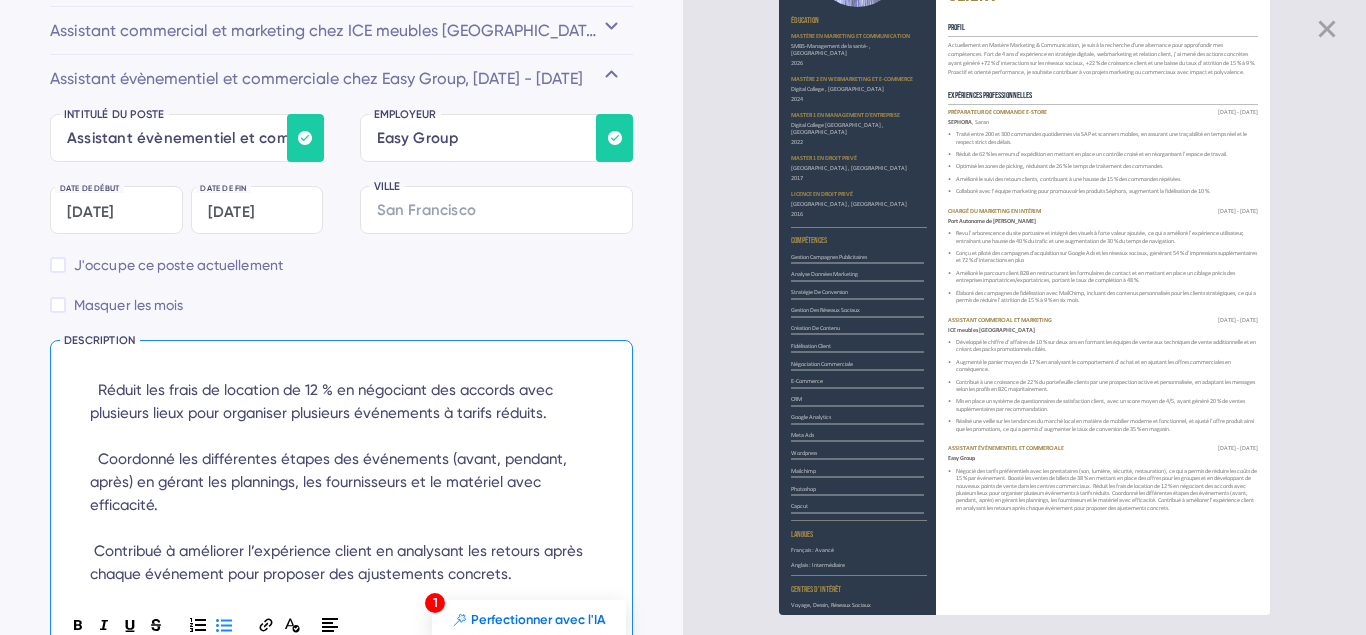 click on "Négocié des tarifs préférentiels avec les prestataires (son, lumière, sécurité, restauration), ce qui a permis de réduire les coûts de 15 % par événement.
Boosté les ventes de billets de 38 % en mettant en place des offres pour les groupes et en développant de nouveaux points de vente dans les centres commerciaux.
Réduit les frais de location de 12 % en négociant des accords avec plusieurs lieux pour organiser plusieurs événements à tarifs réduits.
Coordonné les différentes étapes des événements (avant, pendant, après) en gérant les plannings, les fournisseurs et le matériel avec efficacité.
Contribué à améliorer l’expérience client en analysant les retours après chaque événement pour proposer des ajustements concrets." at bounding box center [345, 390] 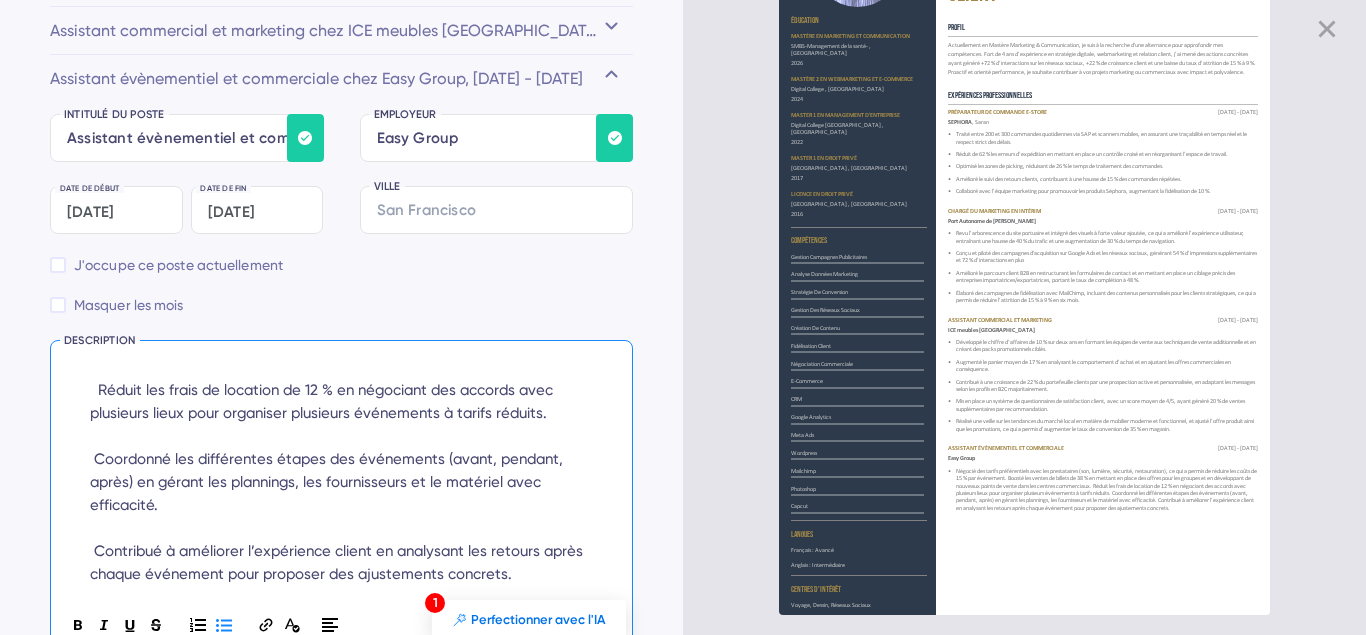 click on "Négocié des tarifs préférentiels avec les prestataires (son, lumière, sécurité, restauration), ce qui a permis de réduire les coûts de 15 % par événement.
Boosté les ventes de billets de 38 % en mettant en place des offres pour les groupes et en développant de nouveaux points de vente dans les centres commerciaux.
Réduit les frais de location de 12 % en négociant des accords avec plusieurs lieux pour organiser plusieurs événements à tarifs réduits.
Coordonné les différentes étapes des événements (avant, pendant, après) en gérant les plannings, les fournisseurs et le matériel avec efficacité.
Contribué à améliorer l’expérience client en analysant les retours après chaque événement pour proposer des ajustements concrets." at bounding box center (345, 390) 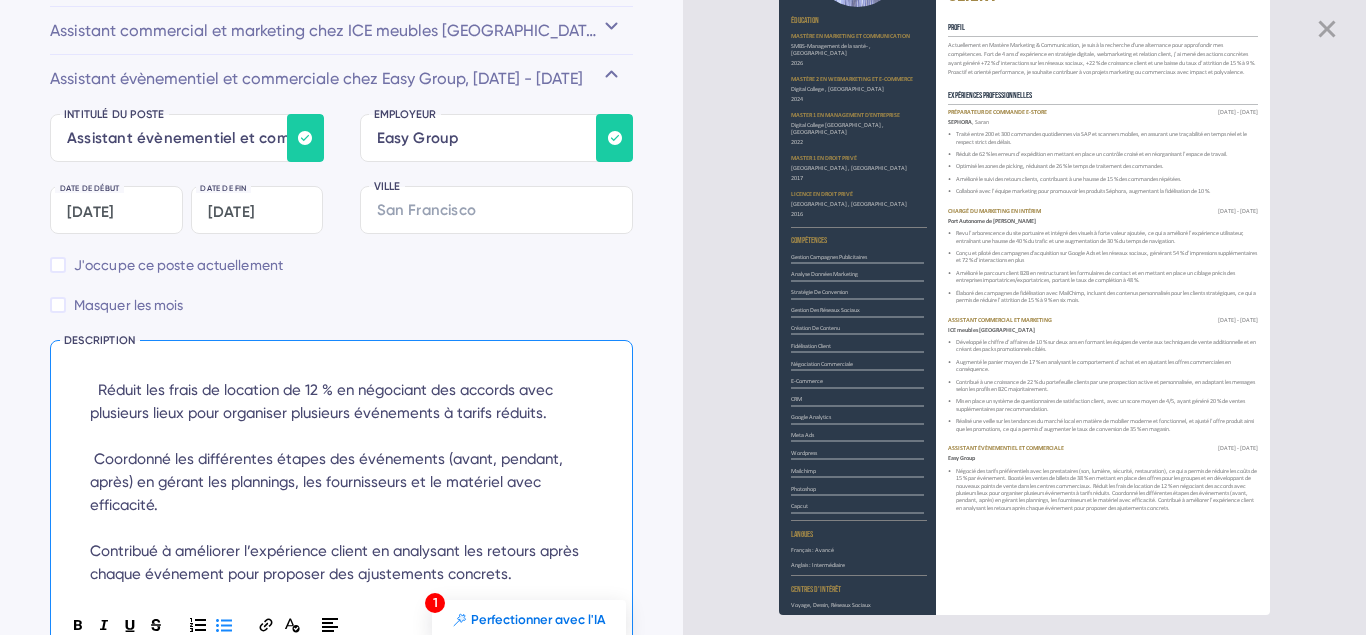 click on "Négocié des tarifs préférentiels avec les prestataires (son, lumière, sécurité, restauration), ce qui a permis de réduire les coûts de 15 % par événement.
Boosté les ventes de billets de 38 % en mettant en place des offres pour les groupes et en développant de nouveaux points de vente dans les centres commerciaux.
Réduit les frais de location de 12 % en négociant des accords avec plusieurs lieux pour organiser plusieurs événements à tarifs réduits.
Coordonné les différentes étapes des événements (avant, pendant, après) en gérant les plannings, les fournisseurs et le matériel avec efficacité.
Contribué à améliorer l’expérience client en analysant les retours après chaque événement pour proposer des ajustements concrets." at bounding box center (345, 390) 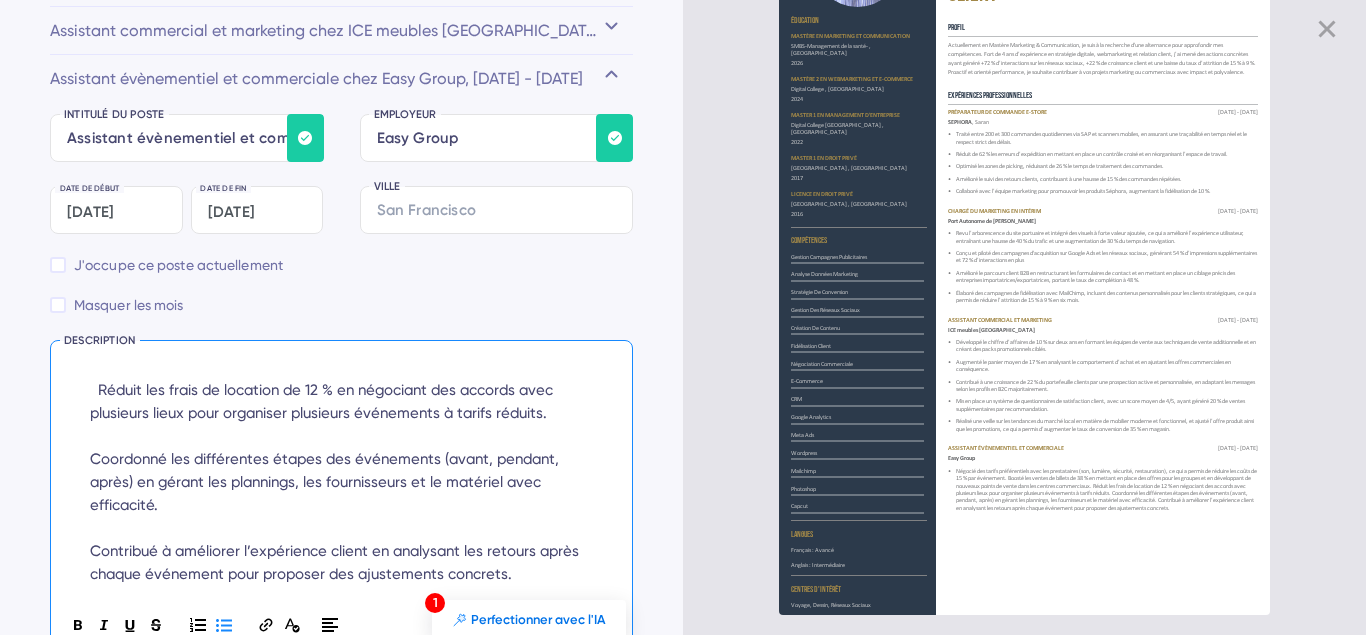 click on "Négocié des tarifs préférentiels avec les prestataires (son, lumière, sécurité, restauration), ce qui a permis de réduire les coûts de 15 % par événement.
Boosté les ventes de billets de 38 % en mettant en place des offres pour les groupes et en développant de nouveaux points de vente dans les centres commerciaux.
Réduit les frais de location de 12 % en négociant des accords avec plusieurs lieux pour organiser plusieurs événements à tarifs réduits.
Coordonné les différentes étapes des événements (avant, pendant, après) en gérant les plannings, les fournisseurs et le matériel avec efficacité.
Contribué à améliorer l’expérience client en analysant les retours après chaque événement pour proposer des ajustements concrets." at bounding box center (345, 390) 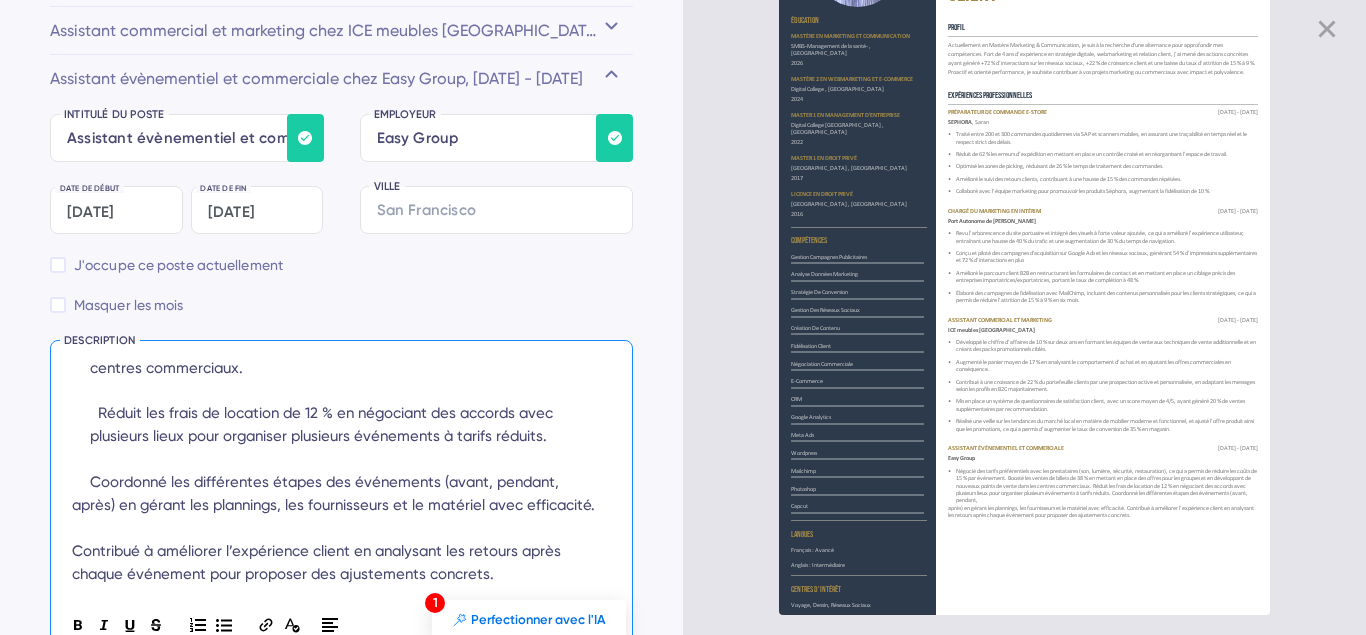 scroll, scrollTop: 165, scrollLeft: 0, axis: vertical 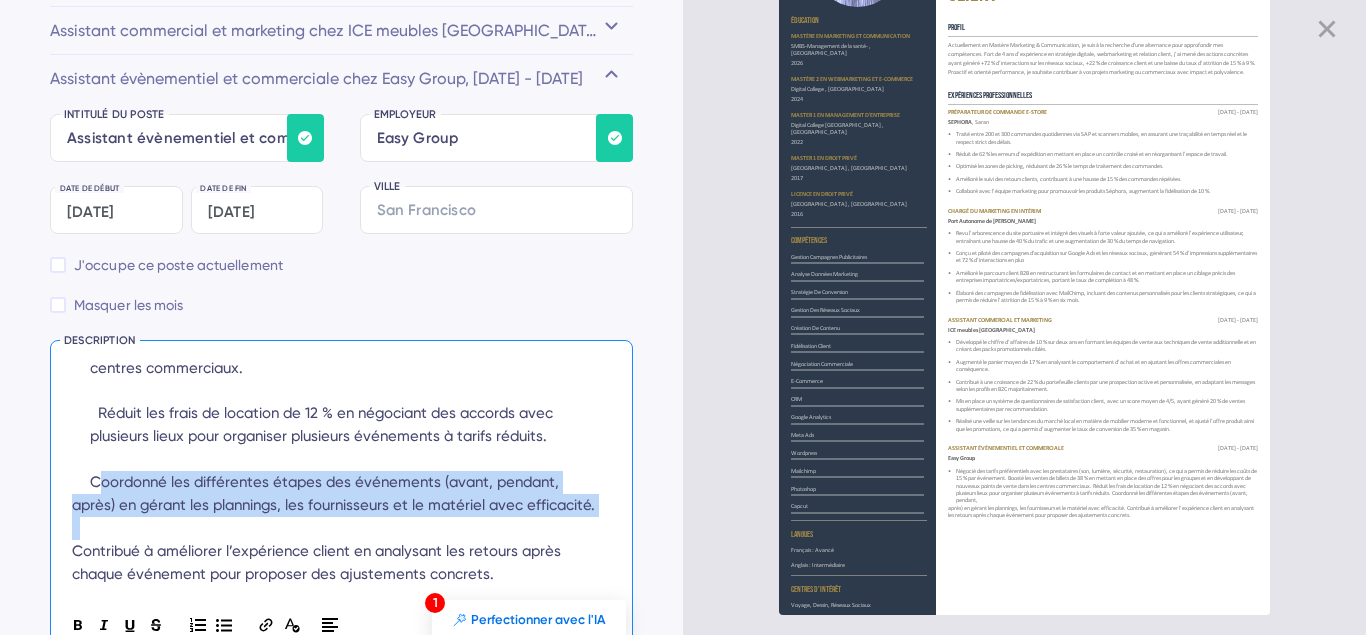 drag, startPoint x: 147, startPoint y: 506, endPoint x: 81, endPoint y: 461, distance: 79.881165 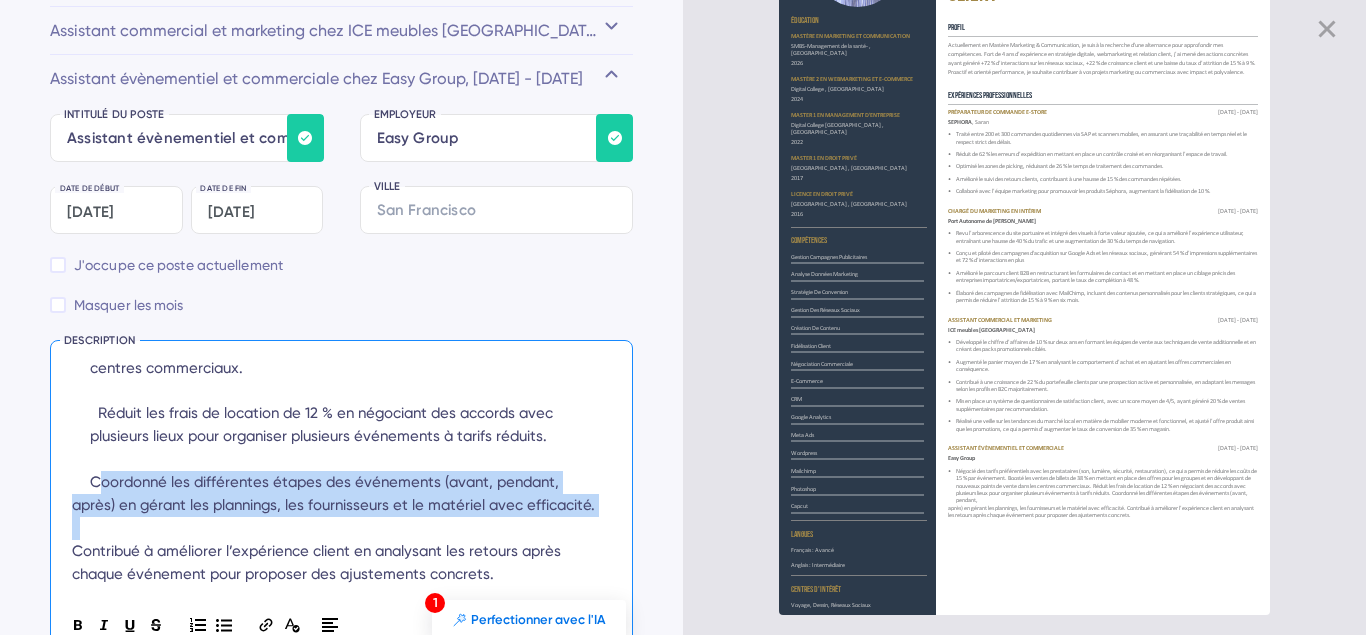 click on "Négocié des tarifs préférentiels avec les prestataires (son, lumière, sécurité, restauration), ce qui a permis de réduire les coûts de 15 % par événement.
Boosté les ventes de billets de 38 % en mettant en place des offres pour les groupes et en développant de nouveaux points de vente dans les centres commerciaux.
Réduit les frais de location de 12 % en négociant des accords avec plusieurs lieux pour organiser plusieurs événements à tarifs réduits.
Coordonné les différentes étapes des événements (avant, pendant,    après) en gérant les plannings, les fournisseurs et le matériel avec efficacité.
Contribué à améliorer l’expérience client en analysant les retours après chaque événement pour proposer des ajustements concrets." at bounding box center [334, 402] 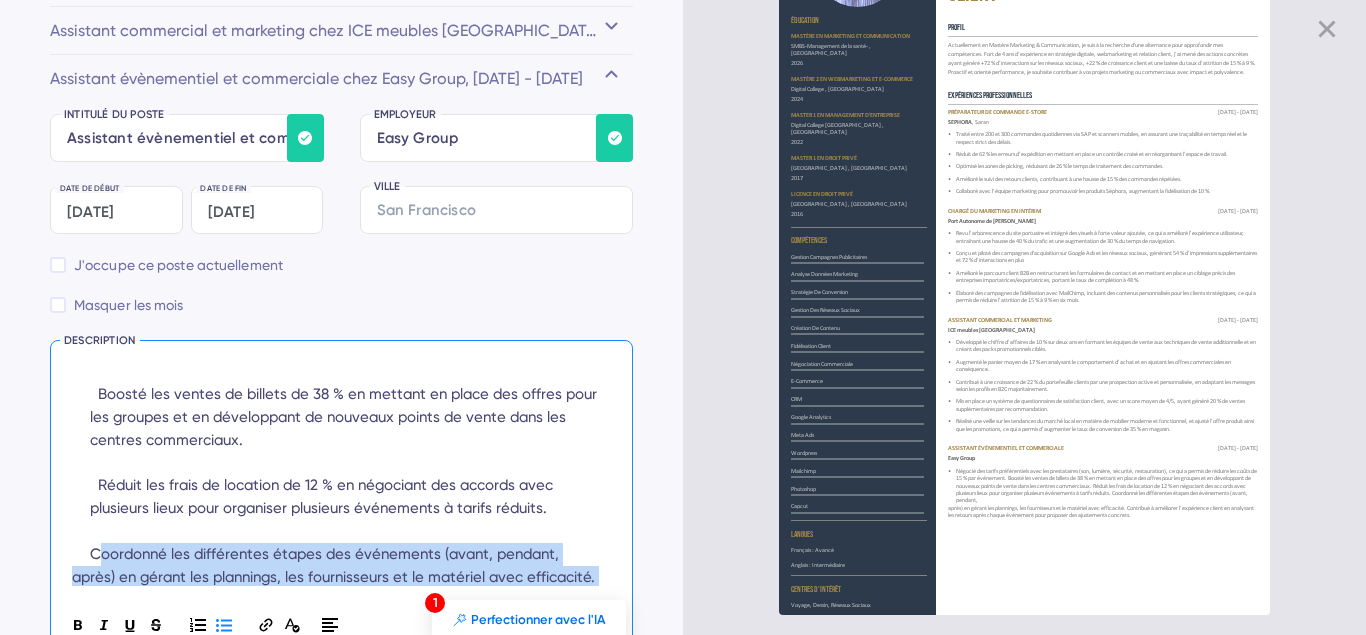 scroll, scrollTop: 0, scrollLeft: 0, axis: both 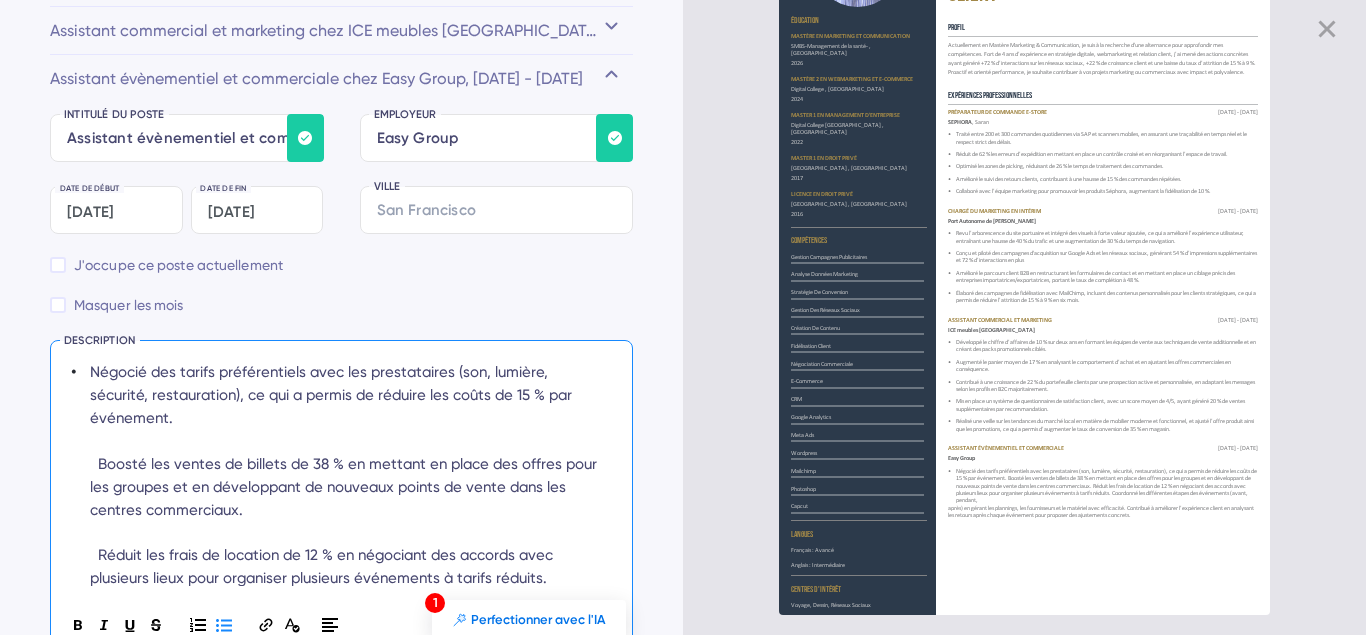 click on "Négocié des tarifs préférentiels avec les prestataires (son, lumière, sécurité, restauration), ce qui a permis de réduire les coûts de 15 % par événement.
Boosté les ventes de billets de 38 % en mettant en place des offres pour les groupes et en développant de nouveaux points de vente dans les centres commerciaux.
Réduit les frais de location de 12 % en négociant des accords avec plusieurs lieux pour organiser plusieurs événements à tarifs réduits.
Coordonné les différentes étapes des événements (avant, pendant," at bounding box center [345, 498] 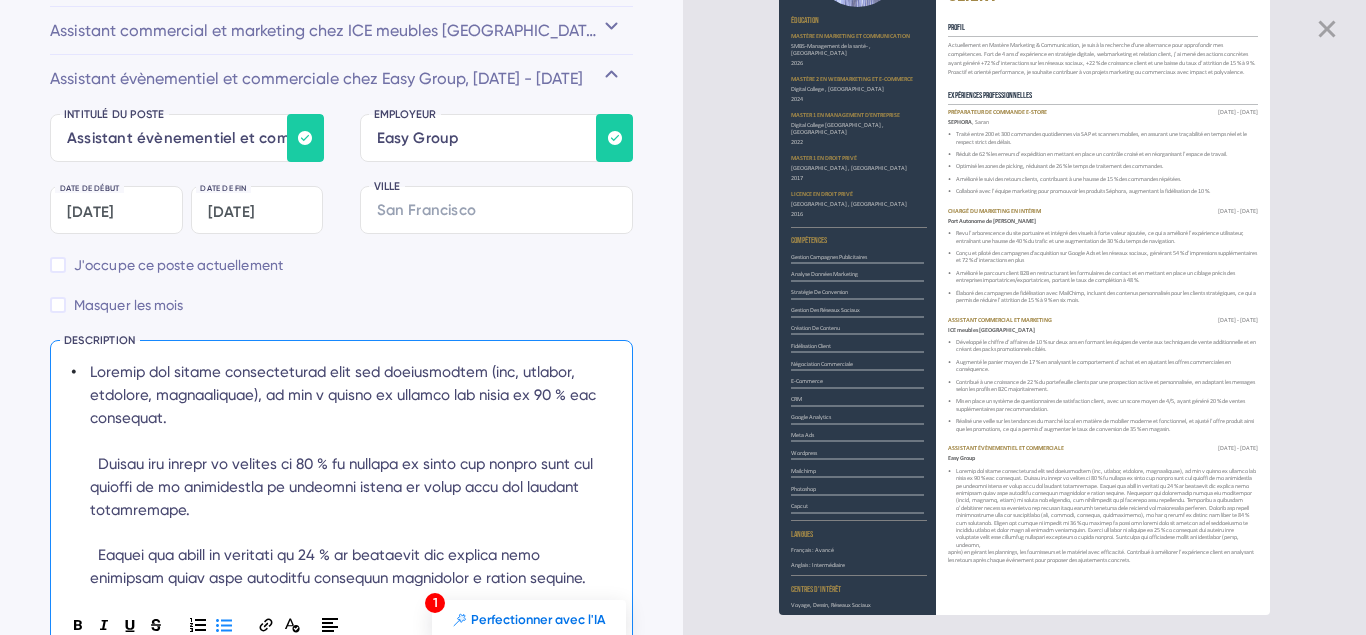 click at bounding box center [345, 693] 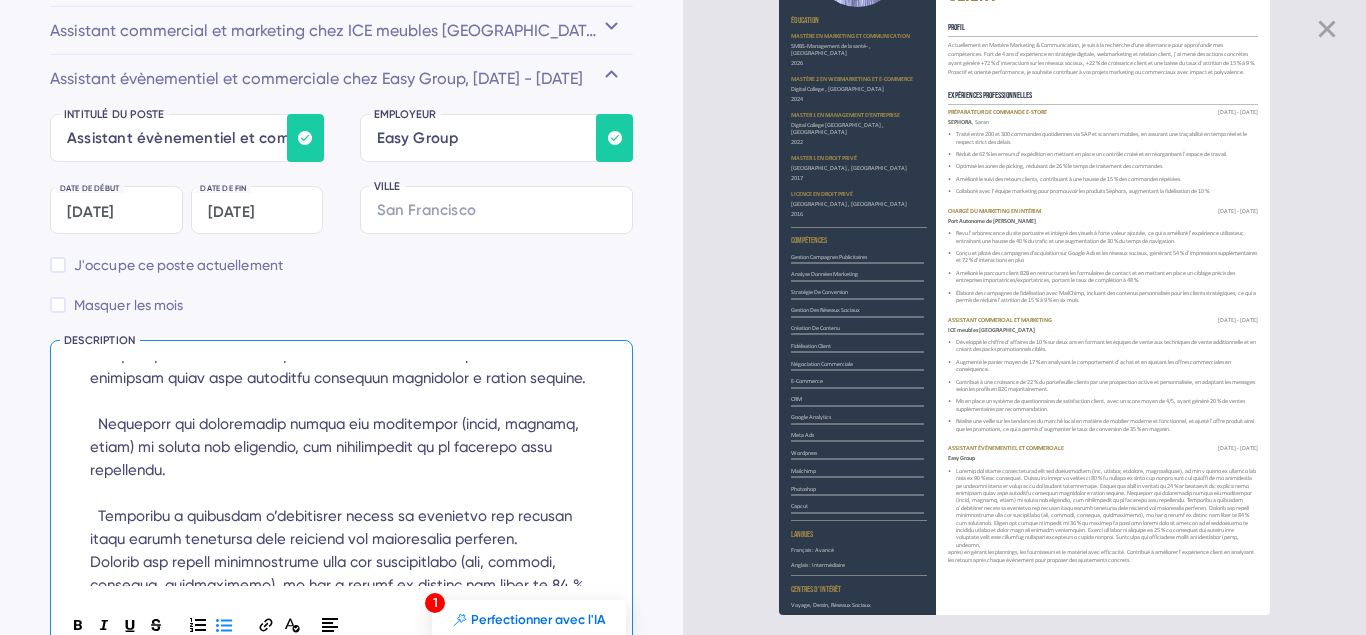 scroll, scrollTop: 181, scrollLeft: 0, axis: vertical 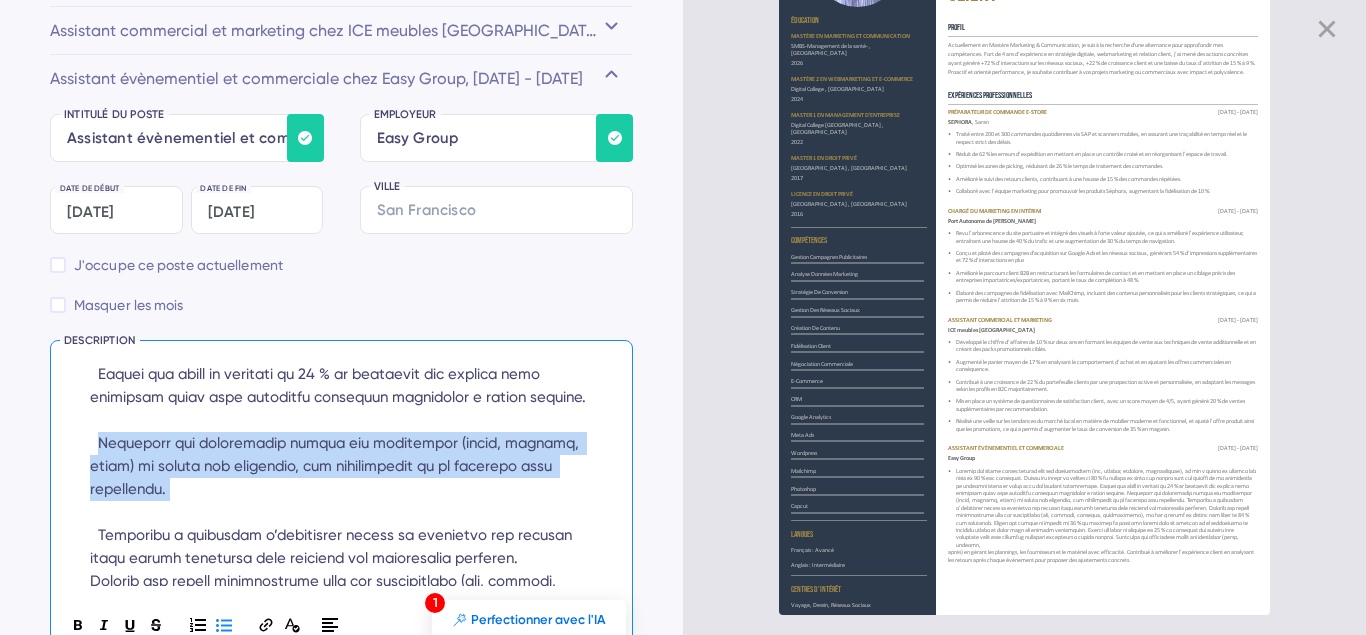 drag, startPoint x: 161, startPoint y: 489, endPoint x: 94, endPoint y: 441, distance: 82.419655 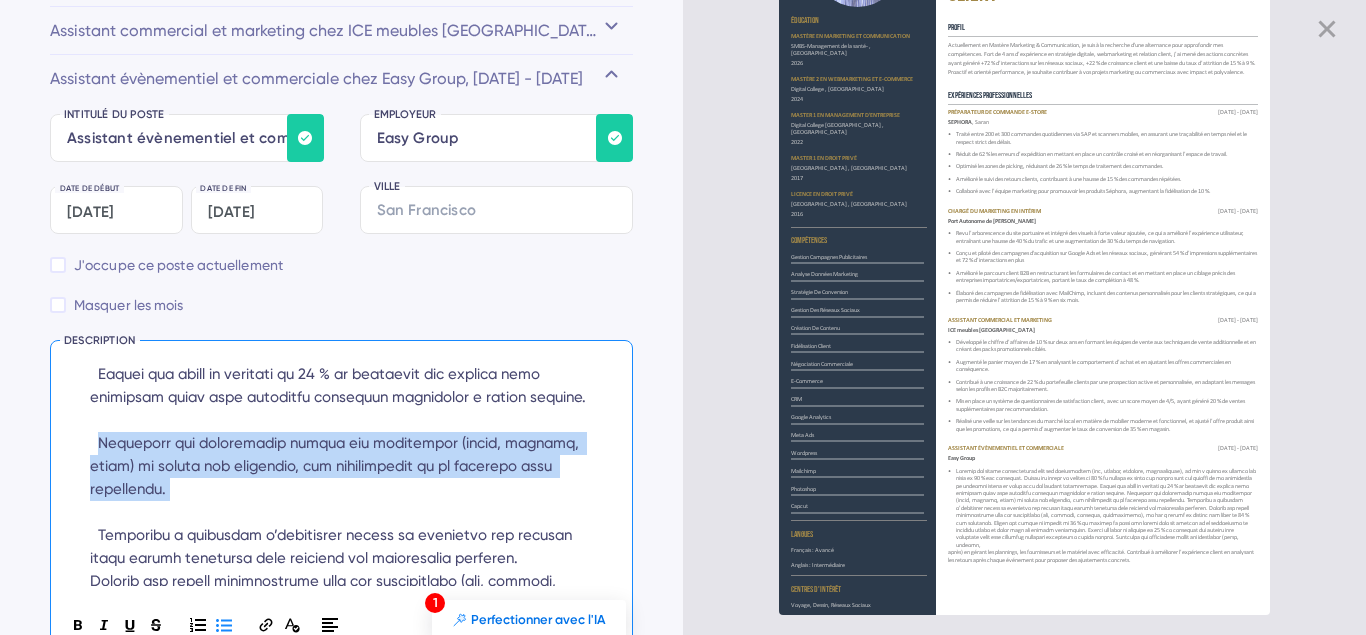 click at bounding box center (343, 512) 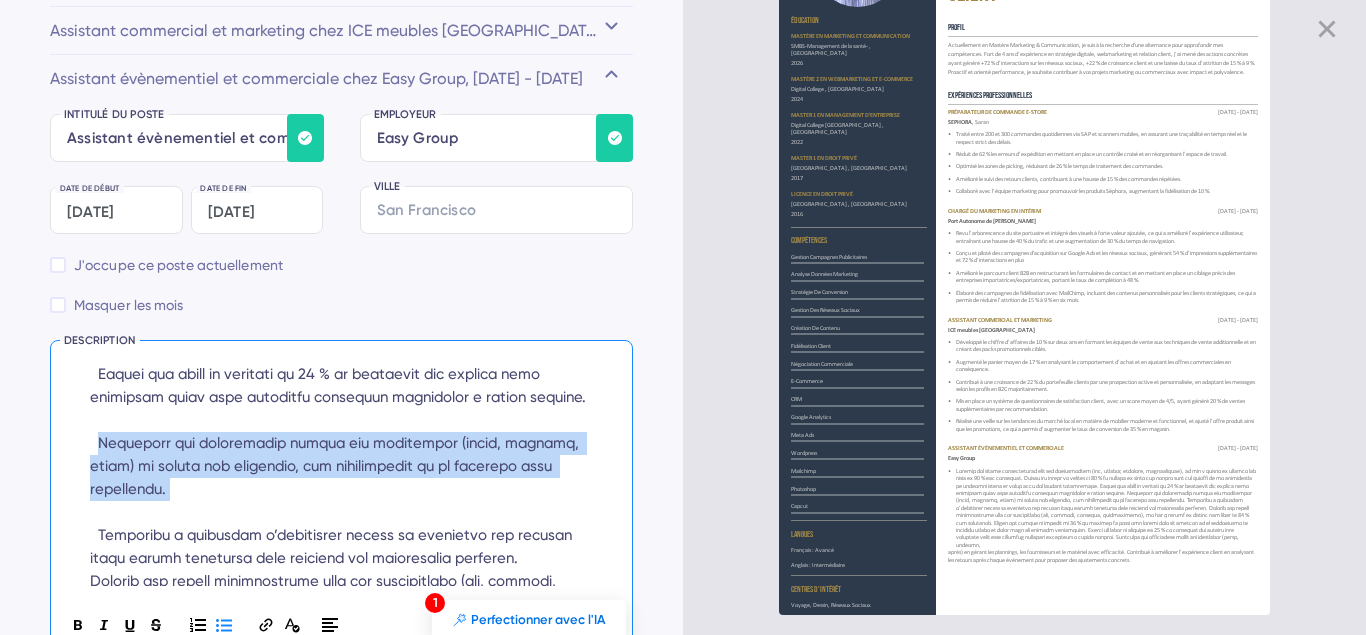copy on "Coordonné les différentes étapes des événements (avant, pendant, après) en gérant les plannings, les fournisseurs et le matériel avec efficacité." 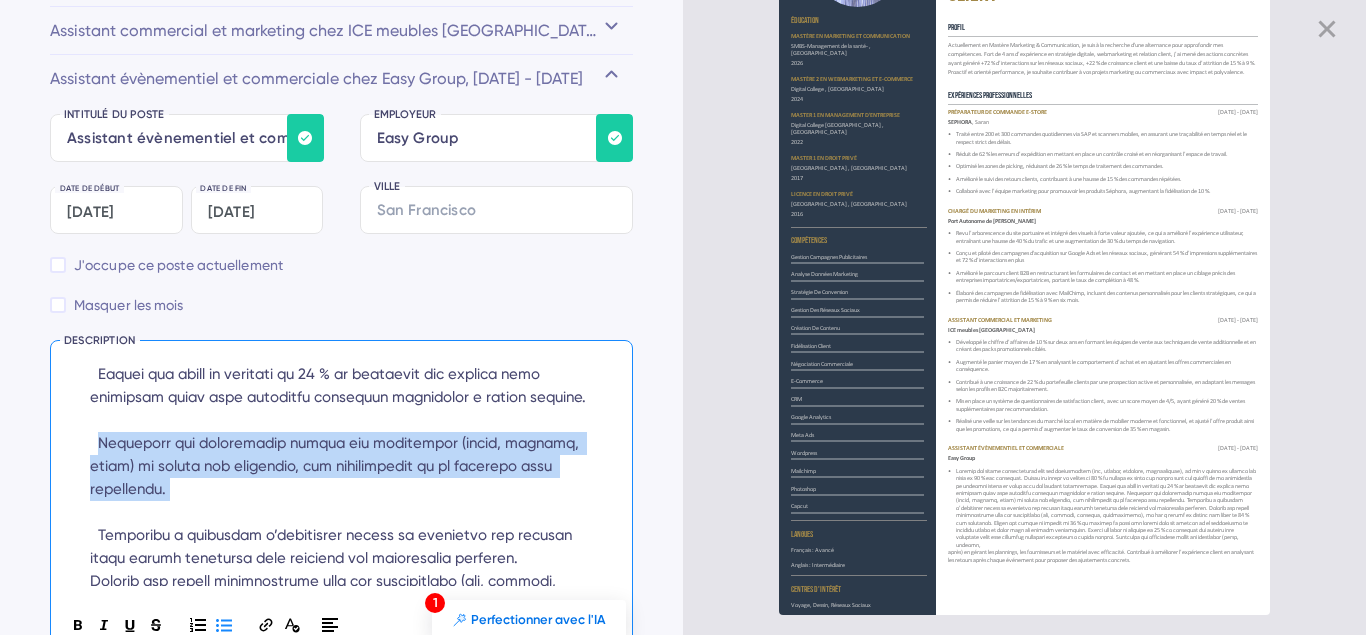 scroll, scrollTop: 0, scrollLeft: 0, axis: both 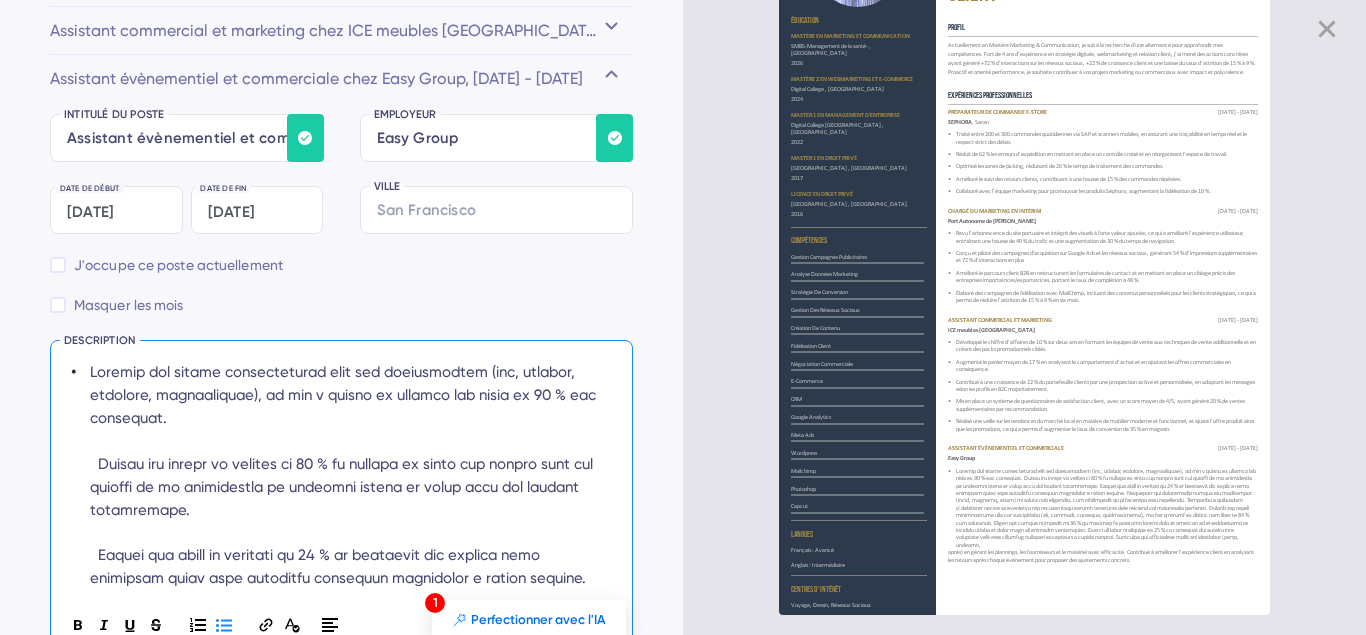 click at bounding box center [345, 693] 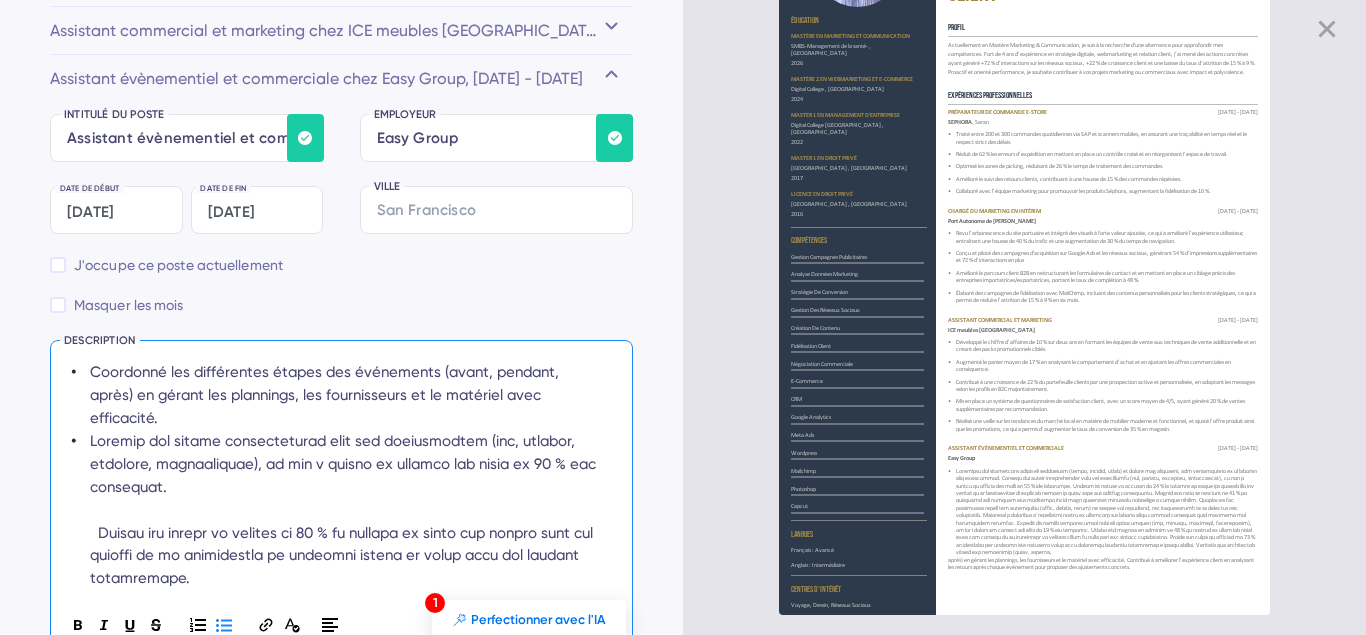 scroll, scrollTop: 451, scrollLeft: 0, axis: vertical 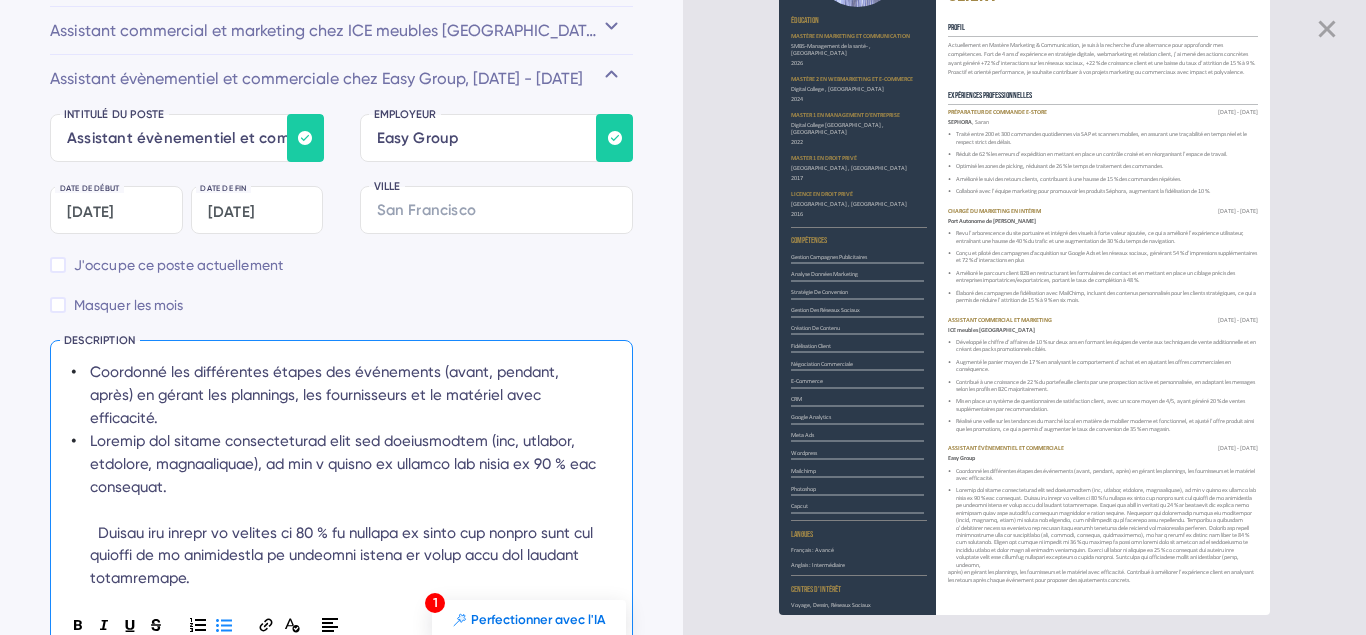 click on "Coordonné les différentes étapes des événements (avant, pendant, après) en gérant les plannings, les fournisseurs et le matériel avec efficacité." at bounding box center [326, 395] 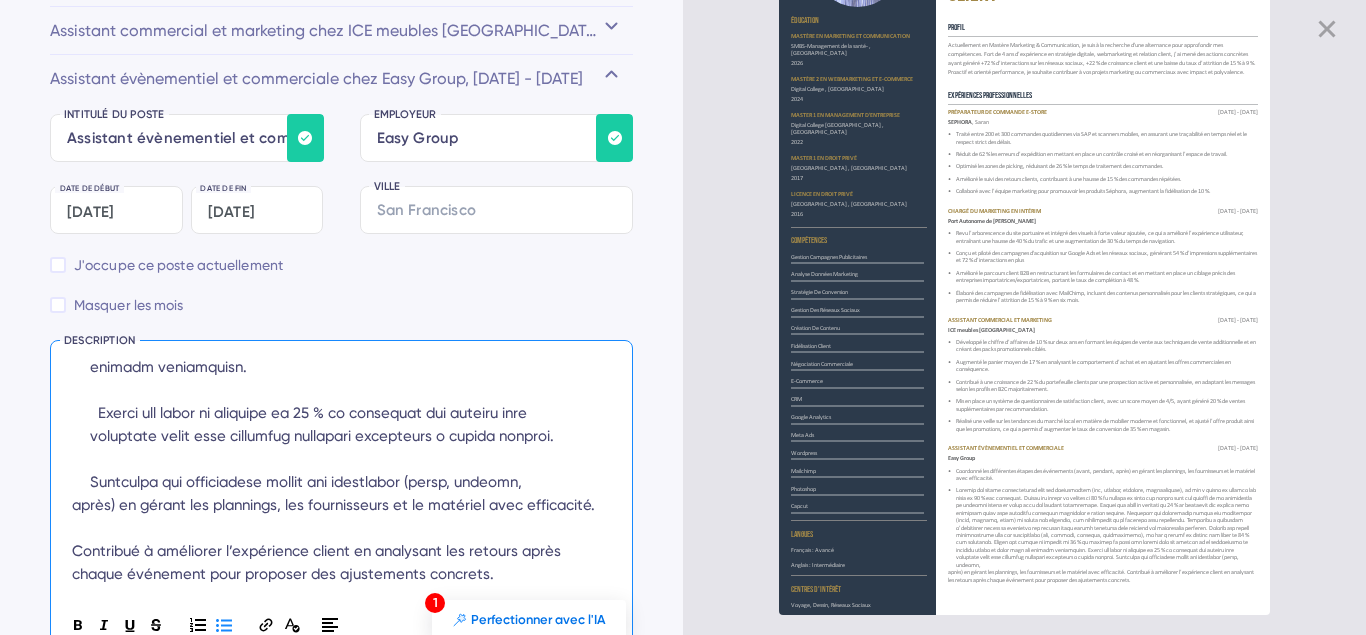 scroll, scrollTop: 647, scrollLeft: 0, axis: vertical 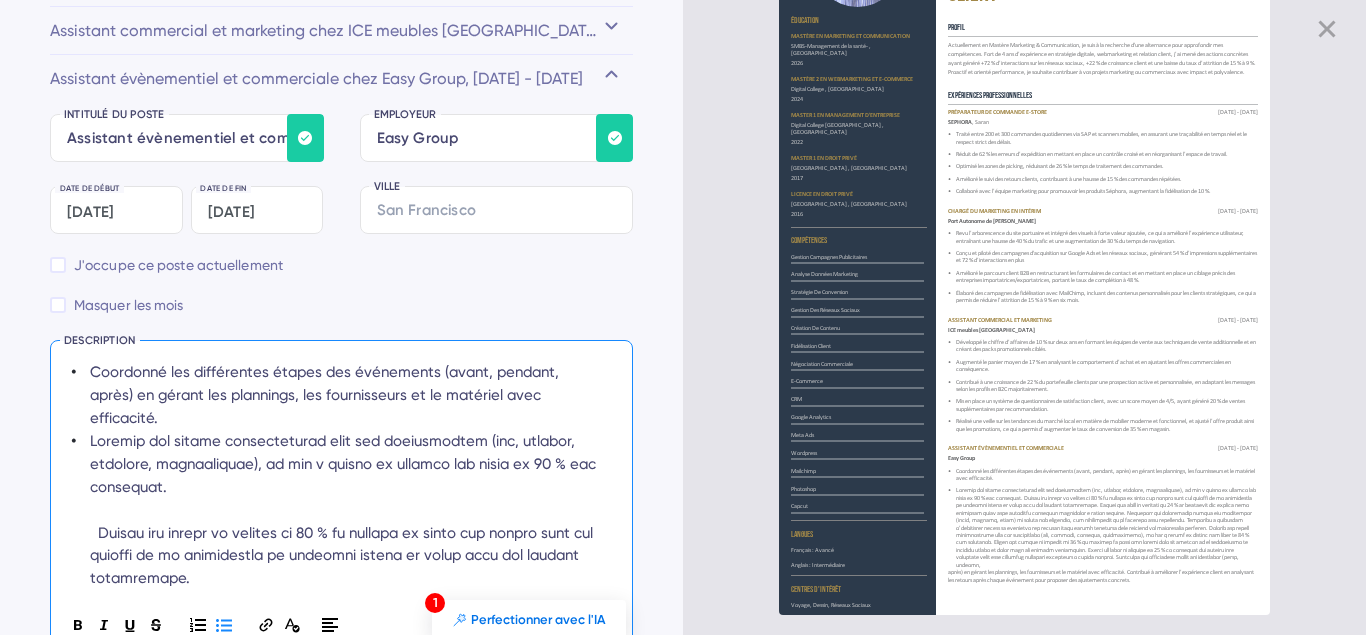 drag, startPoint x: 501, startPoint y: 556, endPoint x: 49, endPoint y: 327, distance: 506.7001 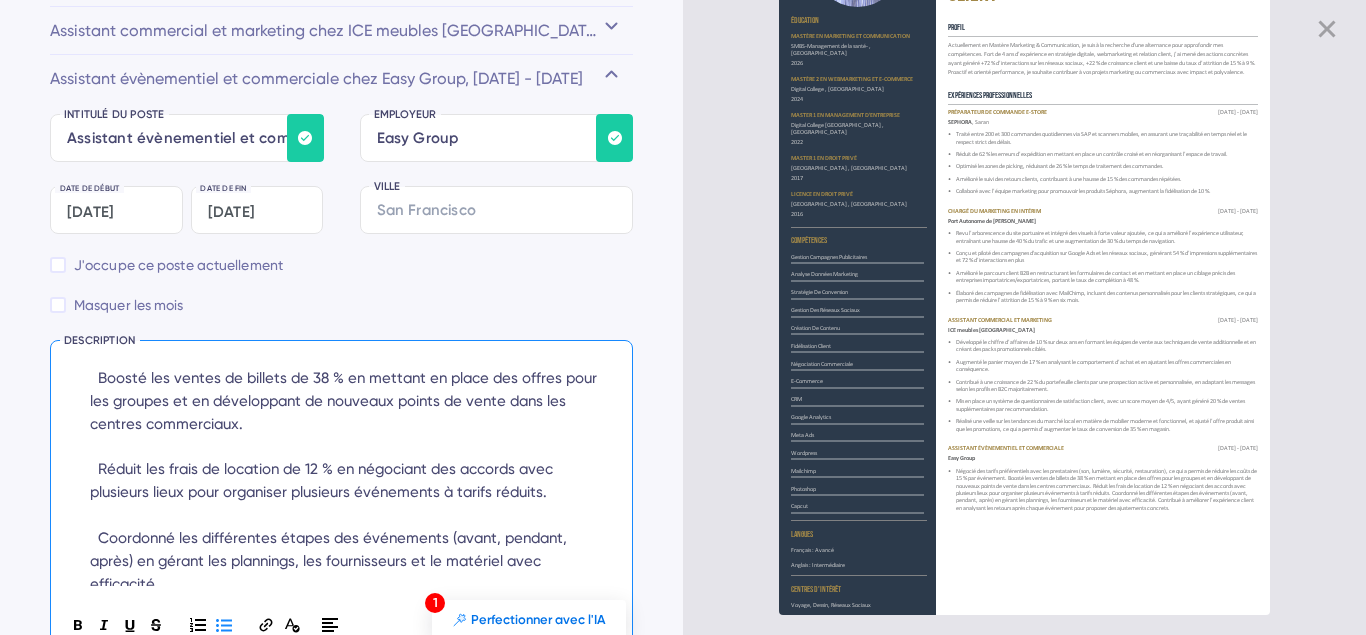 scroll, scrollTop: 0, scrollLeft: 0, axis: both 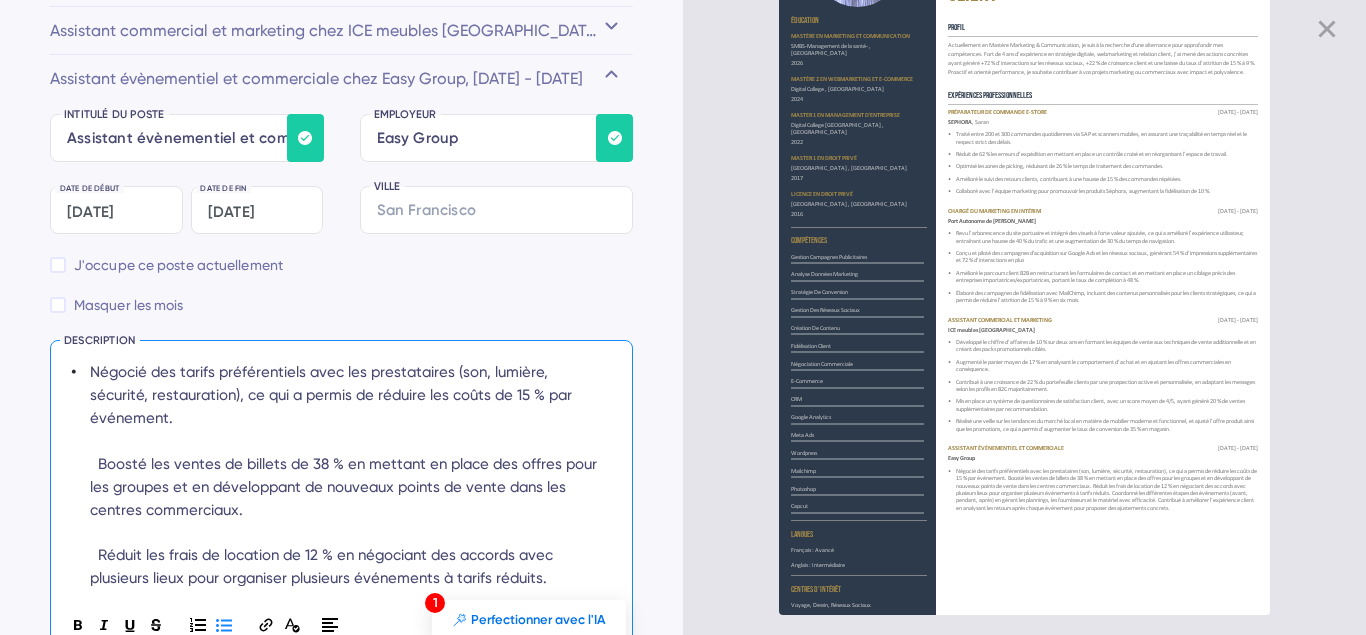 click on "Négocié des tarifs préférentiels avec les prestataires (son, lumière, sécurité, restauration), ce qui a permis de réduire les coûts de 15 % par événement.
Boosté les ventes de billets de 38 % en mettant en place des offres pour les groupes et en développant de nouveaux points de vente dans les centres commerciaux.
Réduit les frais de location de 12 % en négociant des accords avec plusieurs lieux pour organiser plusieurs événements à tarifs réduits.
Coordonné les différentes étapes des événements (avant, pendant, après) en gérant les plannings, les fournisseurs et le matériel avec efficacité.
Contribué à améliorer l’expérience client en analysant les retours après chaque événement pour proposer des ajustements concrets." at bounding box center [345, 555] 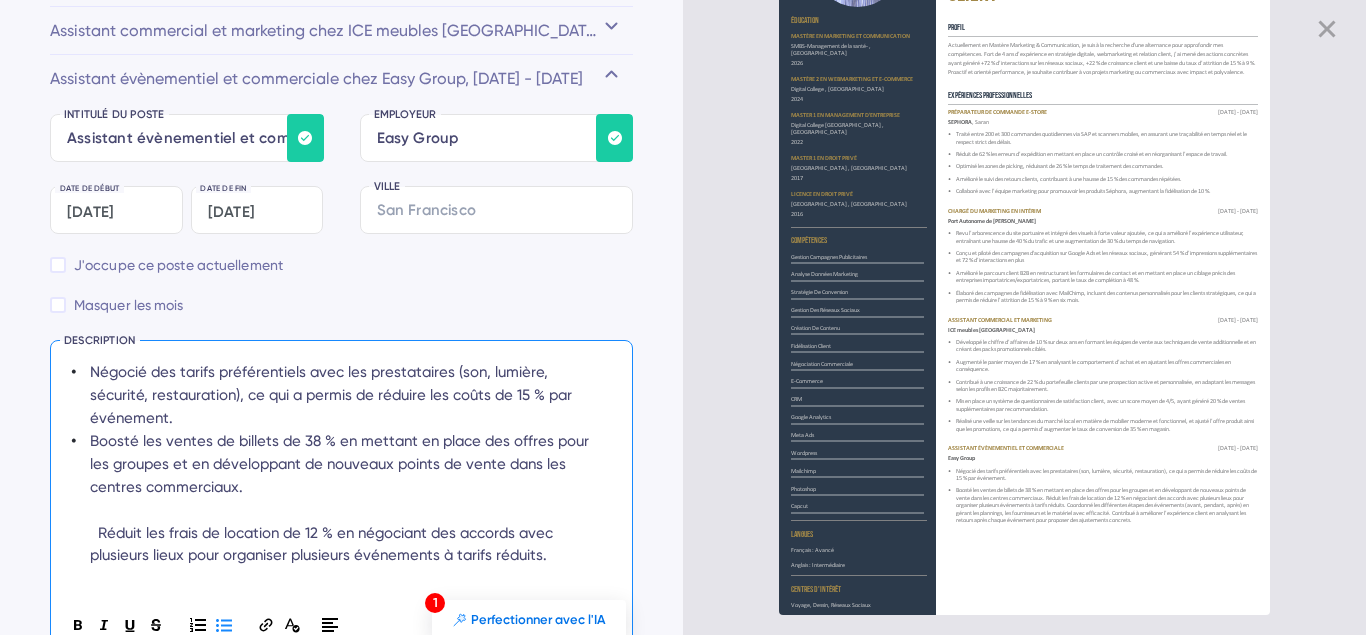 scroll, scrollTop: 129, scrollLeft: 0, axis: vertical 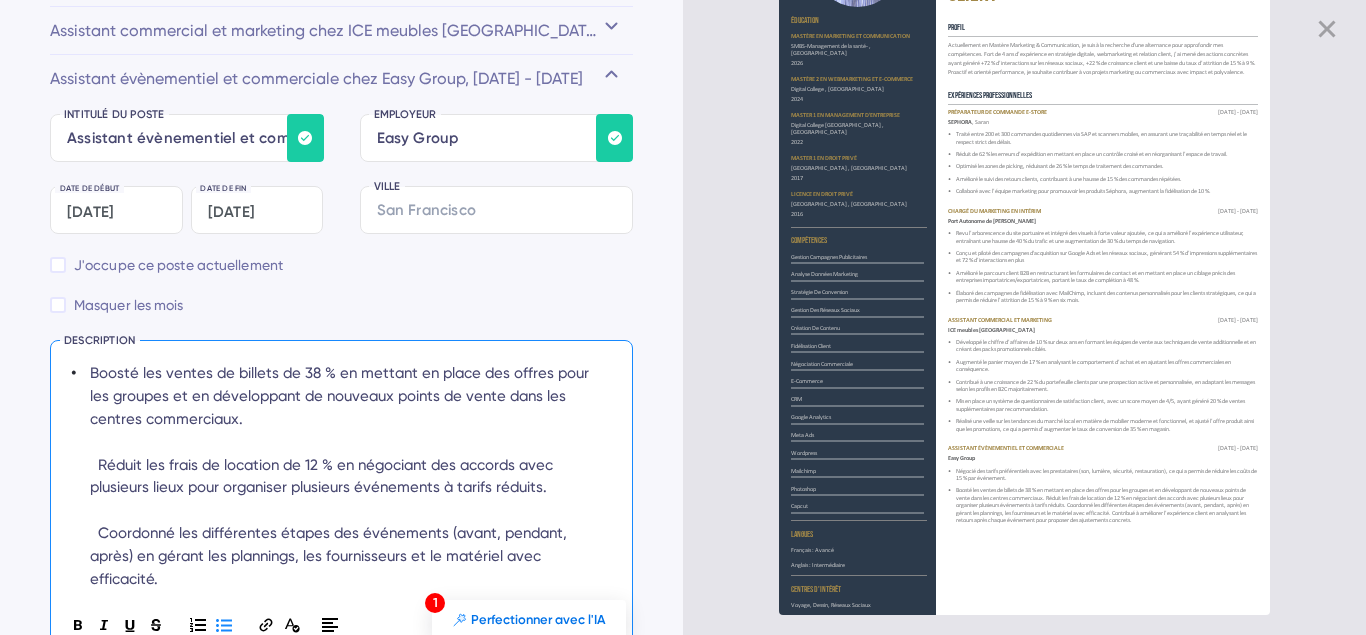 click on "Boosté les ventes de billets de 38 % en mettant en place des offres pour les groupes et en développant de nouveaux points de vente dans les centres commerciaux.
Réduit les frais de location de 12 % en négociant des accords avec plusieurs lieux pour organiser plusieurs événements à tarifs réduits.
Coordonné les différentes étapes des événements (avant, pendant, après) en gérant les plannings, les fournisseurs et le matériel avec efficacité.
Contribué à améliorer l’expérience client en analysant les retours après chaque événement pour proposer des ajustements concrets." at bounding box center (341, 510) 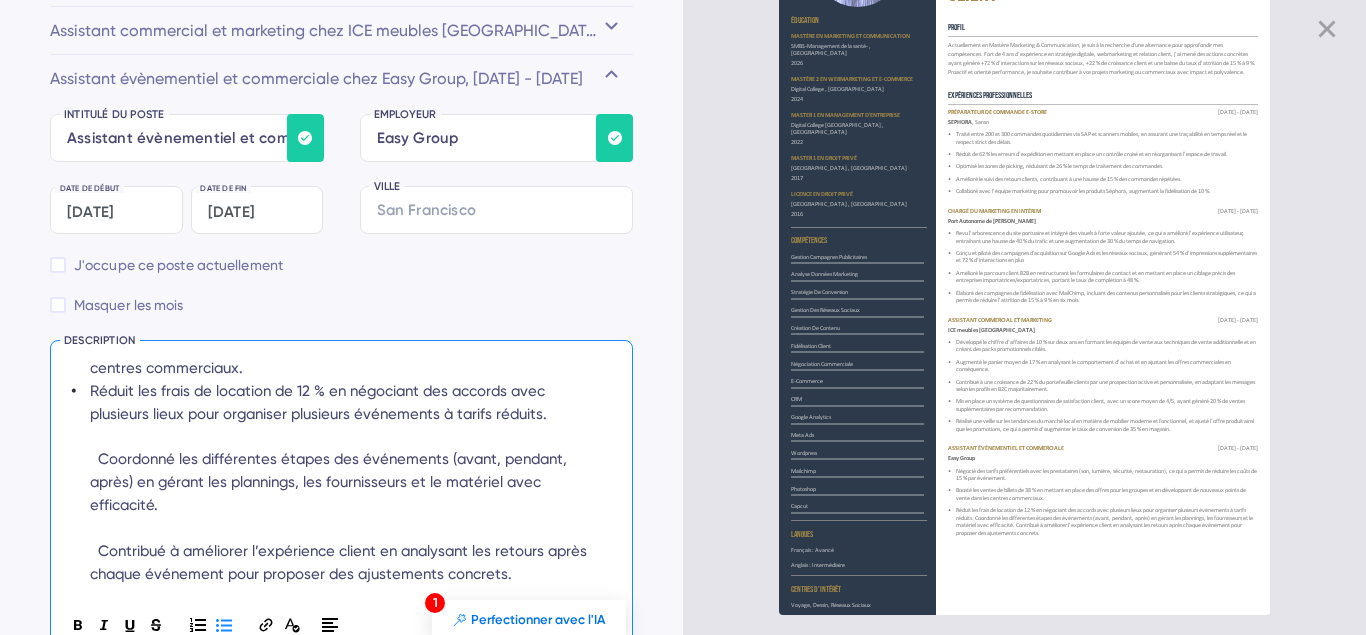 scroll, scrollTop: 151, scrollLeft: 0, axis: vertical 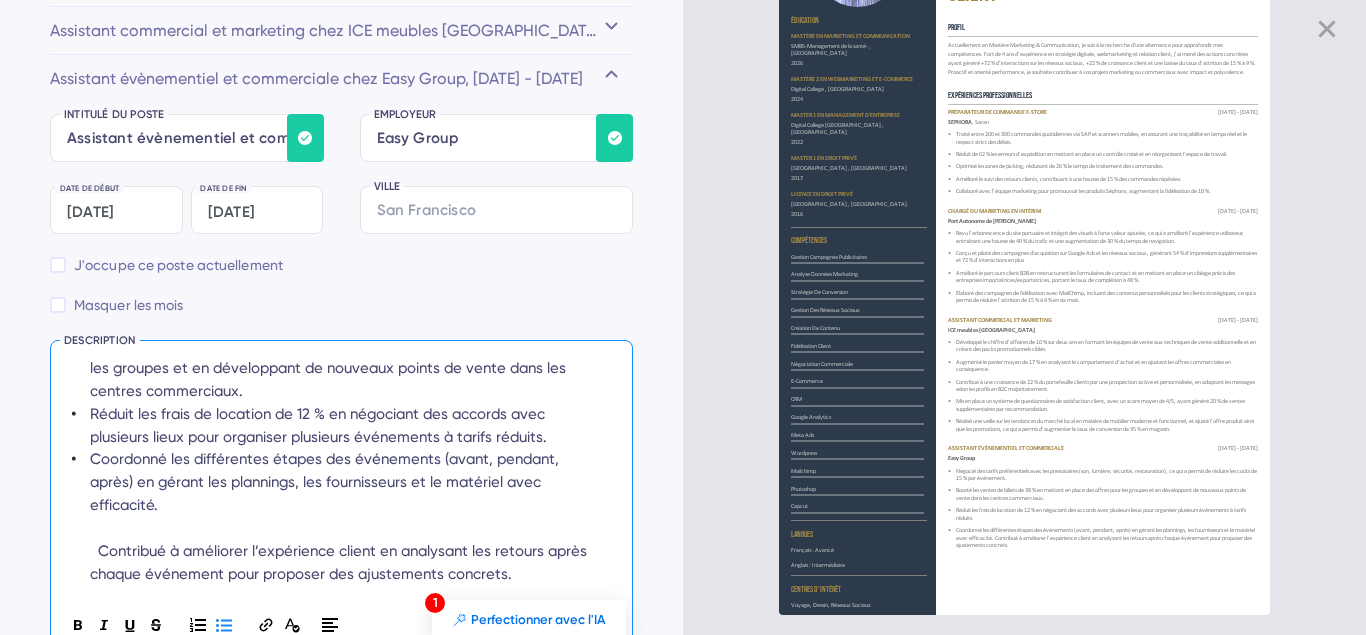 click on "Coordonné les différentes étapes des événements (avant, pendant, après) en gérant les plannings, les fournisseurs et le matériel avec efficacité.
Contribué à améliorer l’expérience client en analysant les retours après chaque événement pour proposer des ajustements concrets." at bounding box center [340, 516] 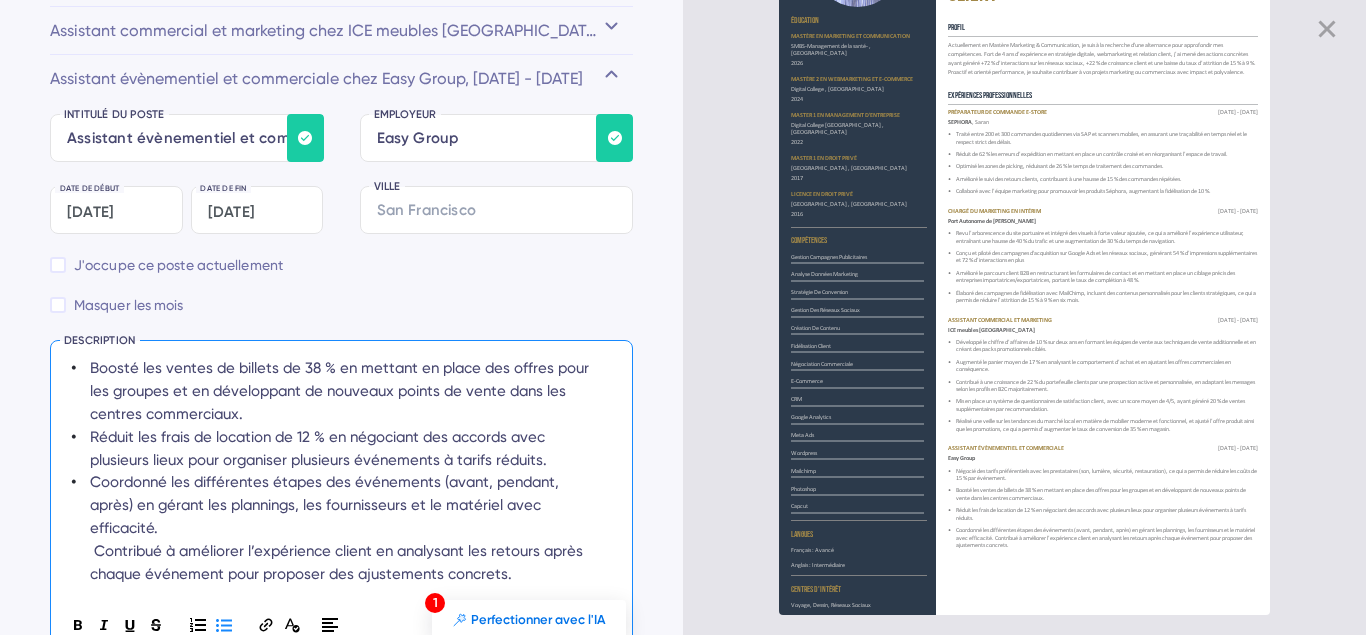 scroll, scrollTop: 119, scrollLeft: 0, axis: vertical 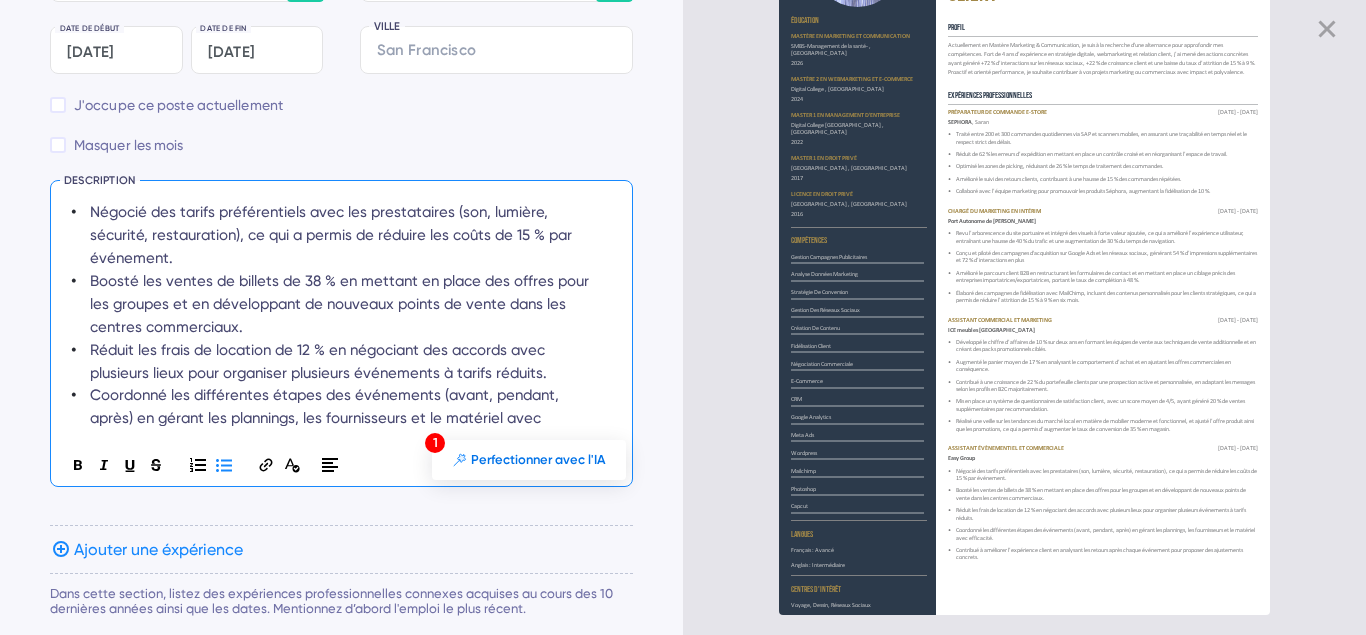 click on "Négocié des tarifs préférentiels avec les prestataires (son, lumière, sécurité, restauration), ce qui a permis de réduire les coûts de 15 % par événement." at bounding box center [333, 235] 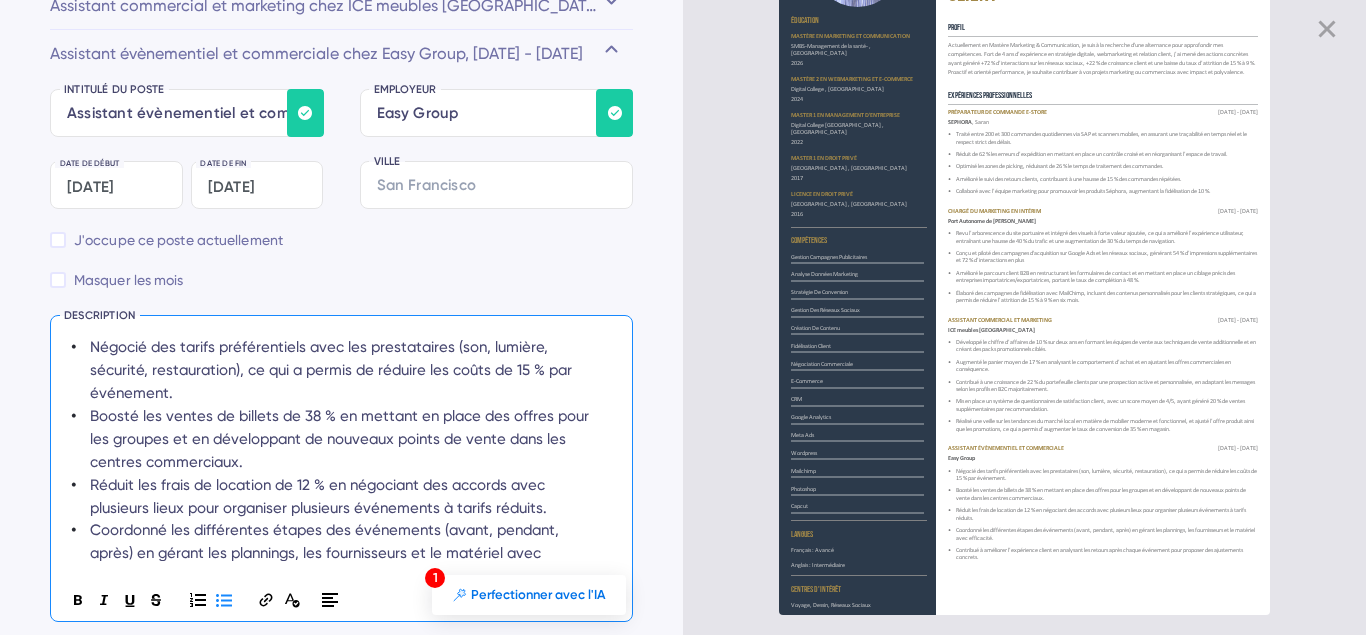 scroll, scrollTop: 3702, scrollLeft: 0, axis: vertical 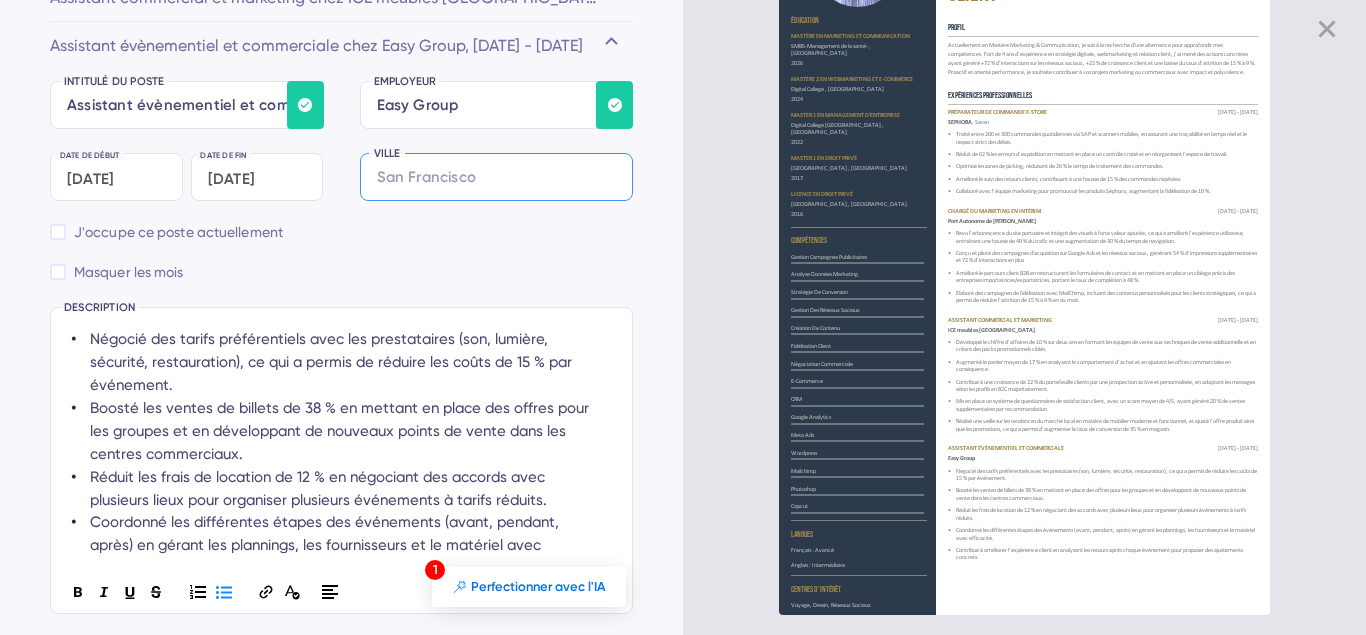 click at bounding box center (497, 177) 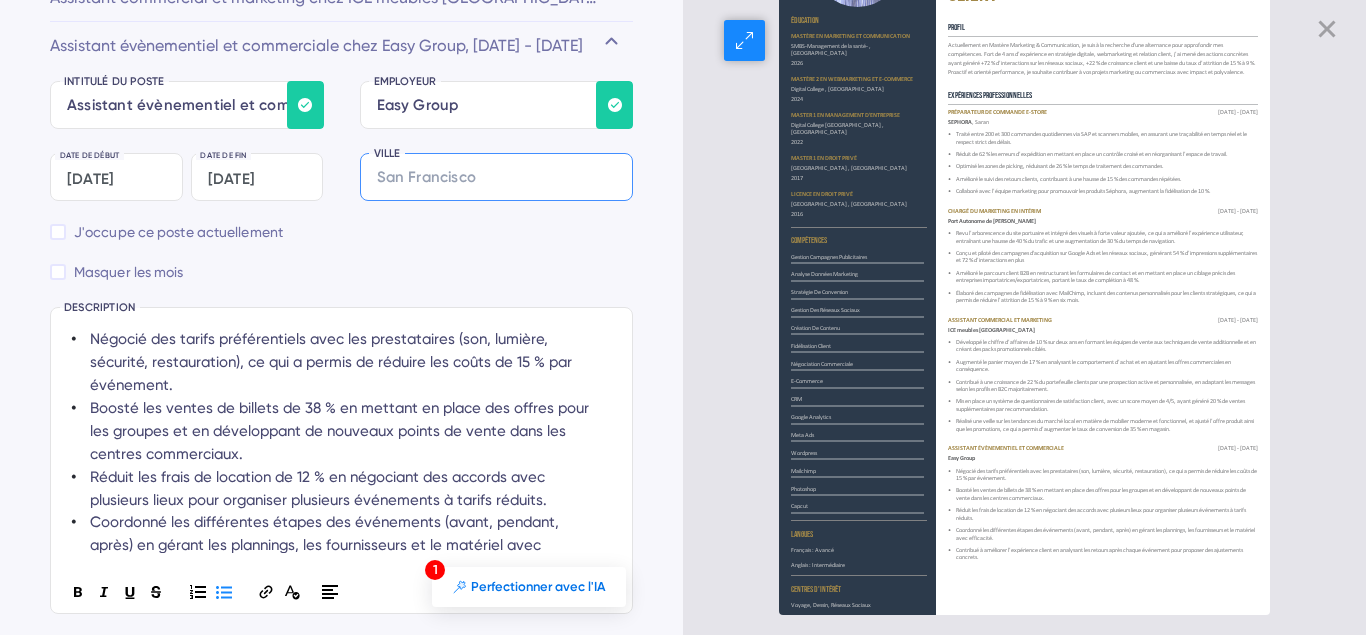 click on "Préparateur de commande e-store" at bounding box center (997, 112) 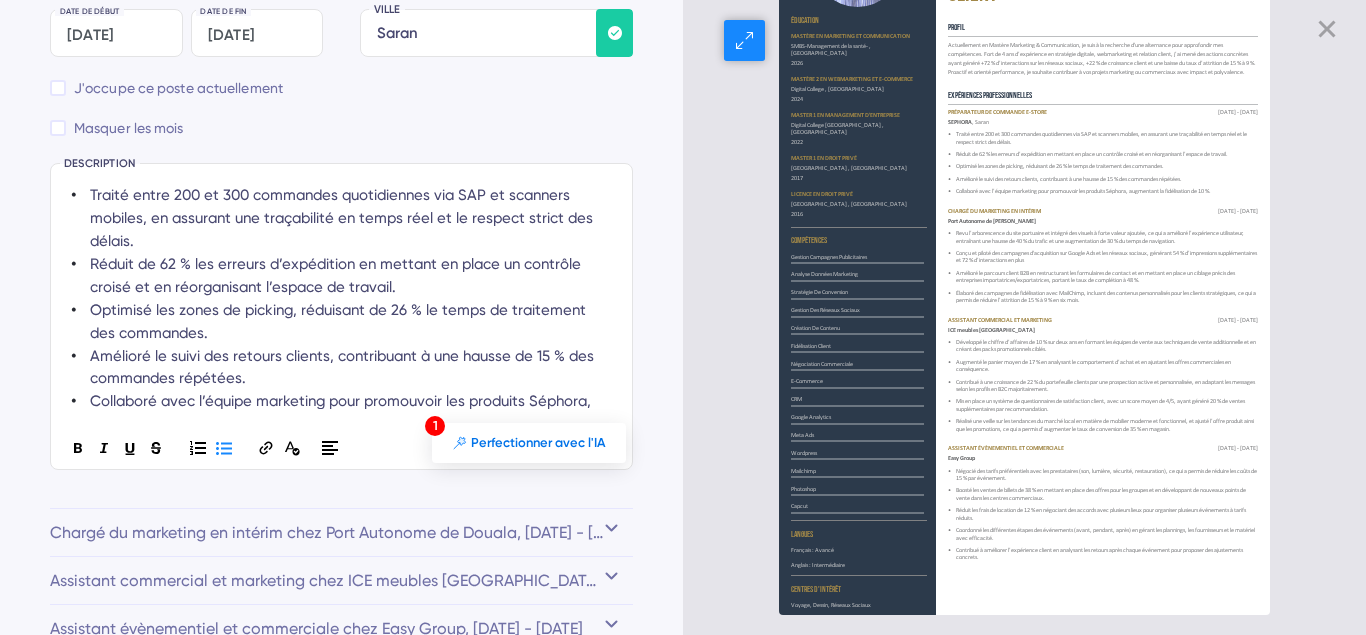 scroll, scrollTop: 3344, scrollLeft: 0, axis: vertical 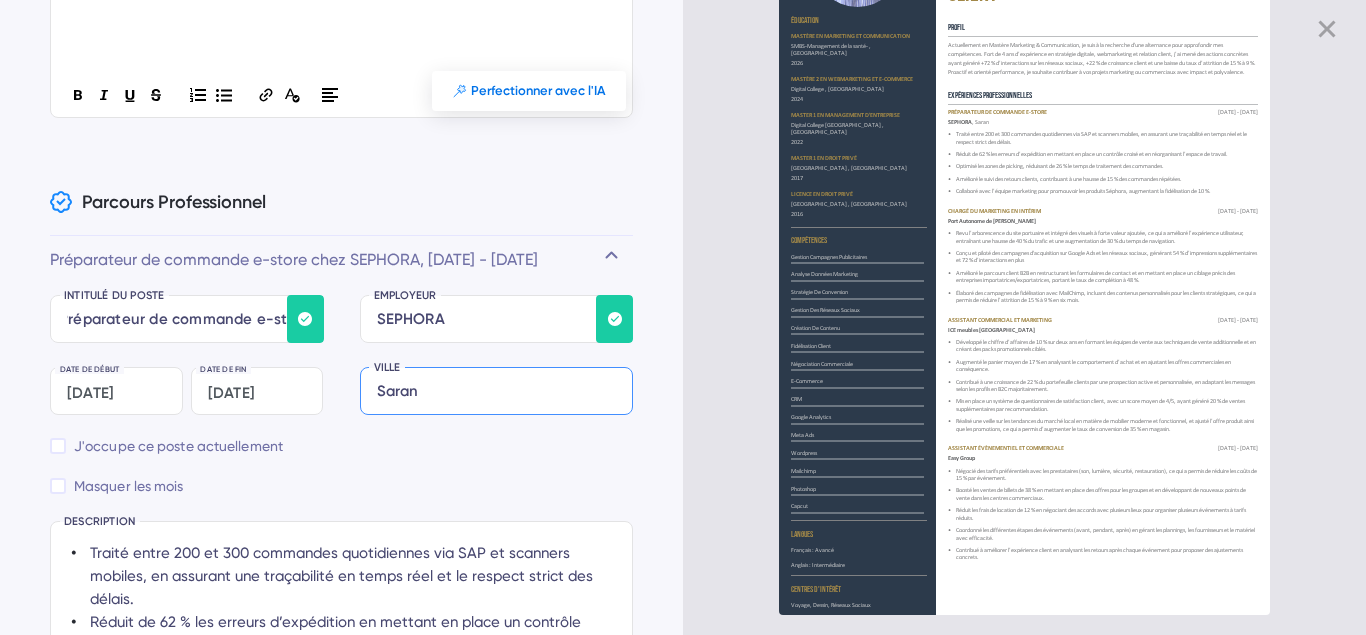 click at bounding box center [497, 391] 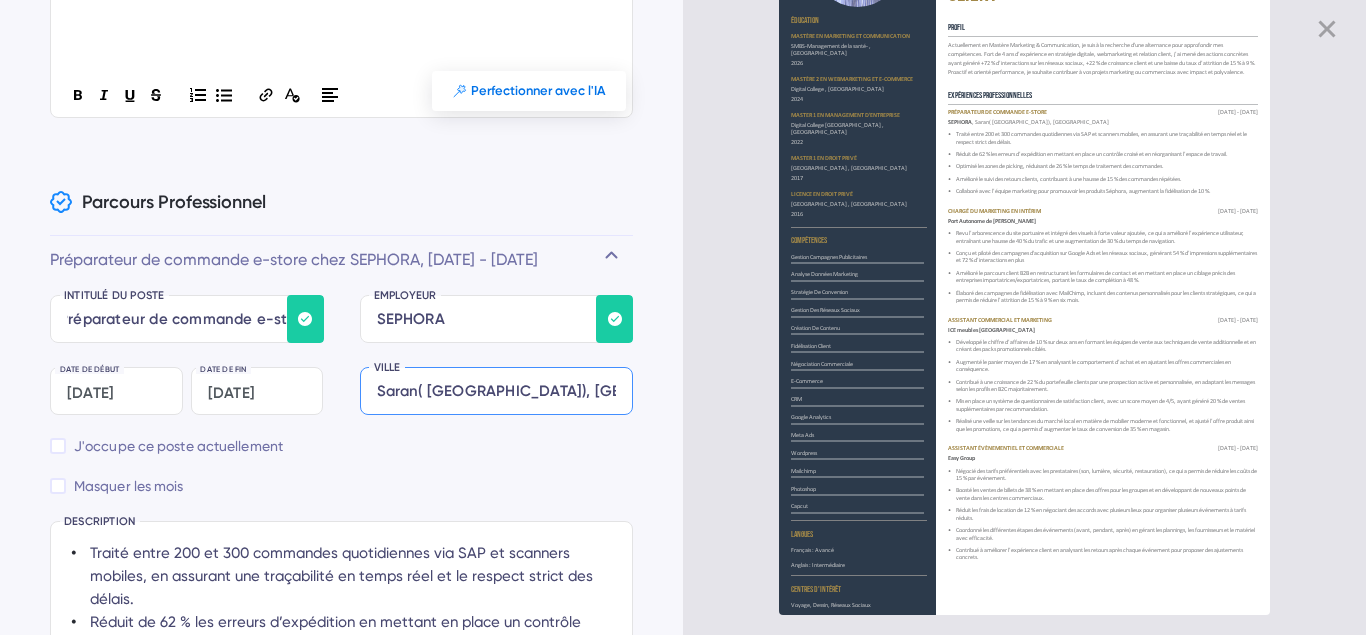 click at bounding box center [497, 391] 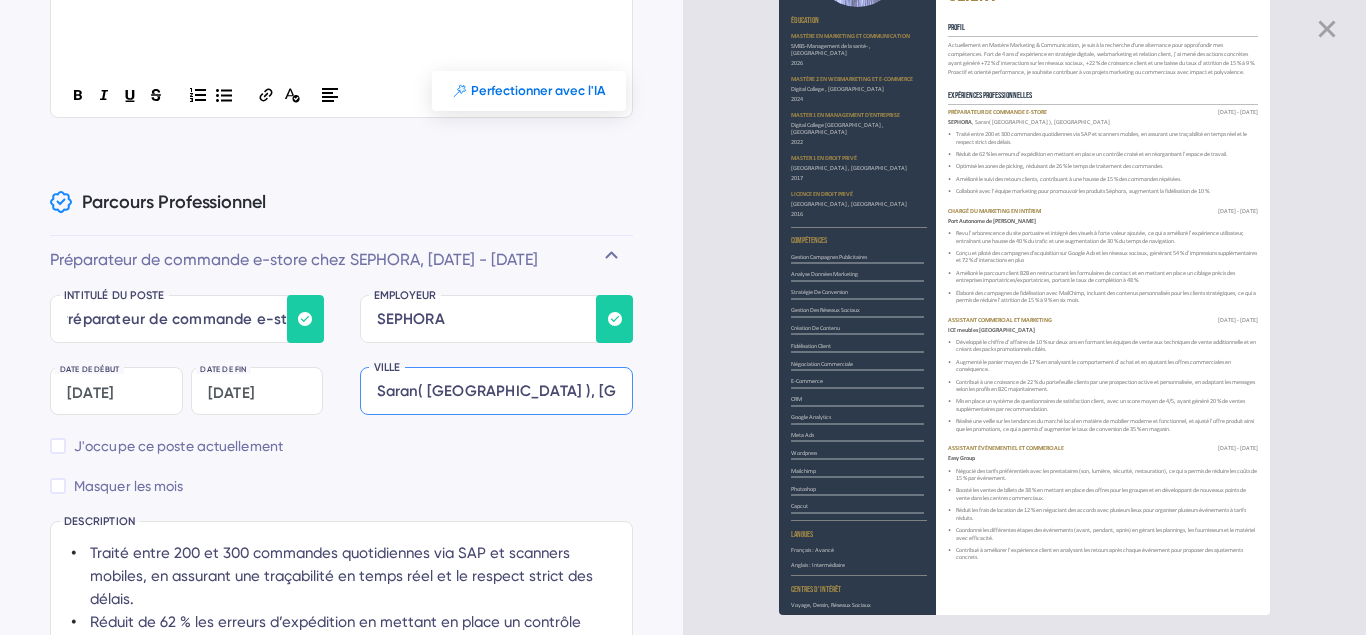 click at bounding box center (497, 391) 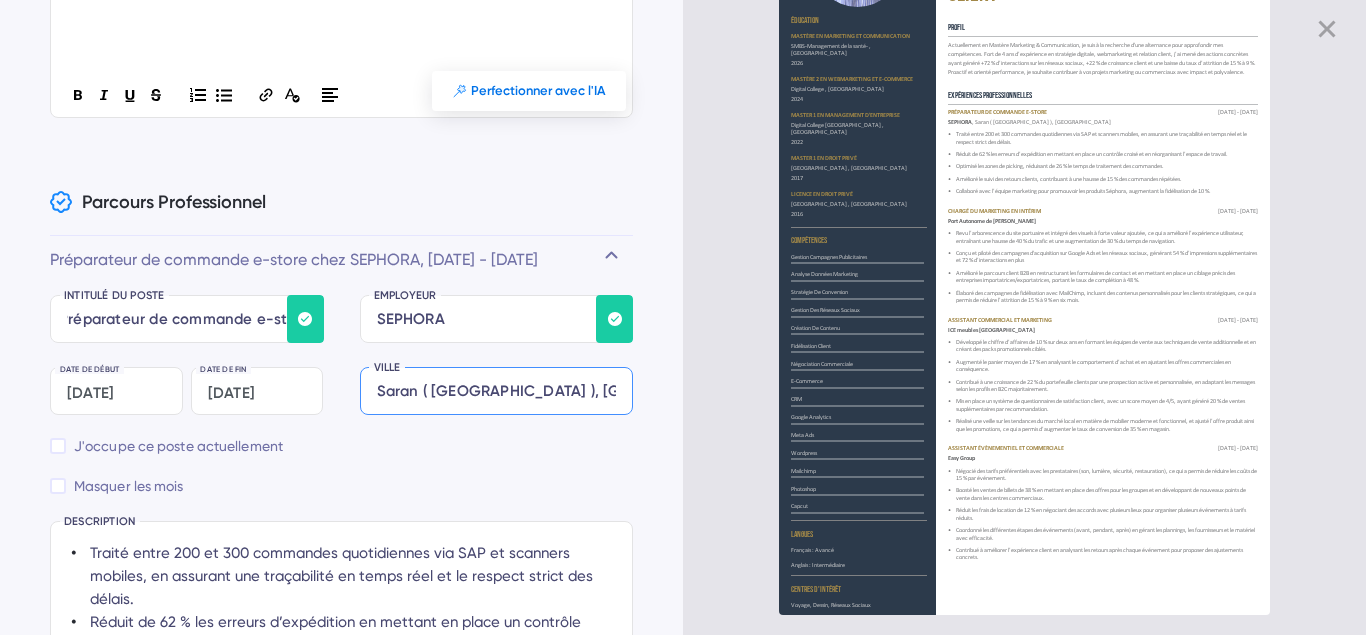 click at bounding box center [497, 391] 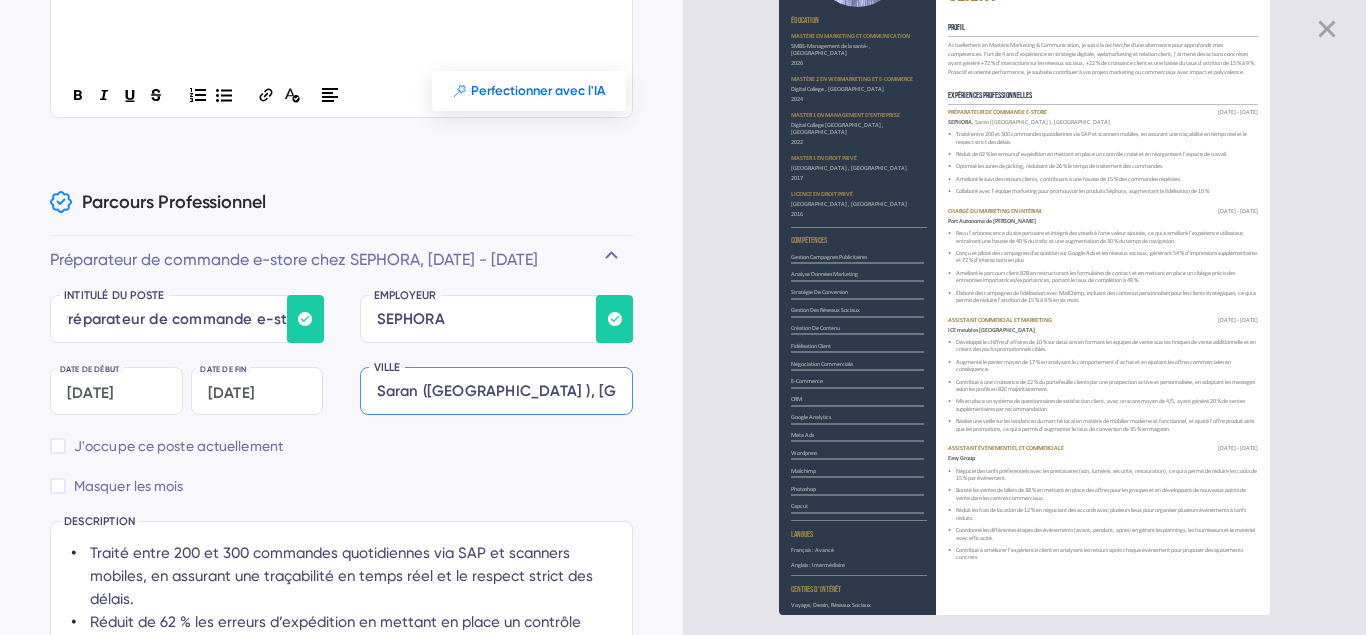 click at bounding box center (497, 391) 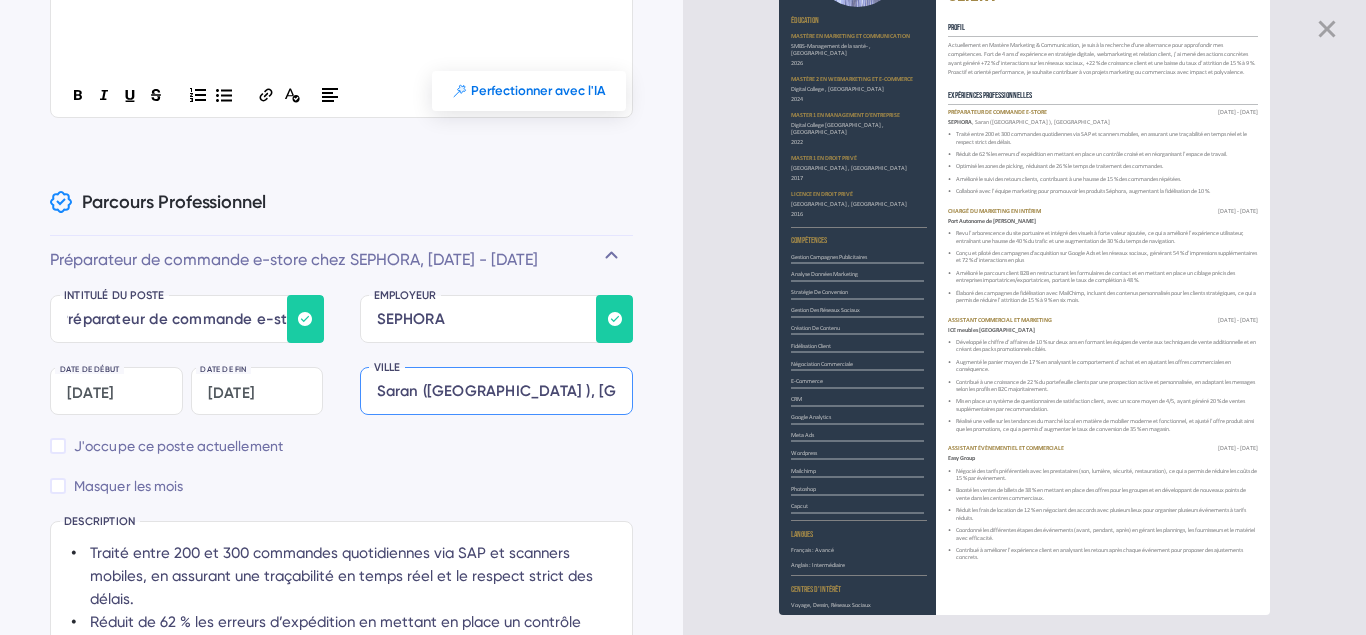 type on "Saran ([GEOGRAPHIC_DATA]), [GEOGRAPHIC_DATA]" 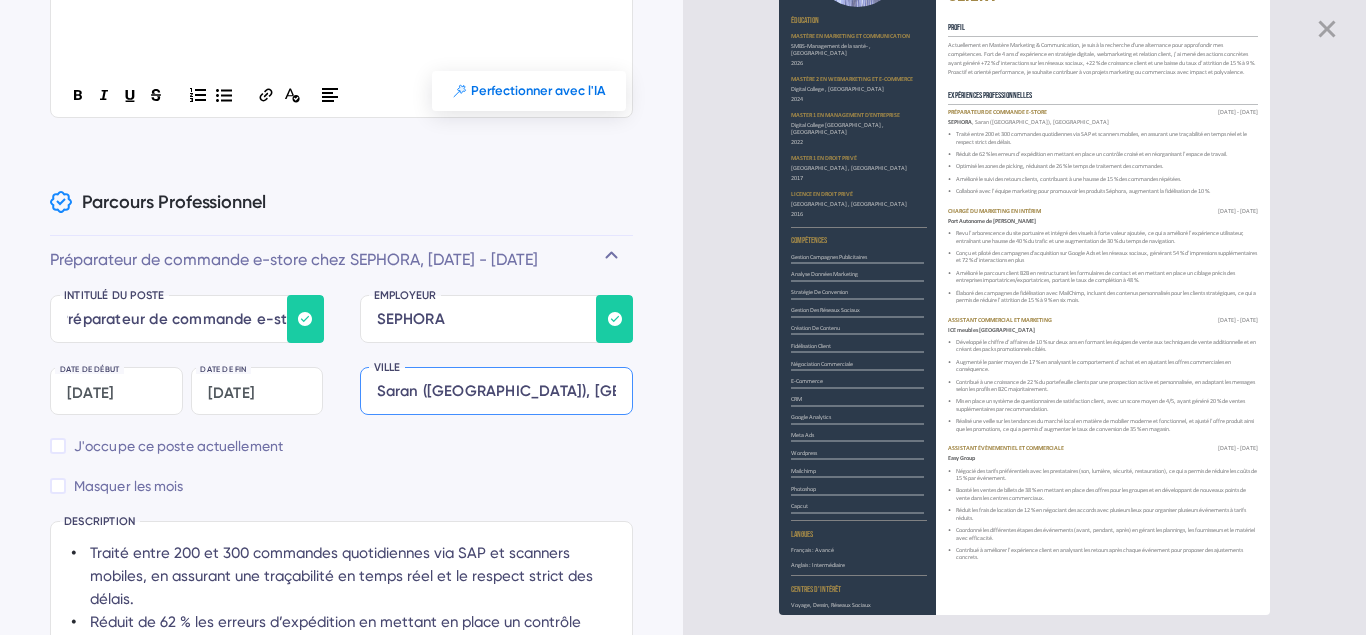 scroll, scrollTop: 3567, scrollLeft: 0, axis: vertical 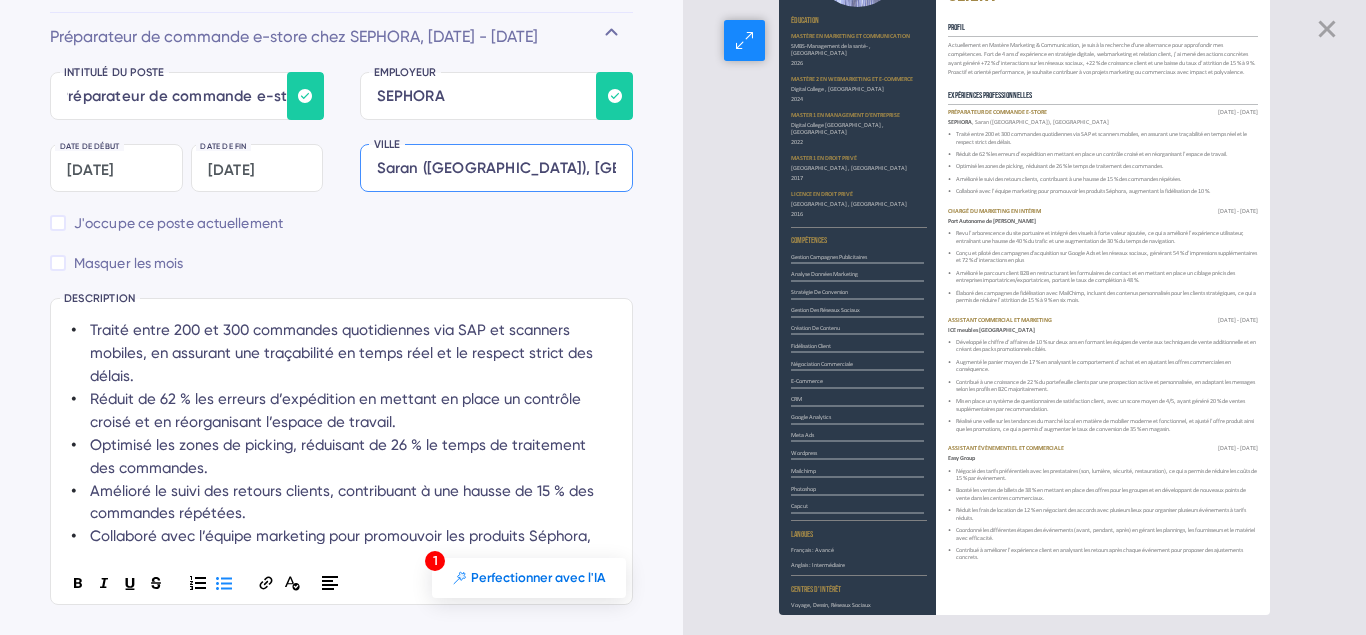 click on "Réduit les frais de location de 12 % en négociant des accords avec plusieurs lieux pour organiser plusieurs événements à tarifs réduits." at bounding box center (1101, 514) 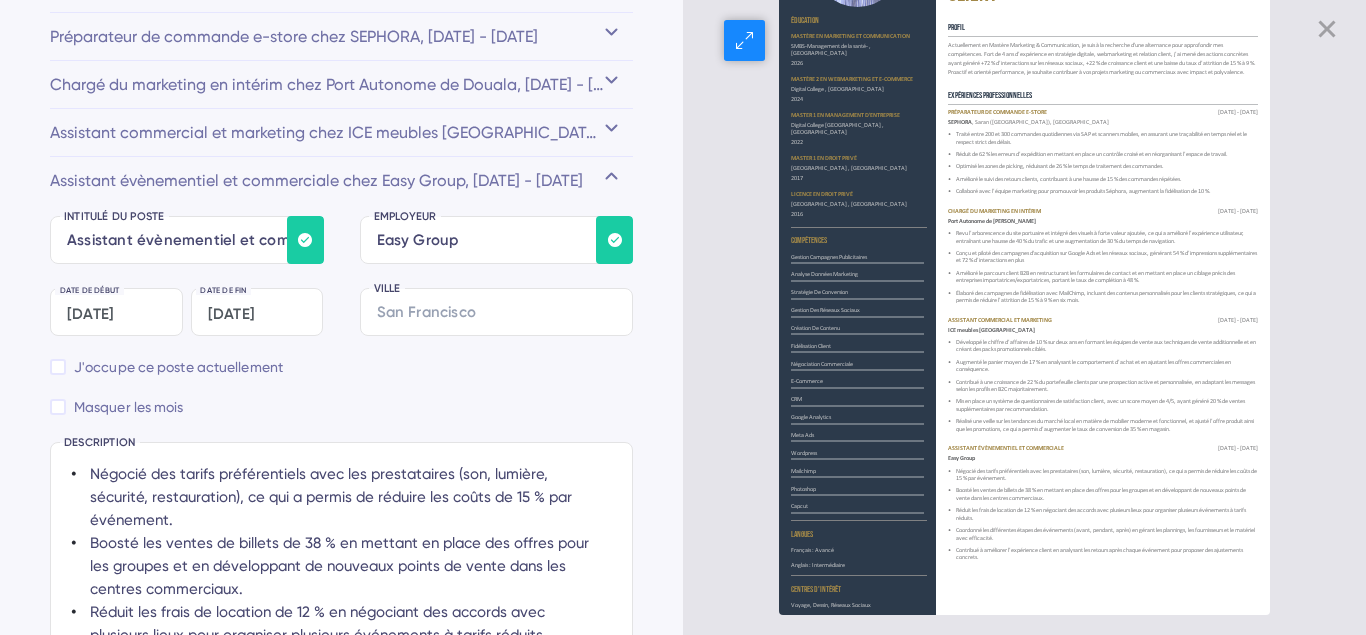 scroll, scrollTop: 3722, scrollLeft: 0, axis: vertical 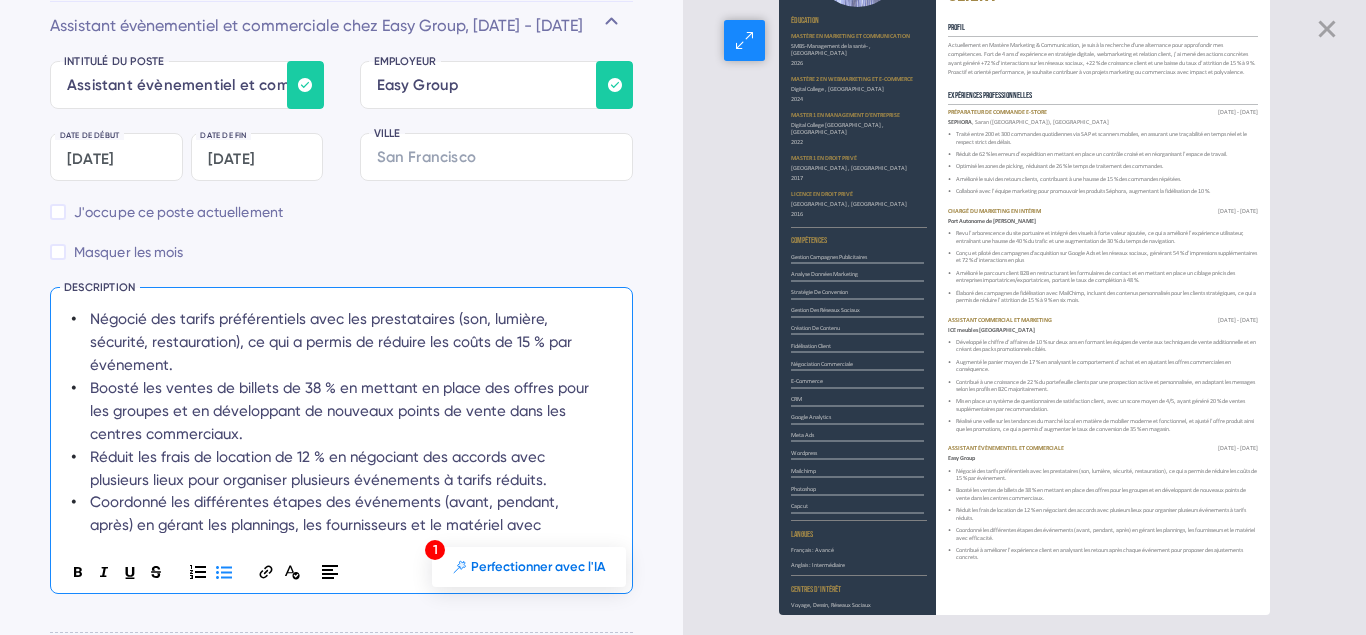click on "Port Autonome de [PERSON_NAME]" at bounding box center [992, 221] 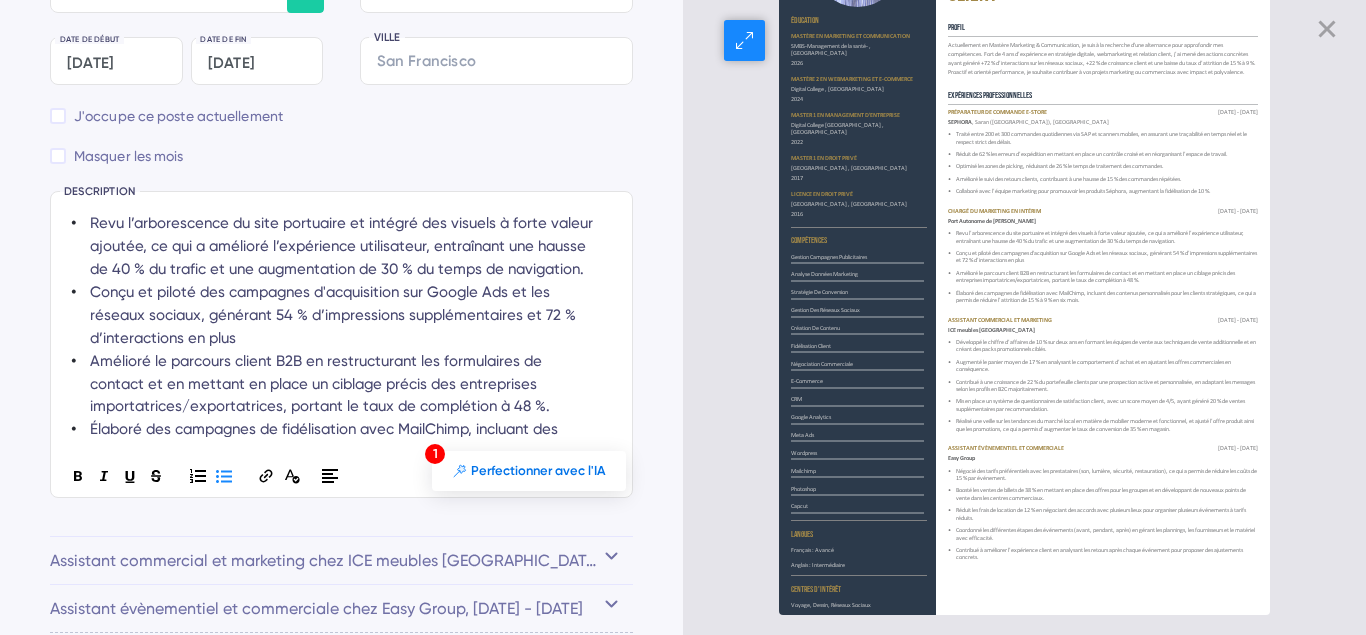 scroll, scrollTop: 3392, scrollLeft: 0, axis: vertical 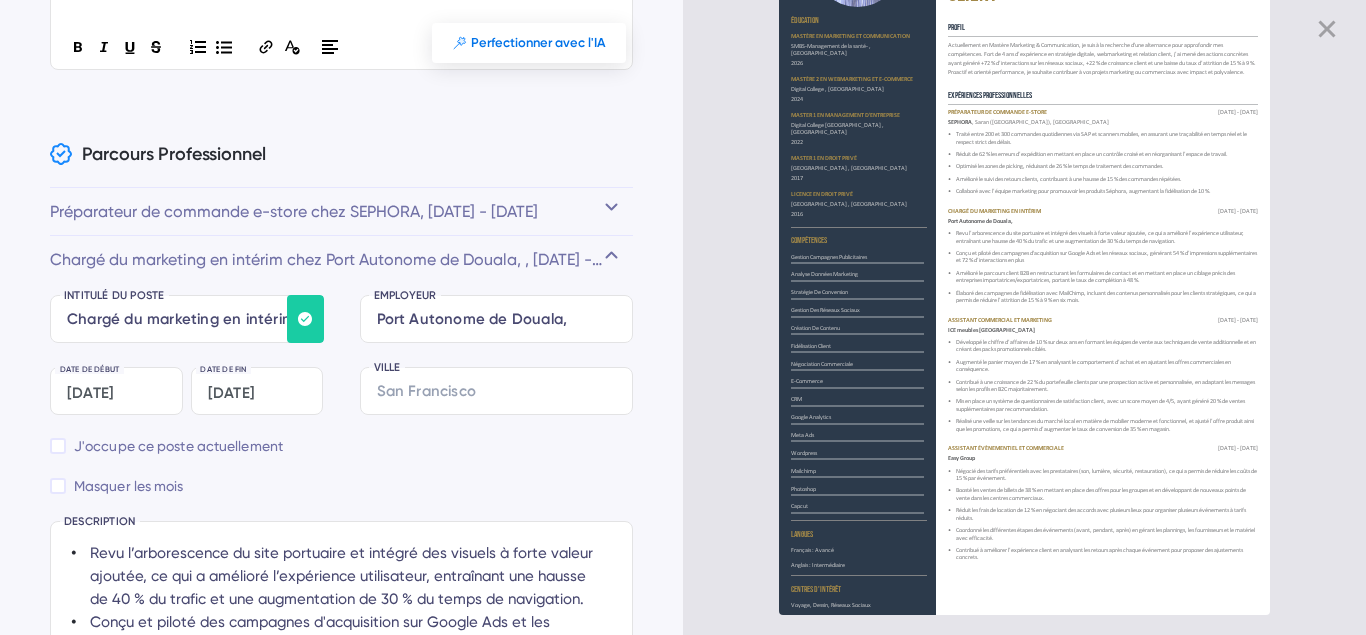 type on "Port Autonome de Douala," 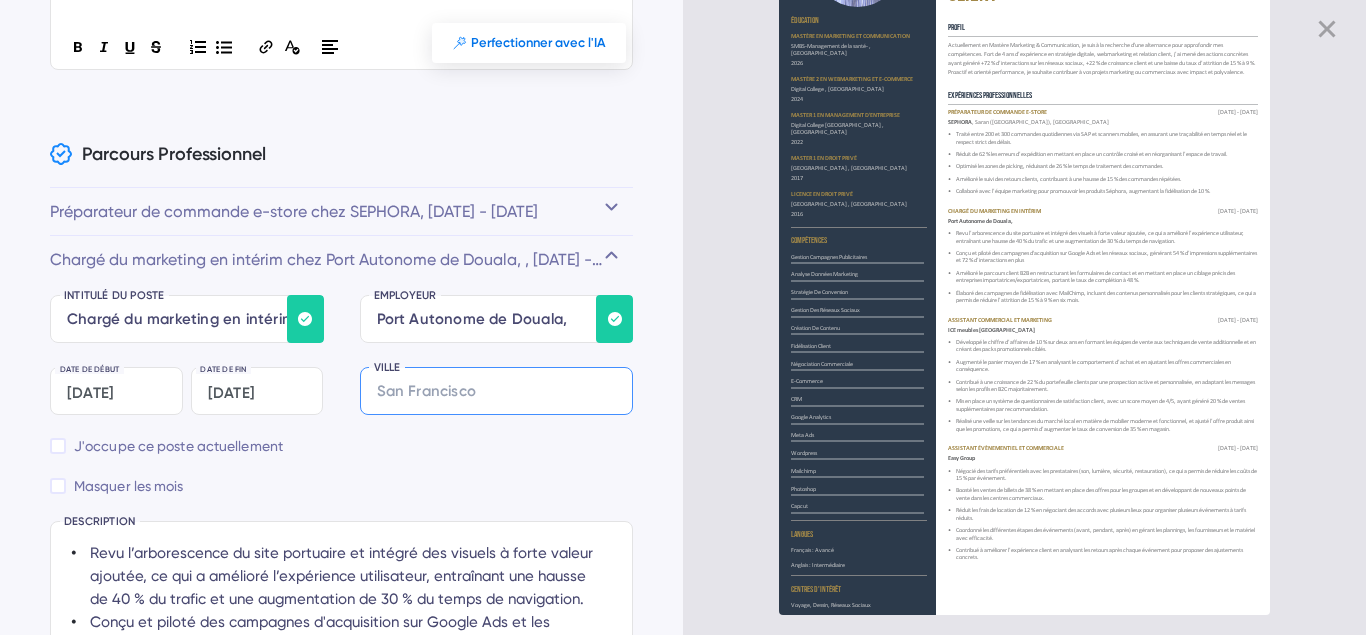 click at bounding box center (497, 391) 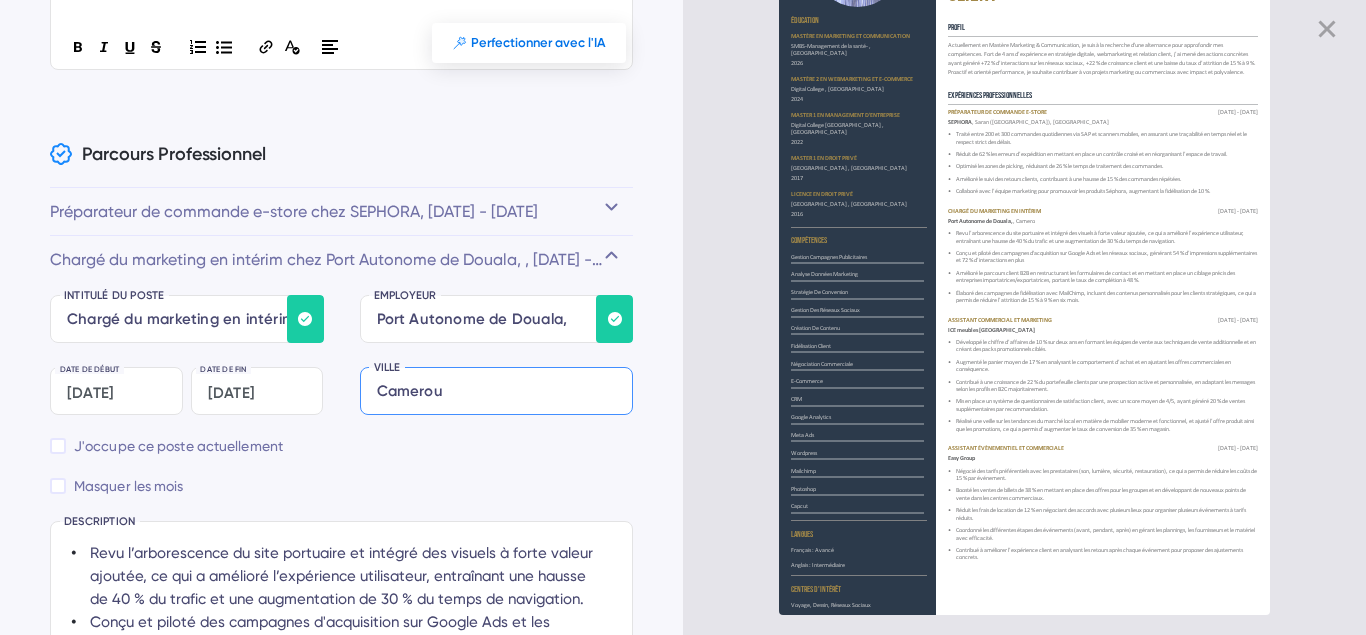 type on "[GEOGRAPHIC_DATA]" 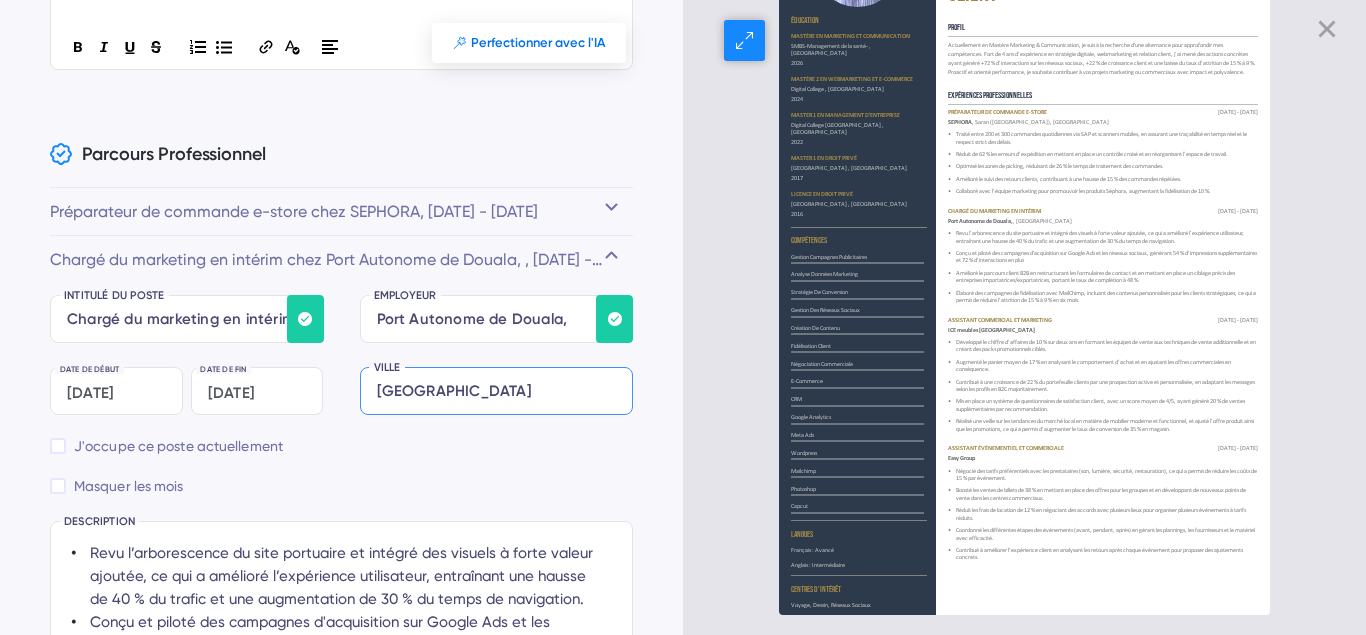 click on "ICE meubles [GEOGRAPHIC_DATA]" at bounding box center (991, 330) 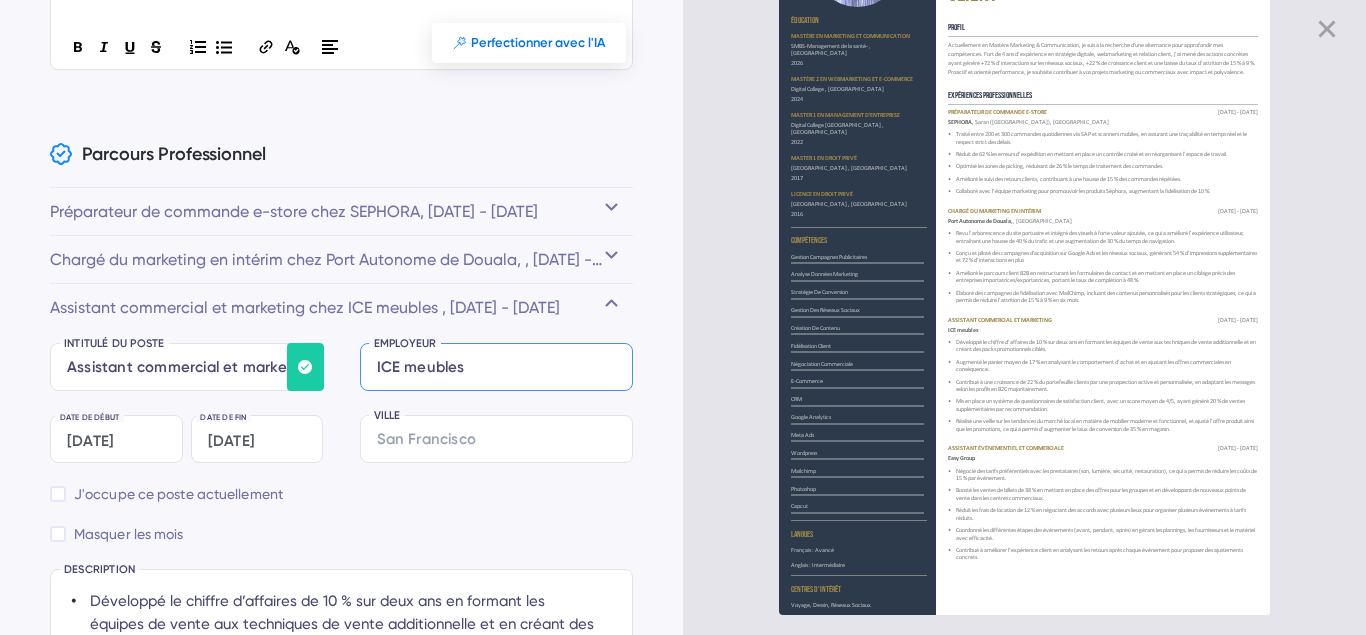 type on "ICE meubles" 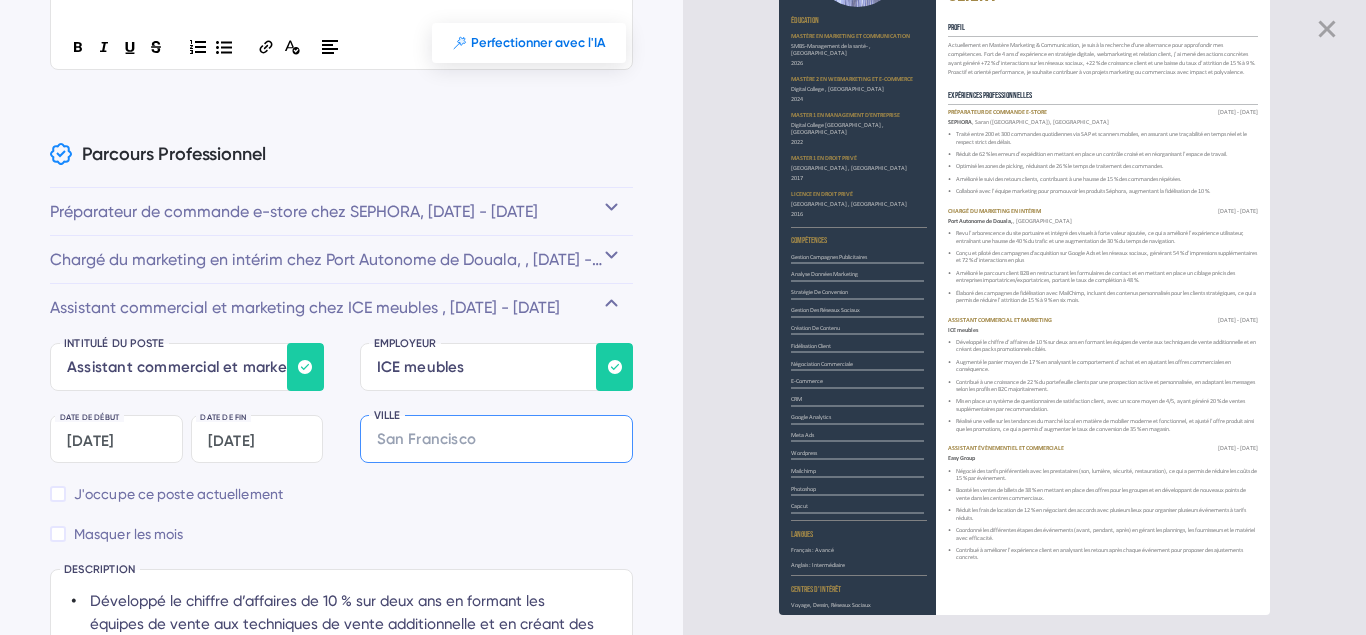 click at bounding box center (497, 439) 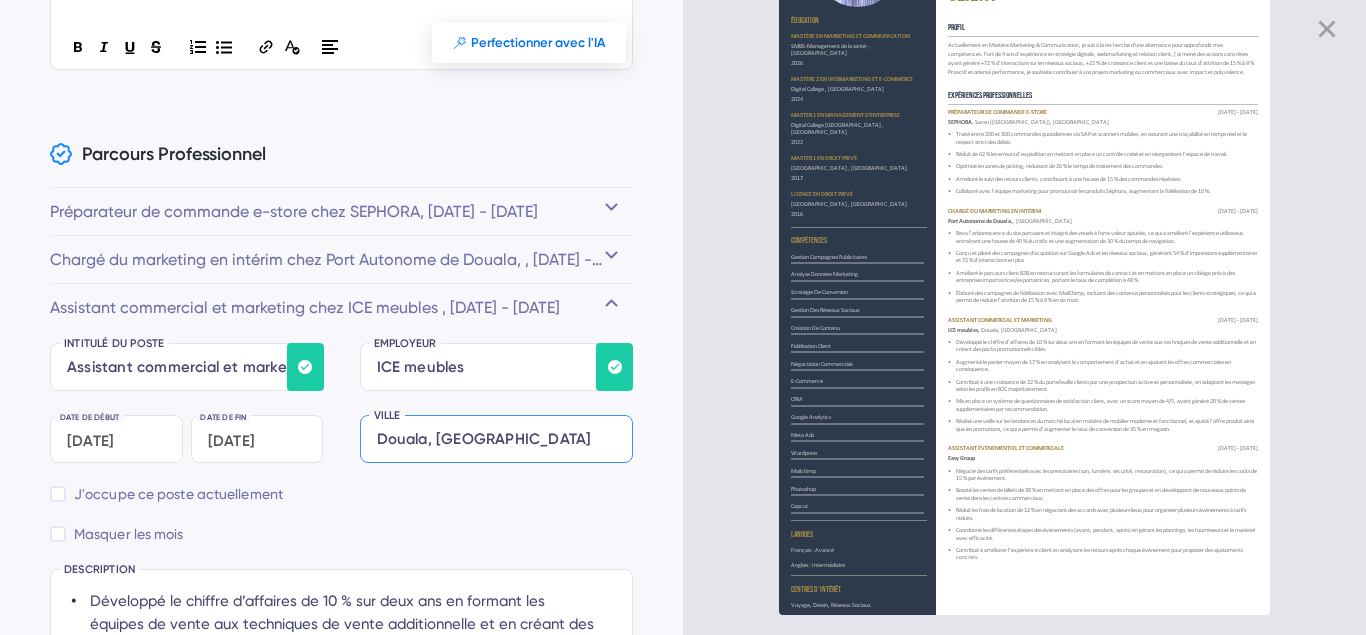 click at bounding box center [497, 439] 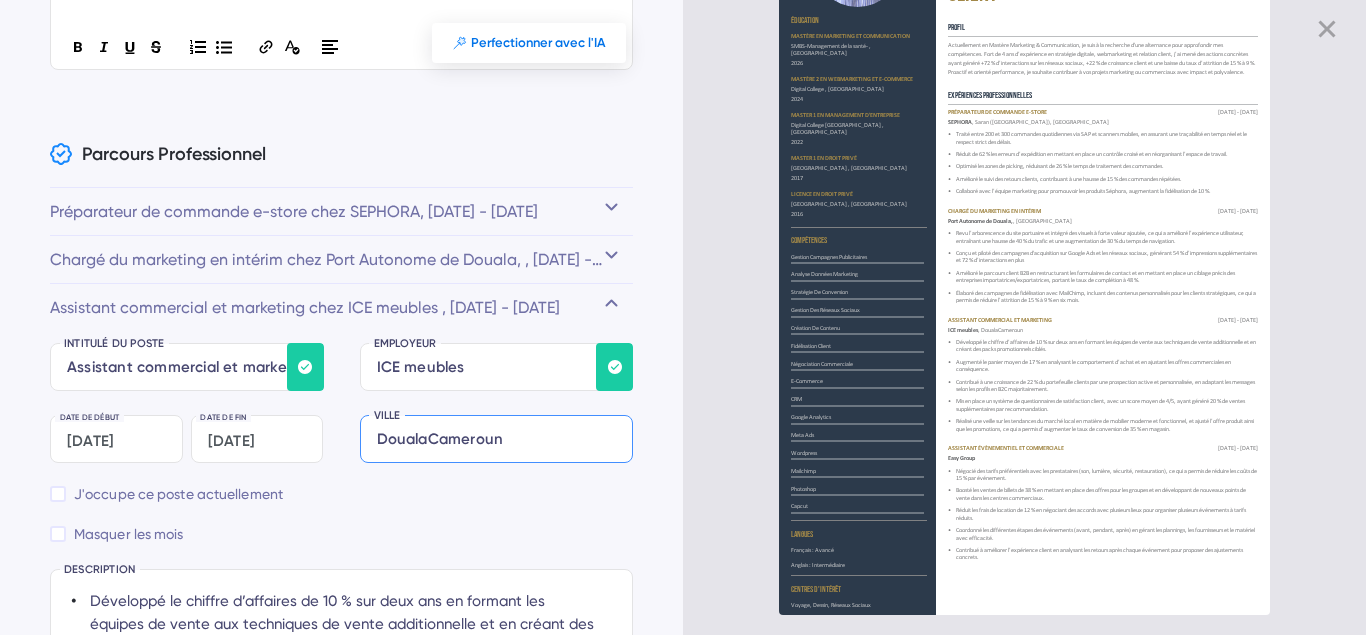 type on "Douala-[GEOGRAPHIC_DATA]" 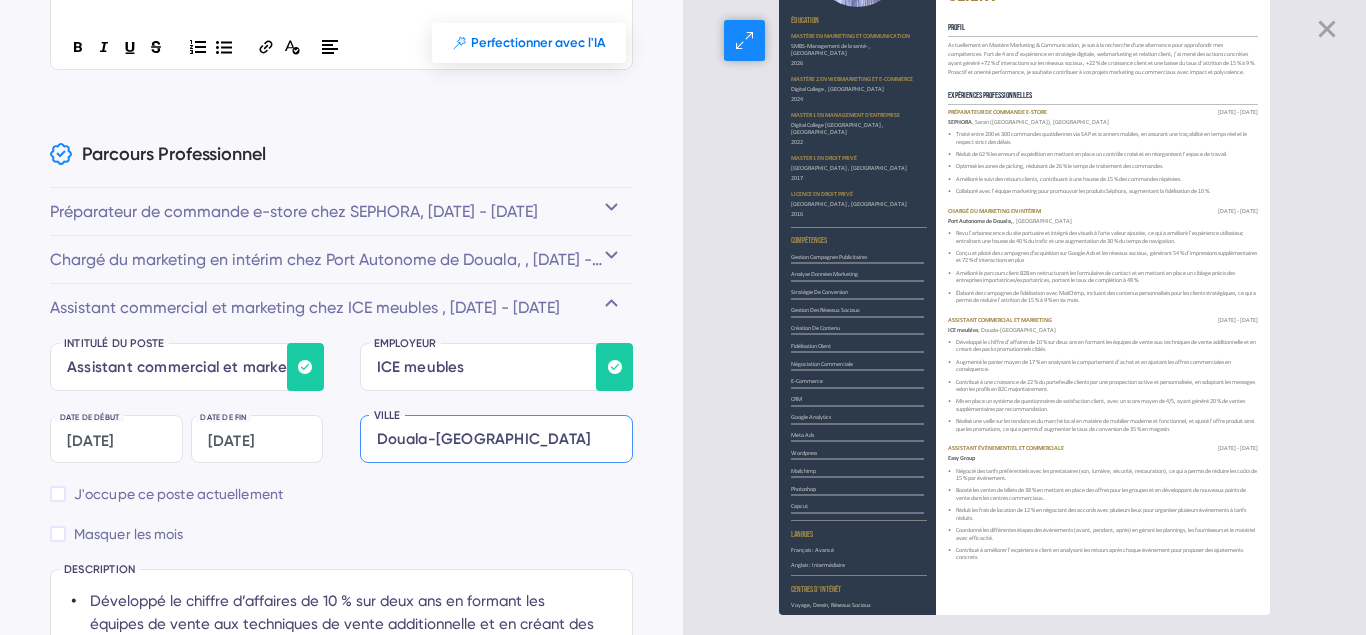click on "Port Autonome de Douala," at bounding box center (980, 221) 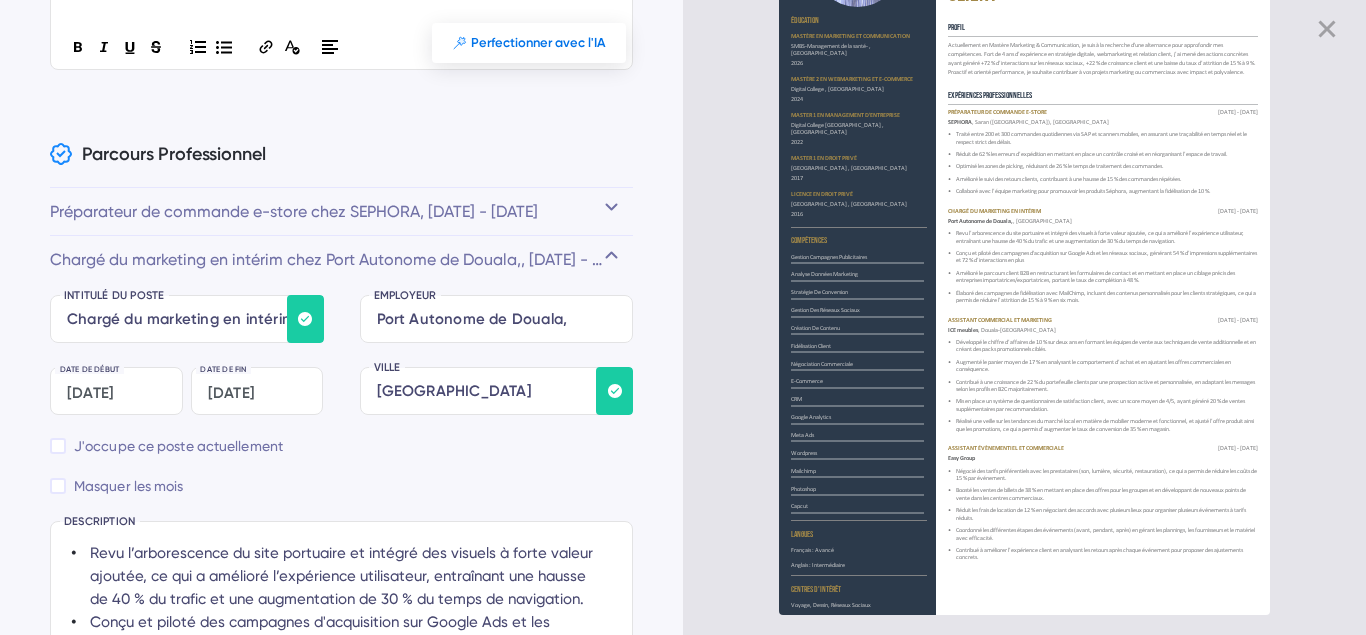 type on "Port Autonome de [PERSON_NAME]" 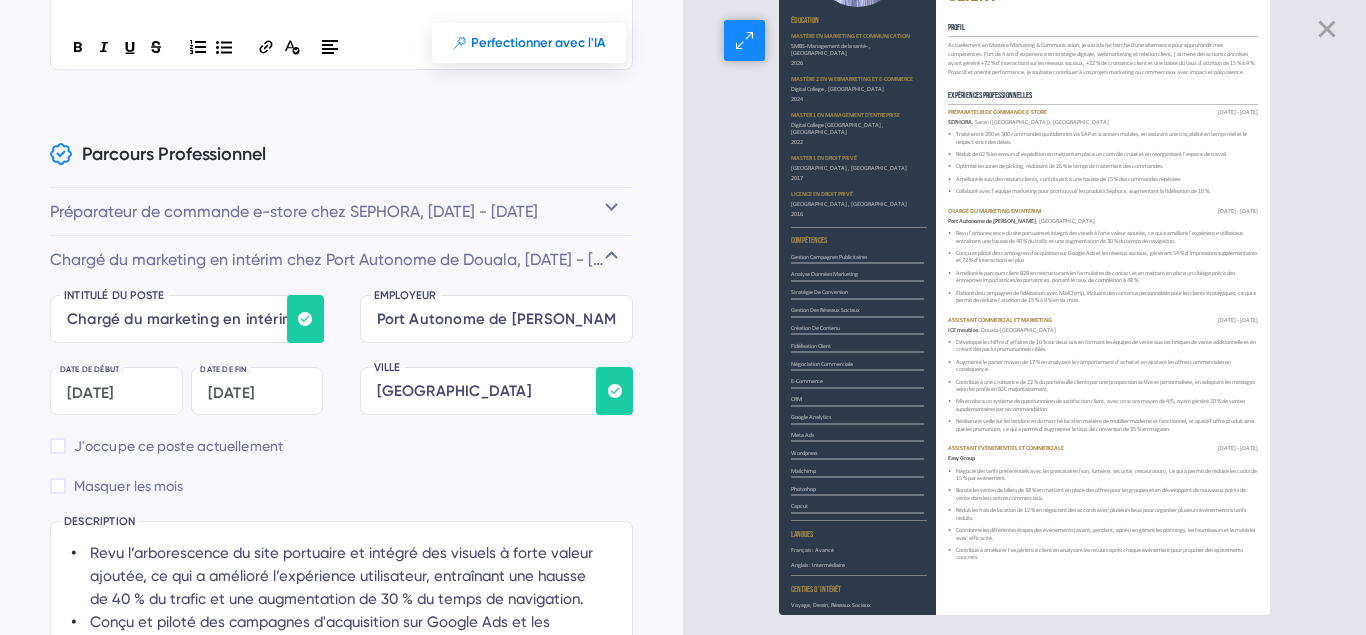 click on "Easy Group" at bounding box center [961, 458] 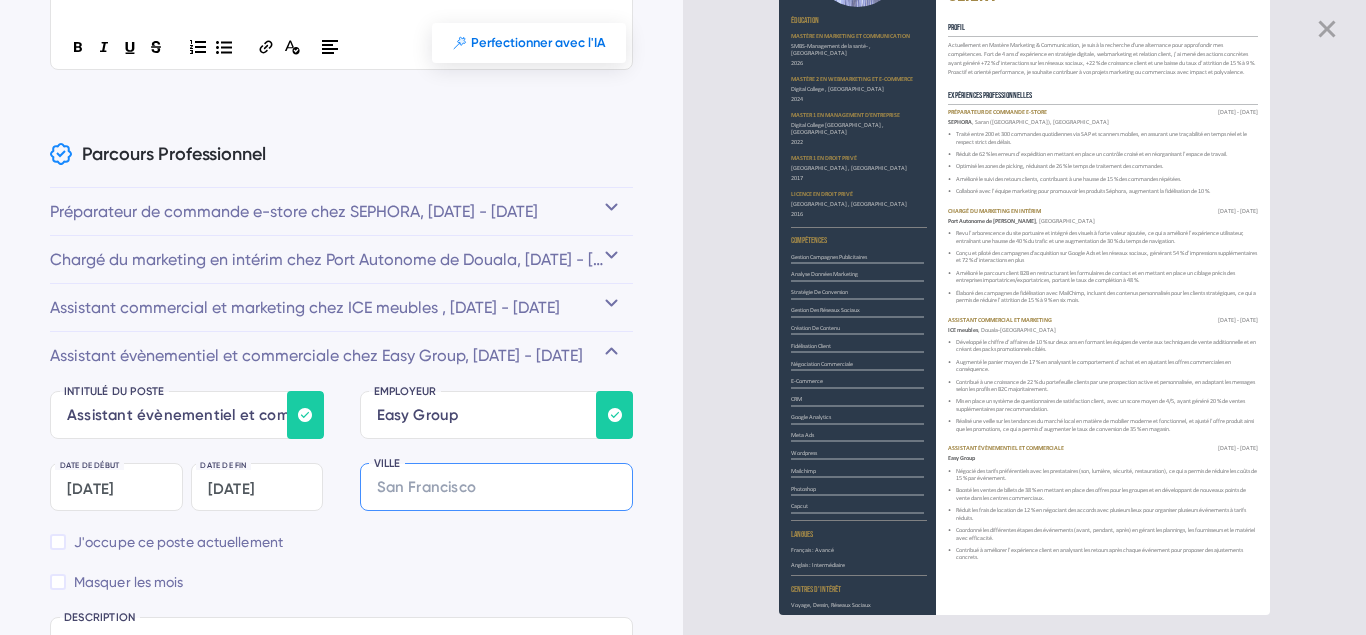 click at bounding box center [497, 487] 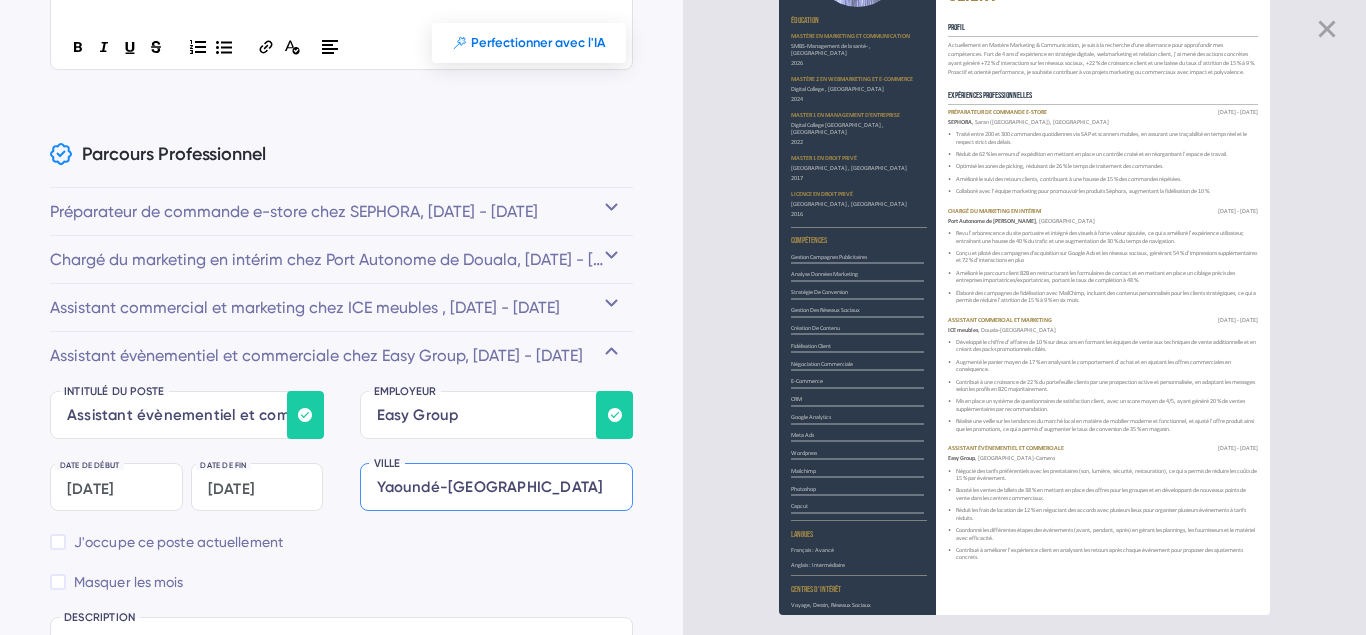 type on "[GEOGRAPHIC_DATA]-[GEOGRAPHIC_DATA]" 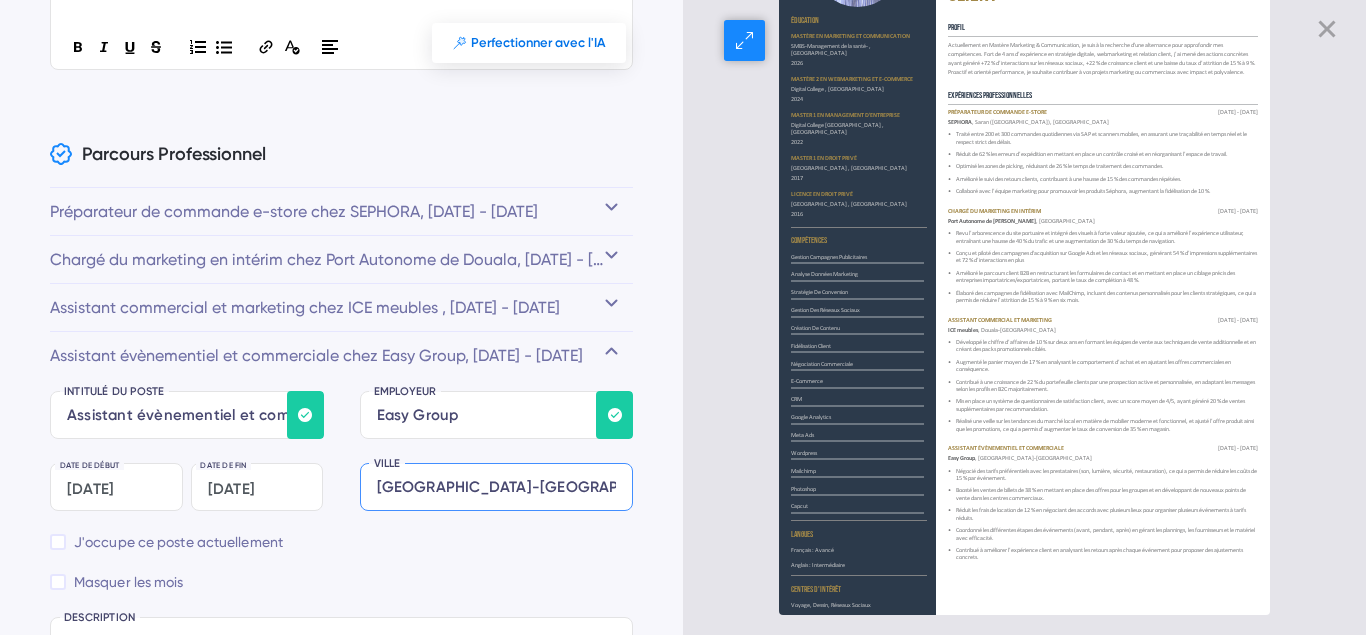 scroll, scrollTop: 0, scrollLeft: 0, axis: both 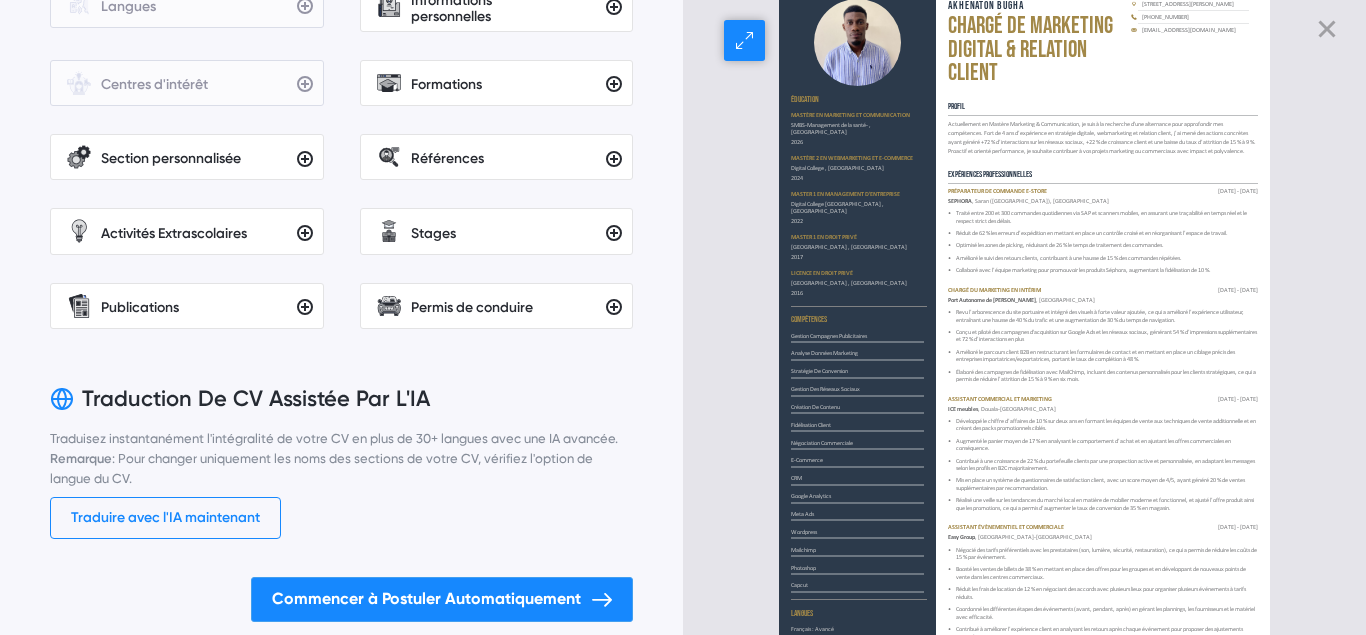 click on "SMBS-Management de la santé- , [GEOGRAPHIC_DATA]" at bounding box center [857, 129] 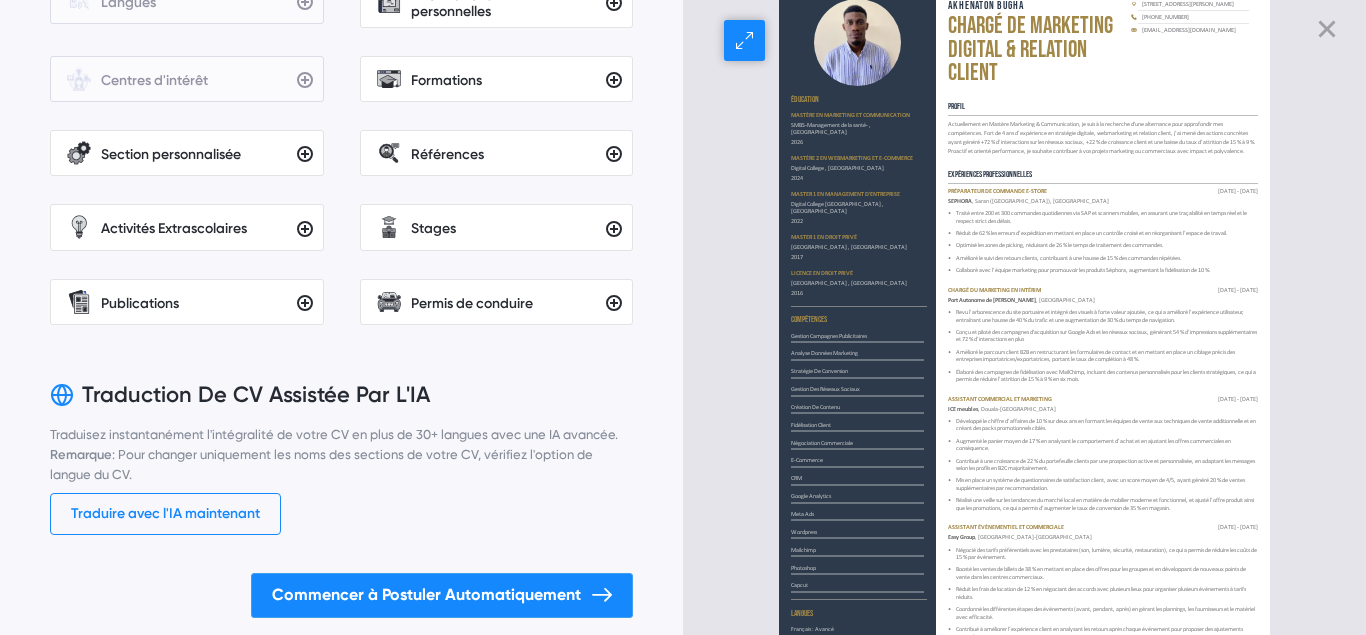 scroll, scrollTop: 1003, scrollLeft: 0, axis: vertical 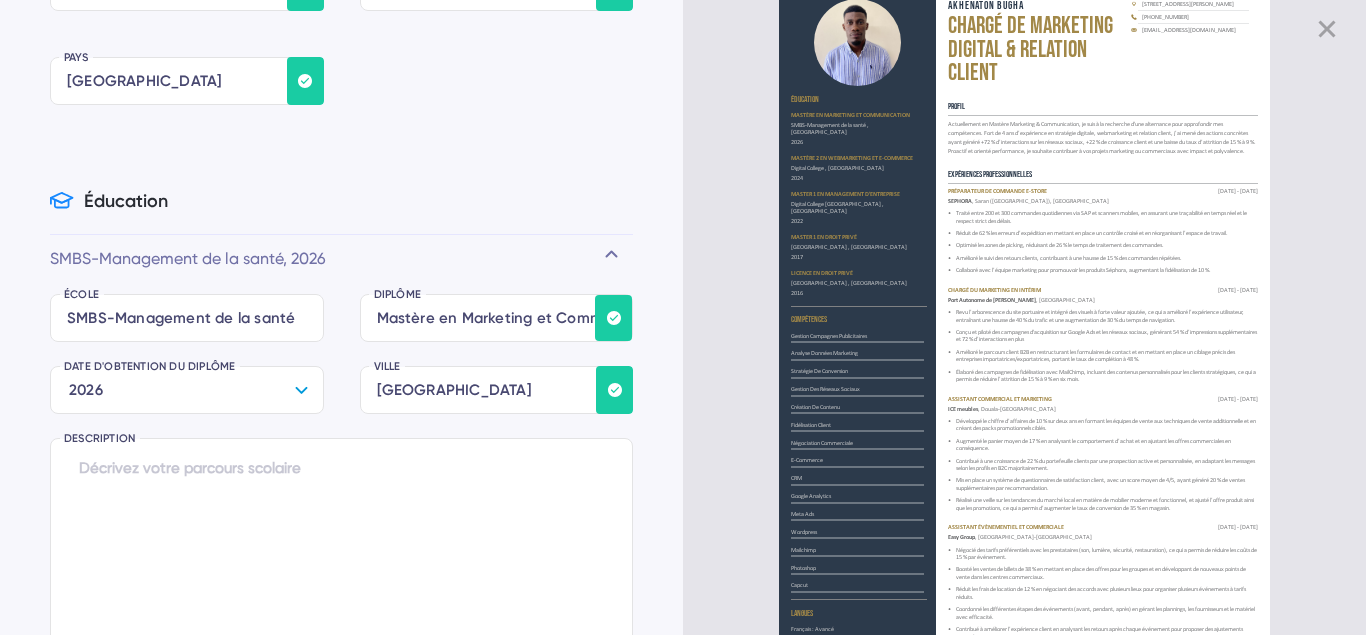 click at bounding box center [187, 318] 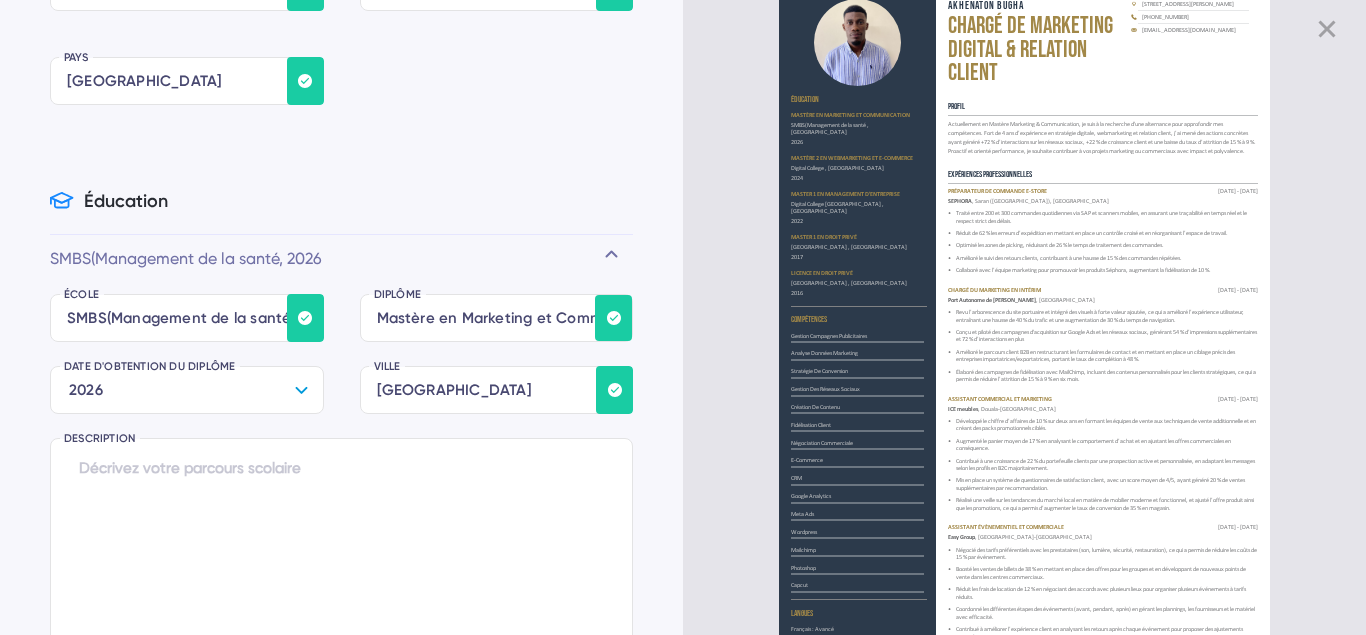 click at bounding box center (305, 318) 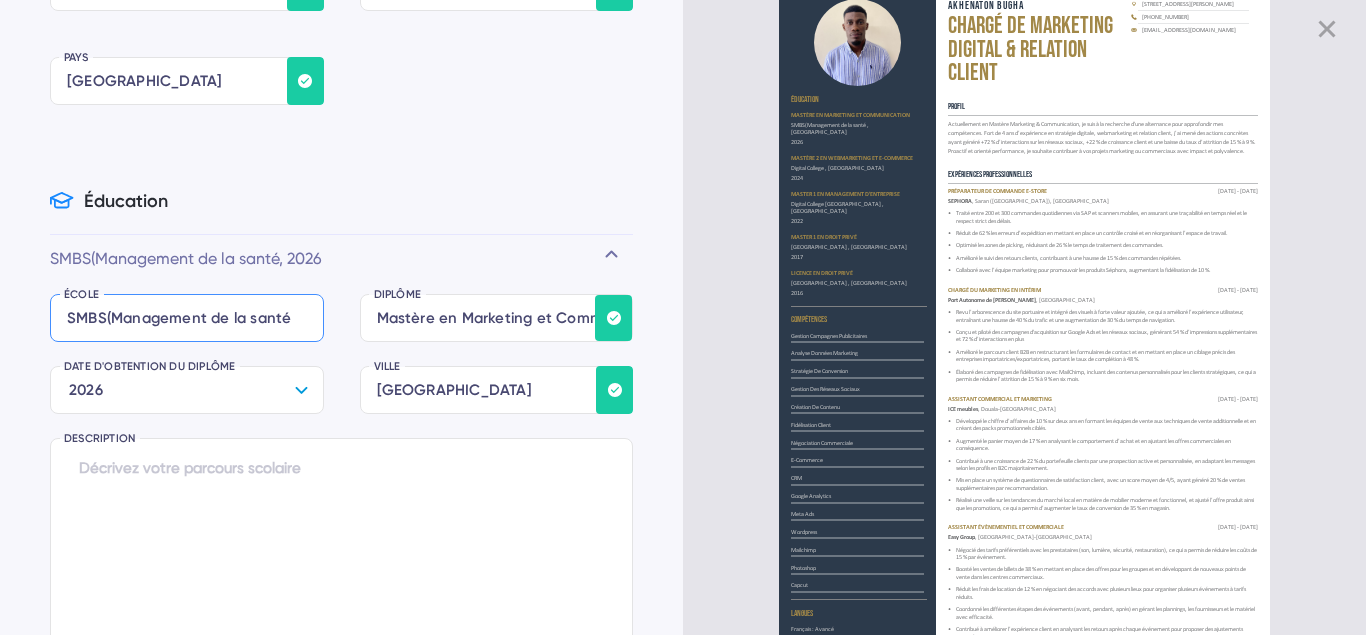 click at bounding box center (187, 318) 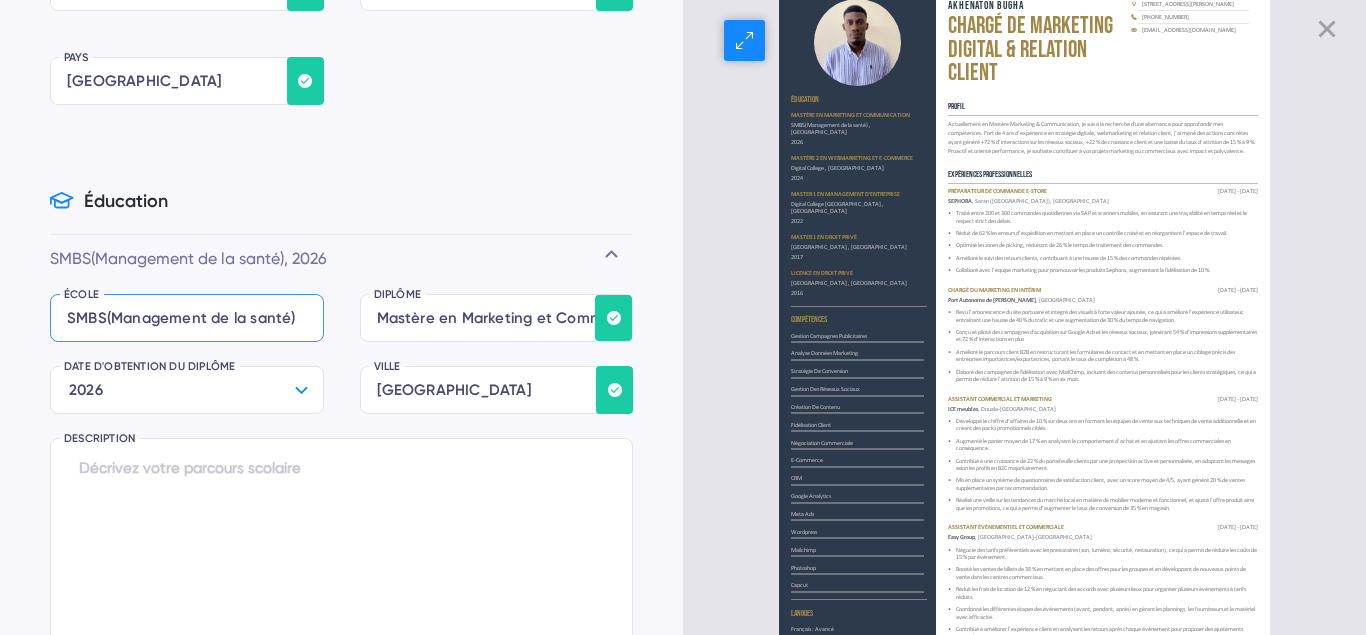 scroll, scrollTop: 112, scrollLeft: 0, axis: vertical 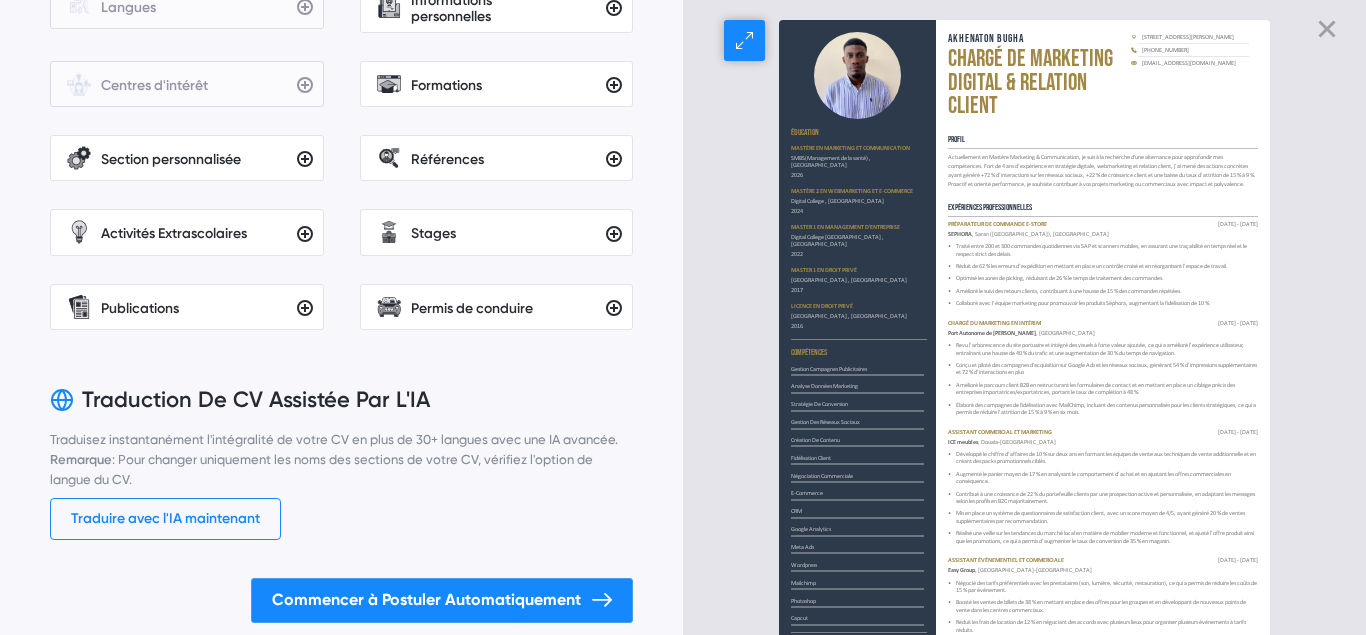 type on "SMBS(Management de la santé)" 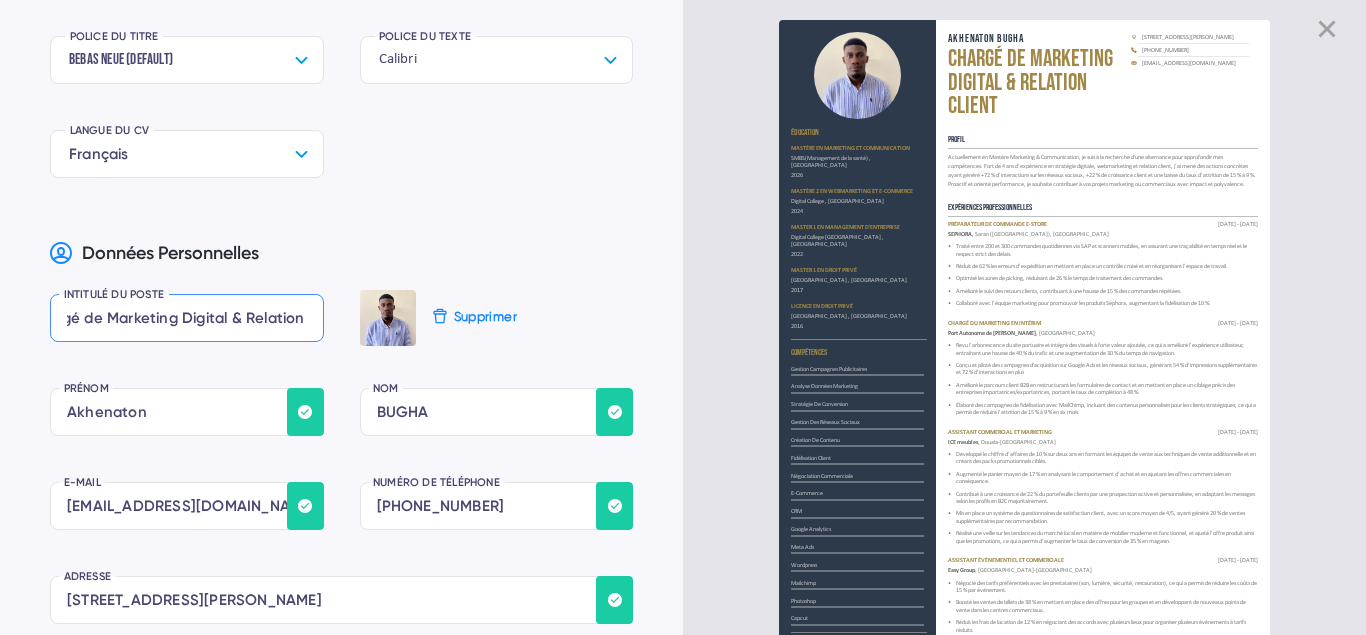 click on "Chargé de Marketing Digital & Relation Client" at bounding box center [187, 318] 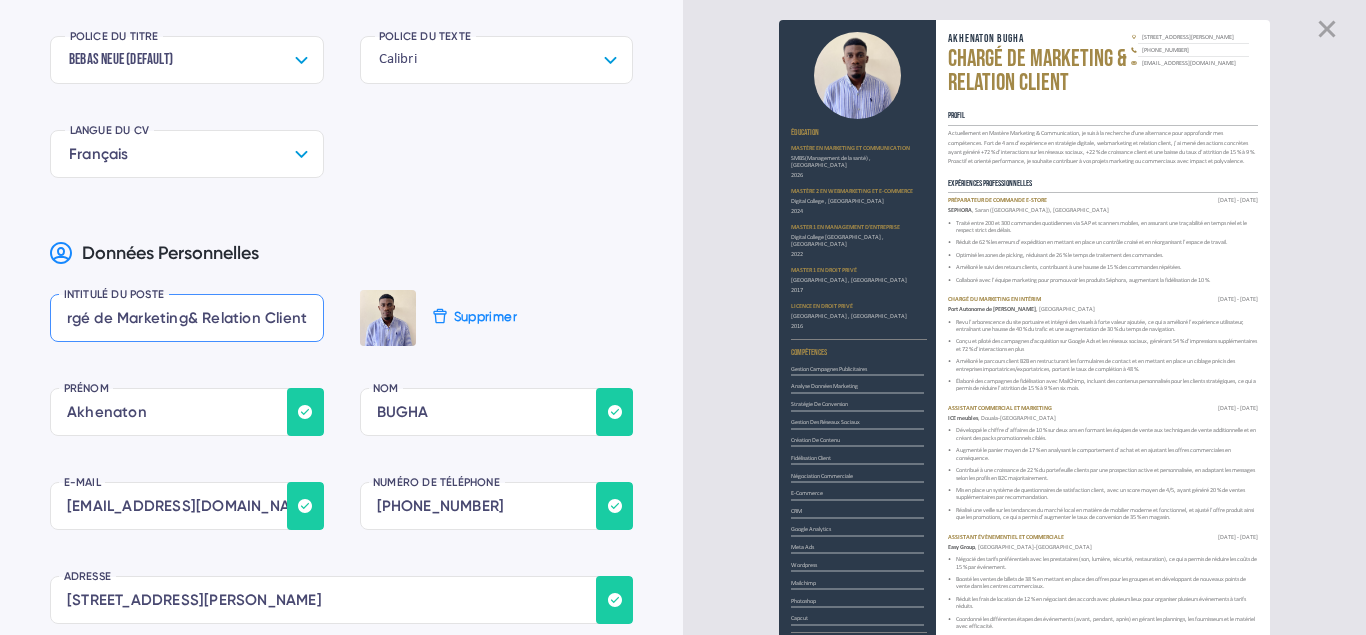 scroll, scrollTop: 0, scrollLeft: 30, axis: horizontal 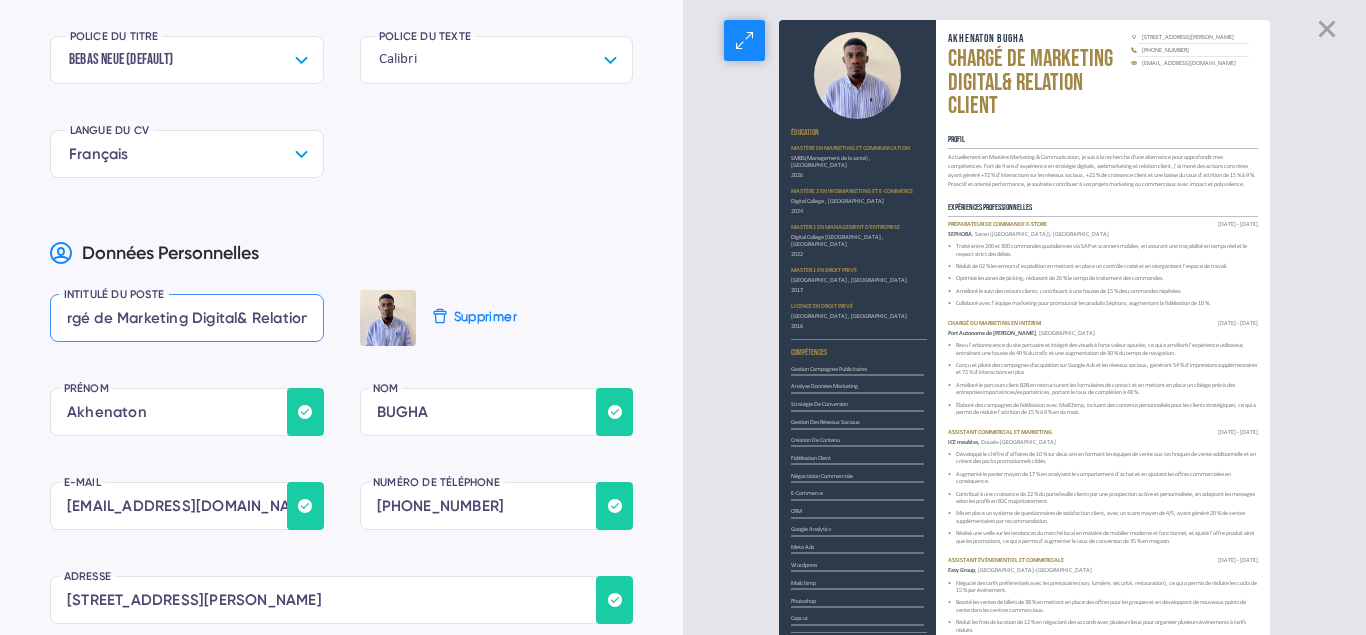type on "Chargé de Marketing Digital & Relation Client" 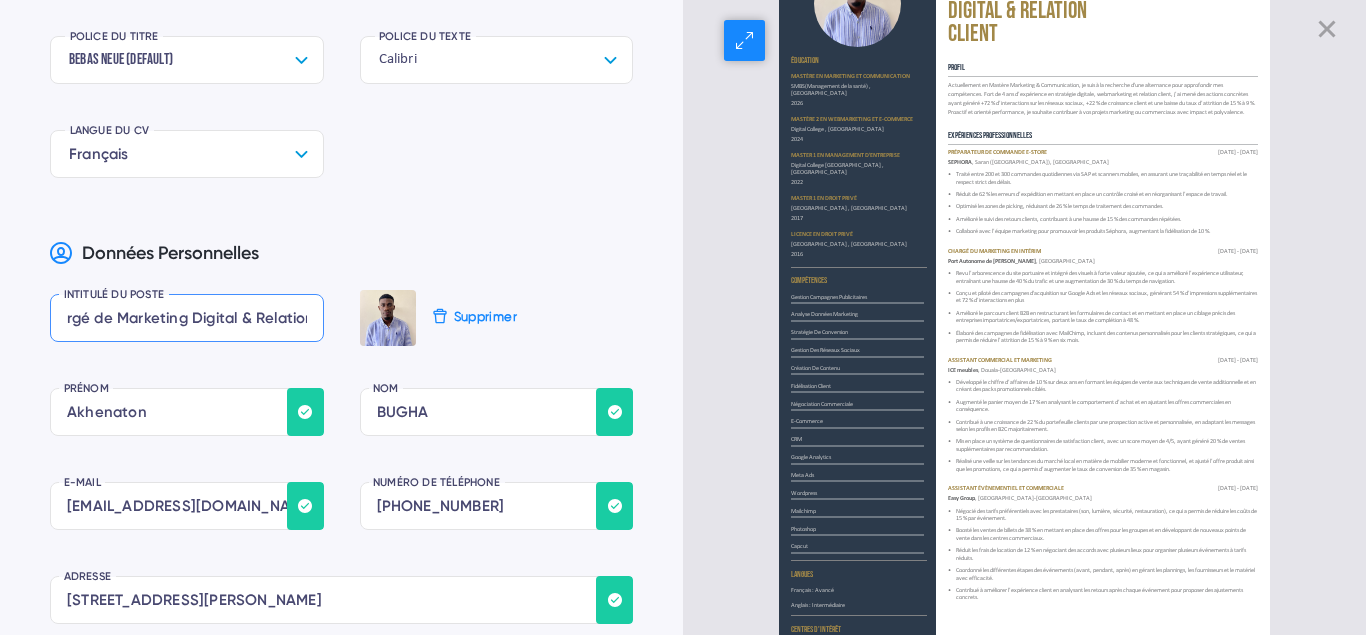 scroll, scrollTop: 112, scrollLeft: 0, axis: vertical 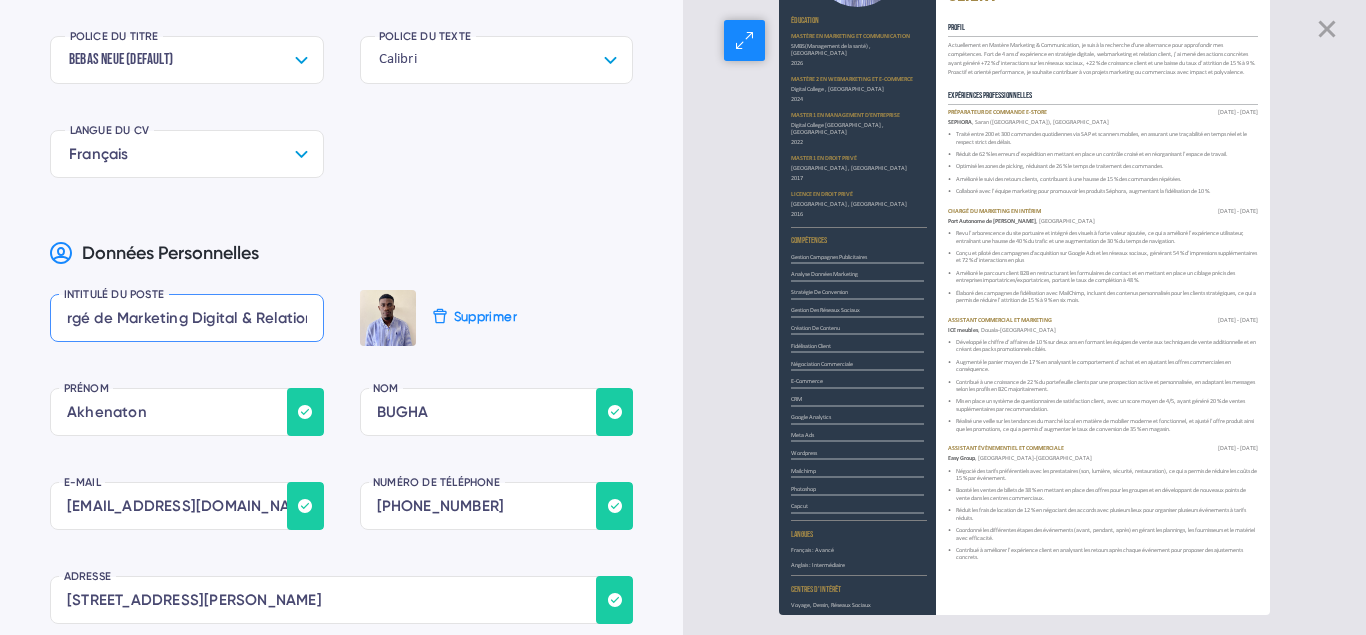click on "Actuellement en Mastère Marketing & Communication, je suis à la recherche d'une alternance pour approfondir mes compétences. Fort de 4 ans d’expérience en stratégie digitale, webmarketing et relation client, j’ai mené des actions concrètes ayant généré +72 % d’interactions sur les réseaux sociaux, +22 % de croissance client et une baisse du taux d’attrition de 15 % à 9 %. Proactif et orienté performance, je souhaite contribuer à vos projets marketing ou commerciaux avec impact et polyvalence." at bounding box center [1102, 59] 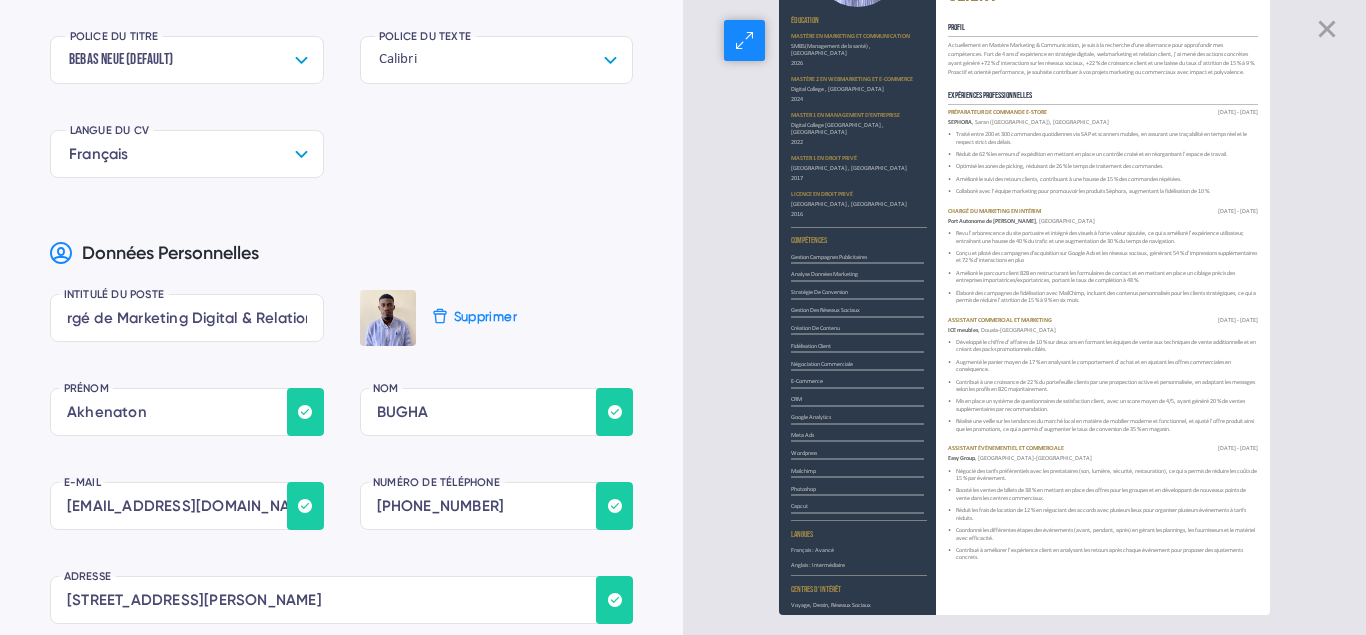 scroll, scrollTop: 3571, scrollLeft: 0, axis: vertical 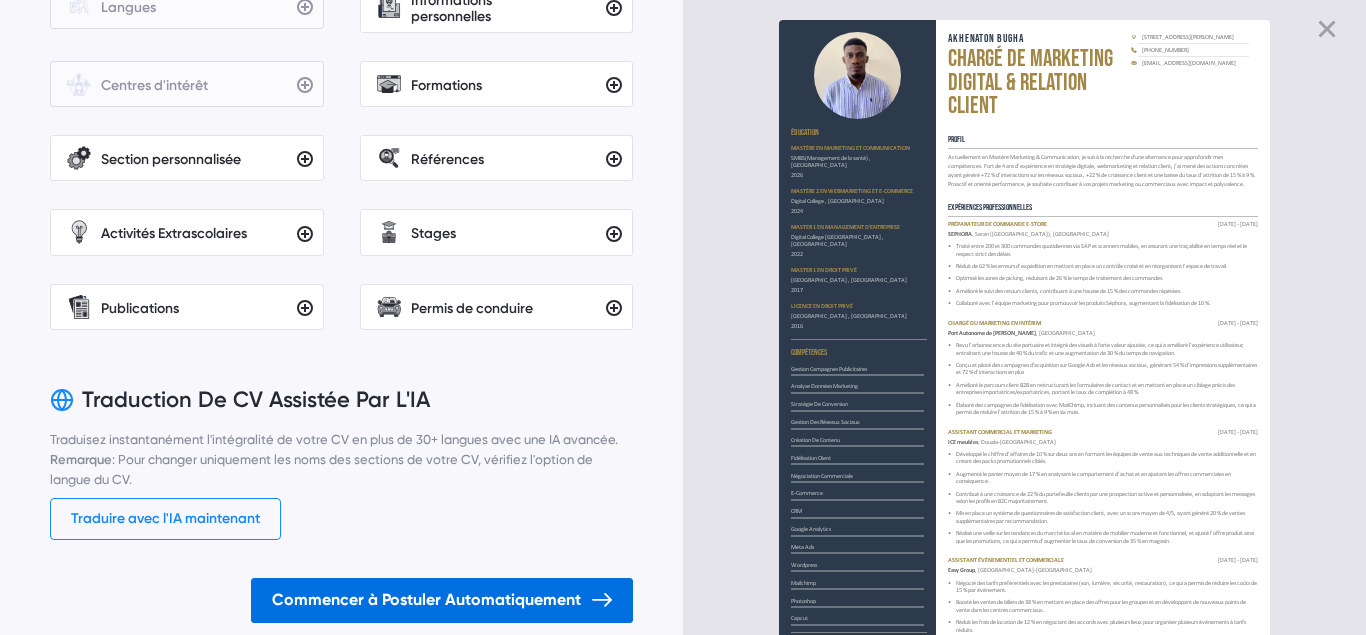 click on "Commencer à Postuler Automatiquement" at bounding box center [442, 600] 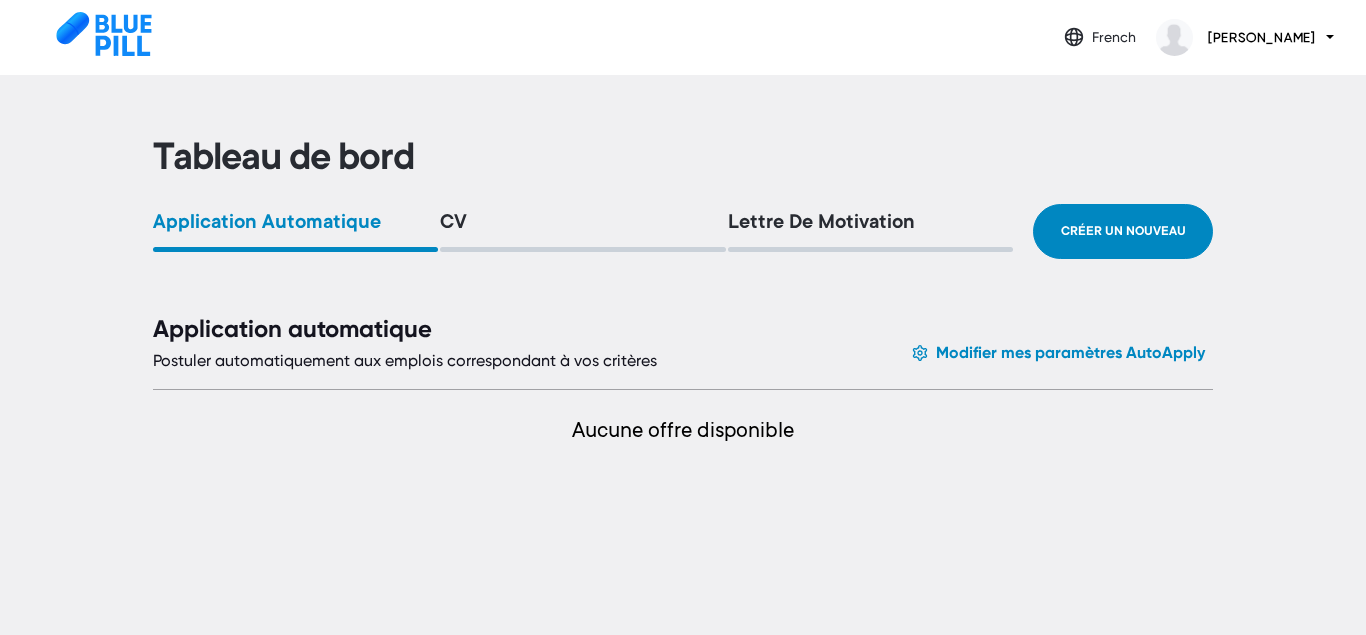 scroll, scrollTop: 0, scrollLeft: 0, axis: both 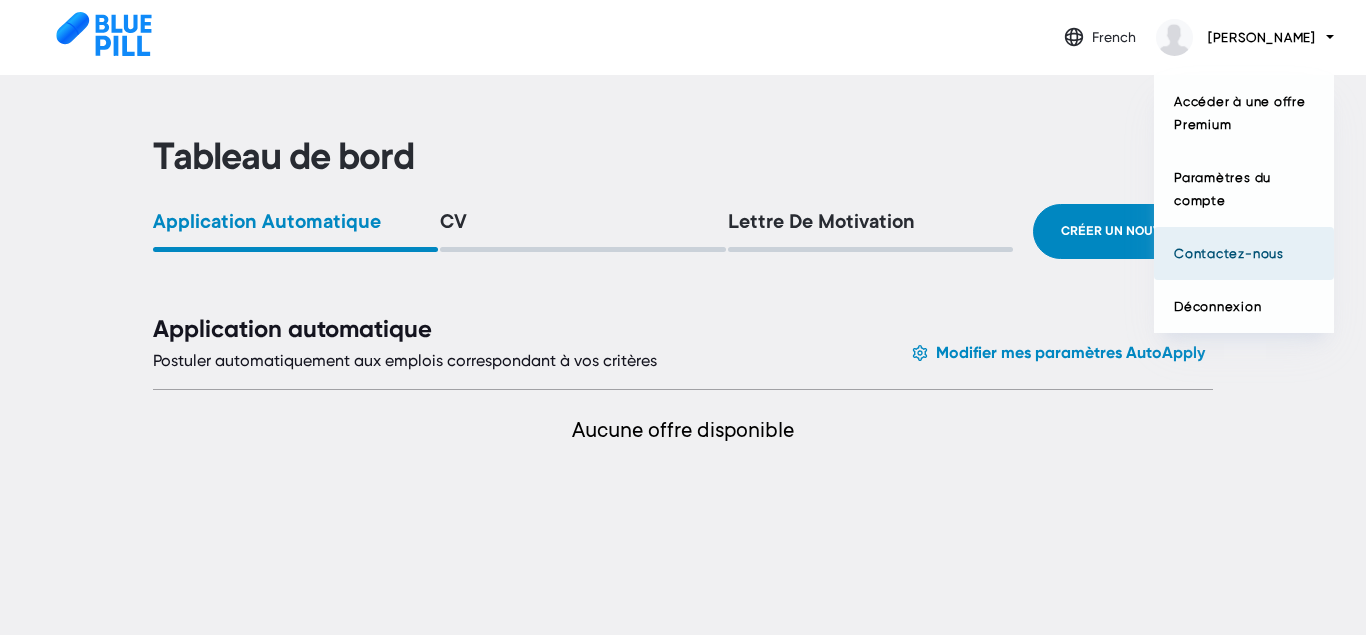click on "Contactez-nous" at bounding box center [1244, 253] 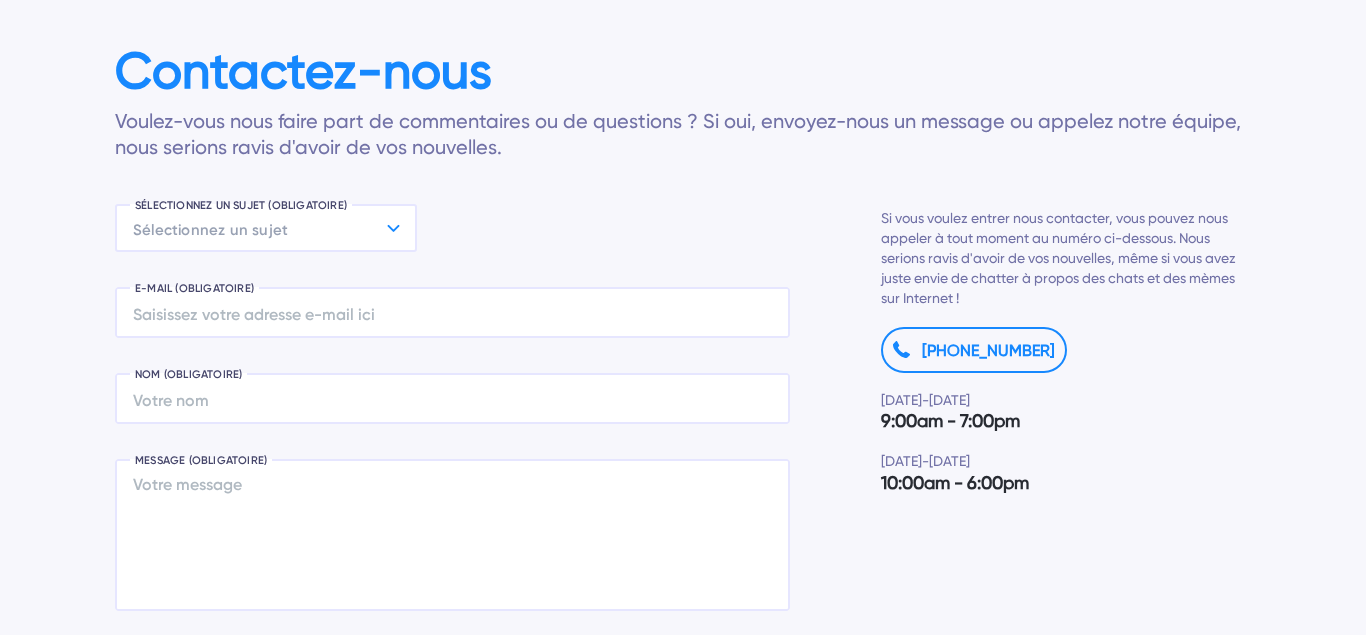 scroll, scrollTop: 105, scrollLeft: 0, axis: vertical 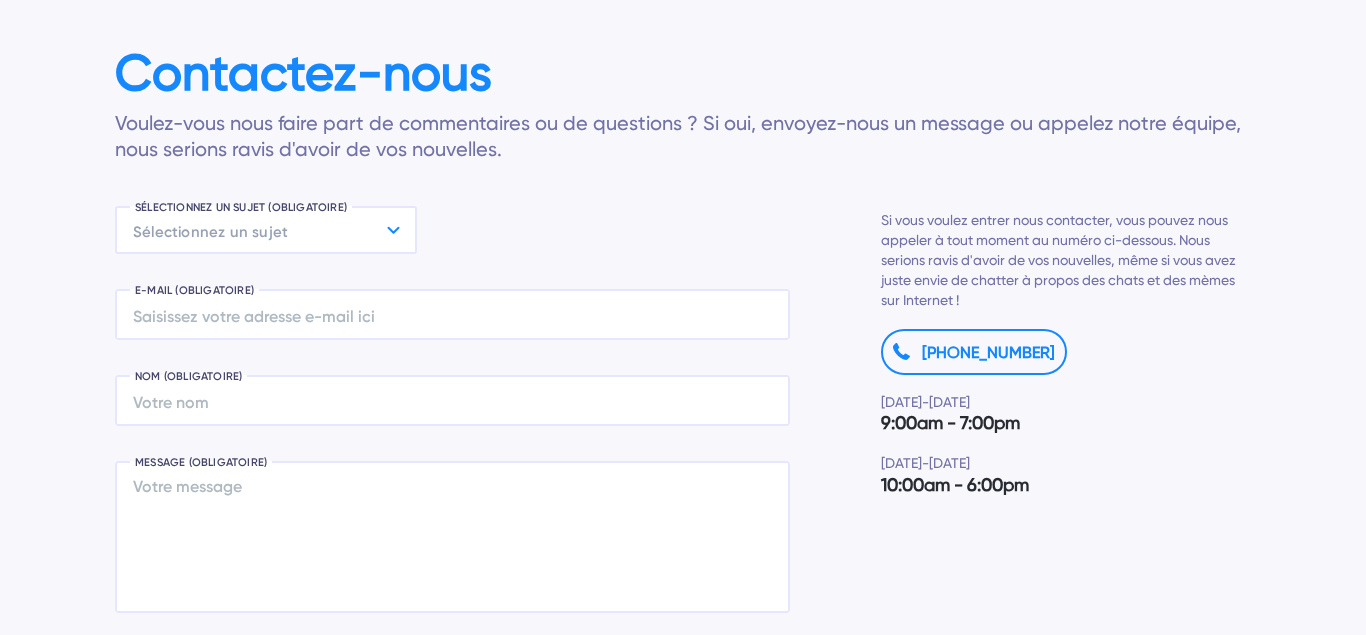 click 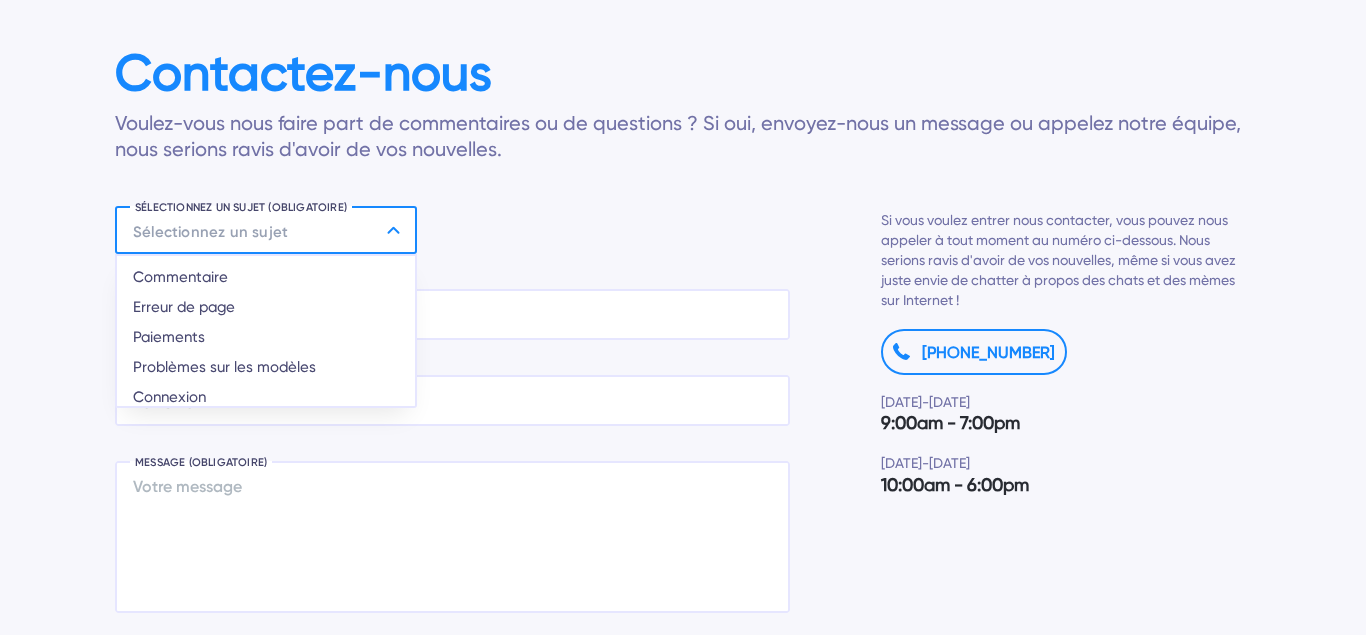 click 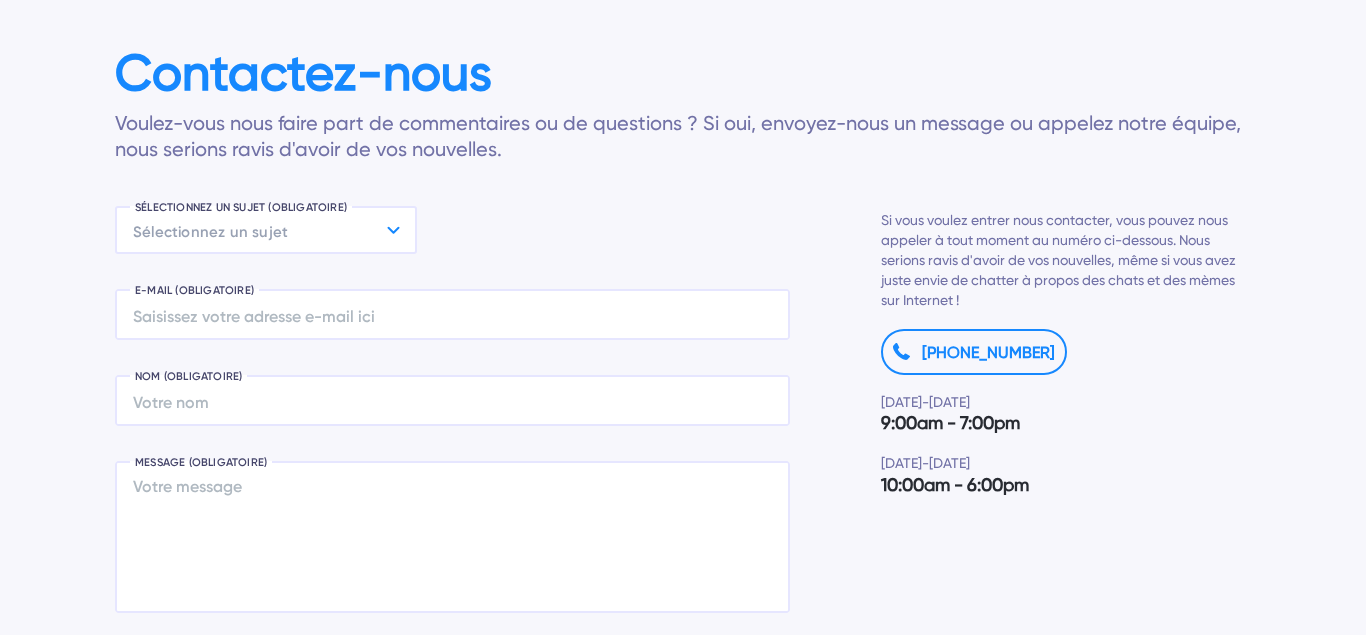 click 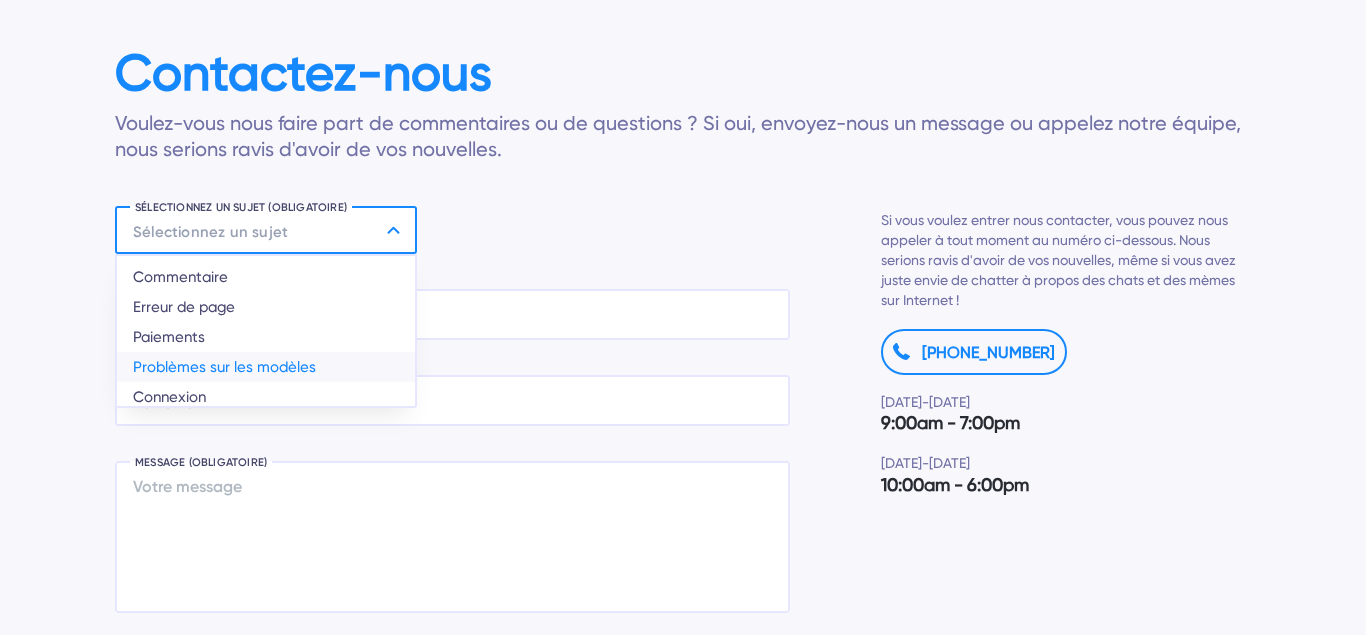 click on "Problèmes sur les modèles" at bounding box center (266, 367) 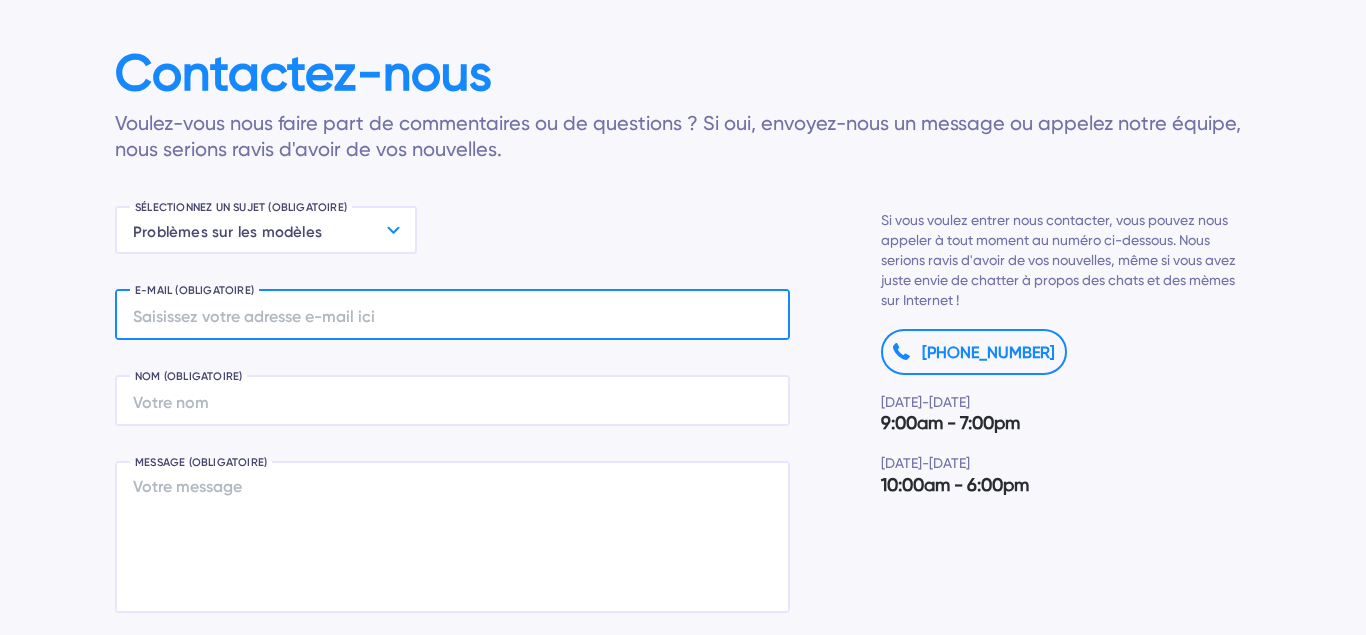 click on "E-MAIL (OBLIGATOIRE)" at bounding box center [452, 314] 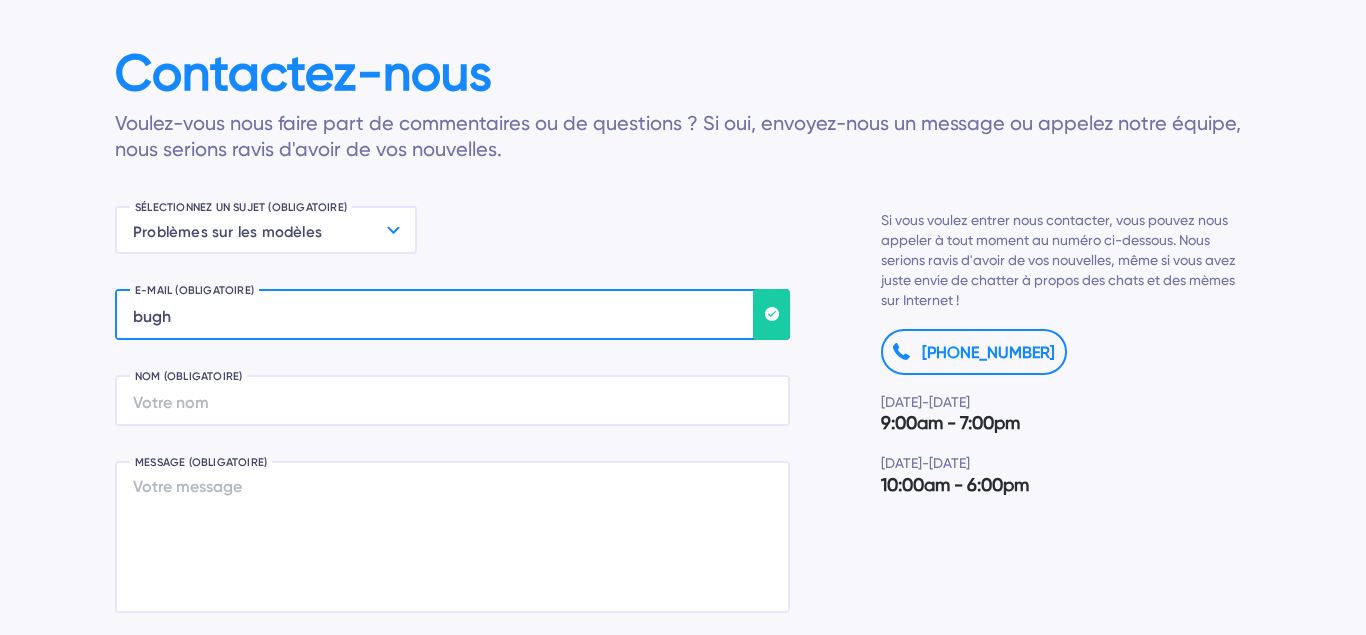 click on "bugh" at bounding box center [452, 314] 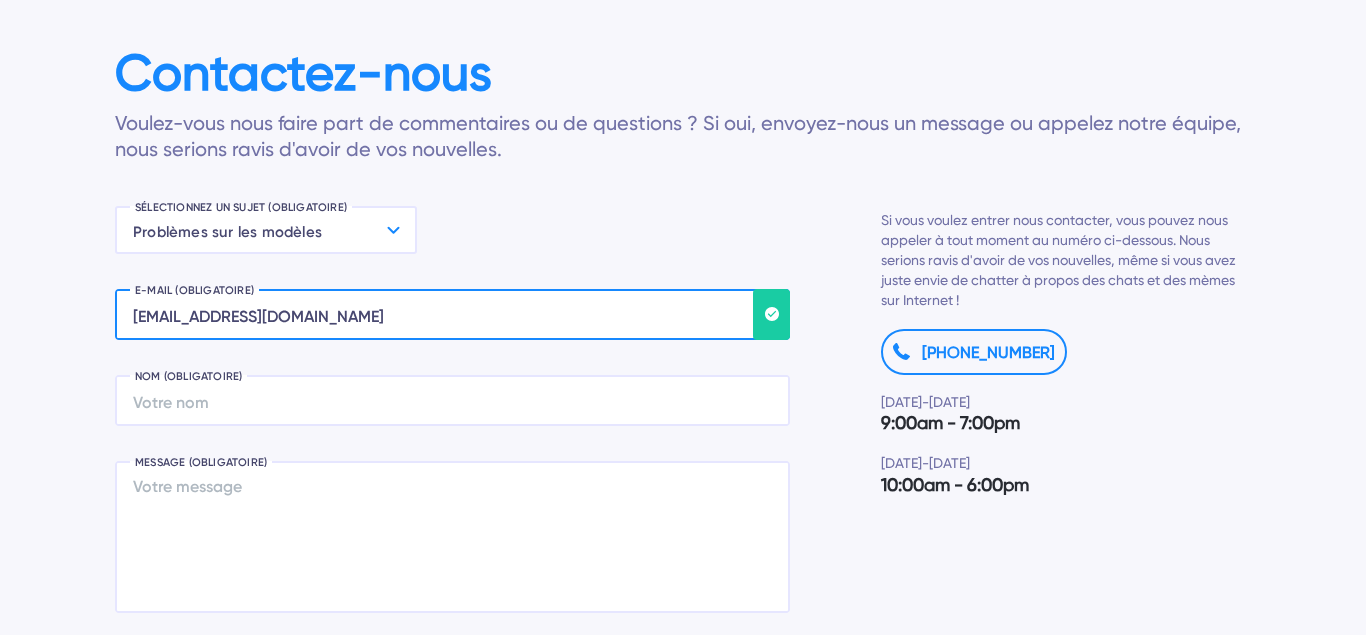type on "[EMAIL_ADDRESS][DOMAIN_NAME]" 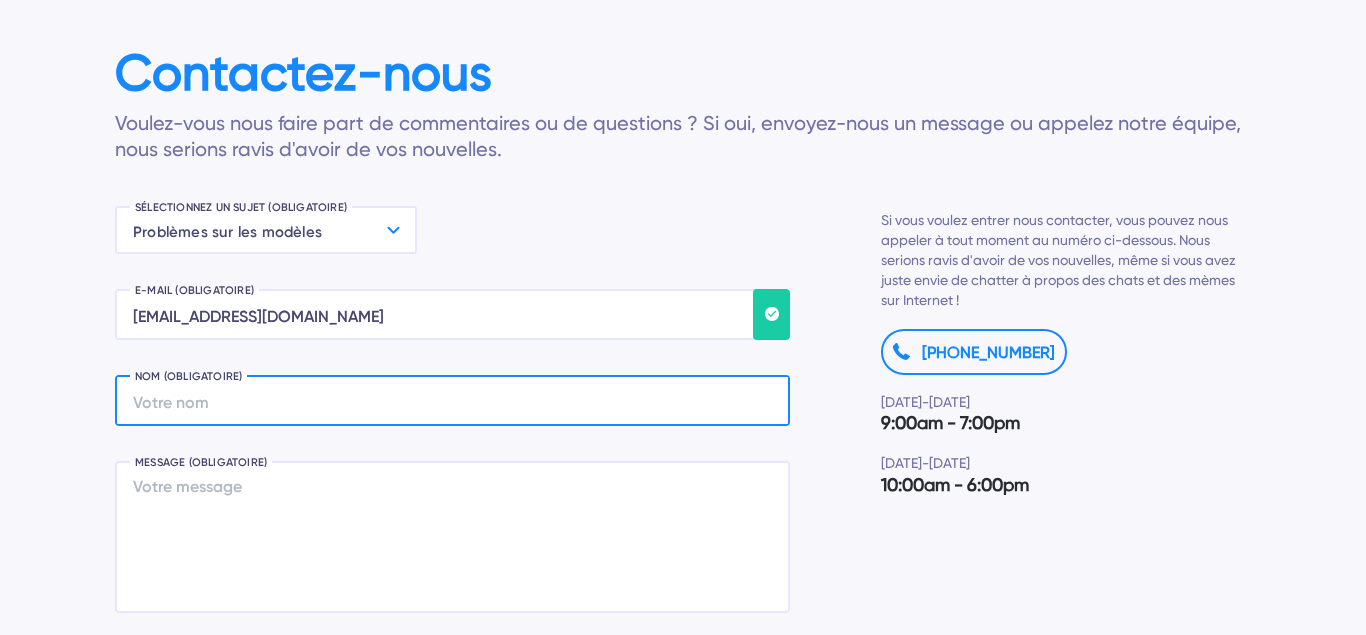 click on "NOM (OBLIGATOIRE)" at bounding box center (452, 400) 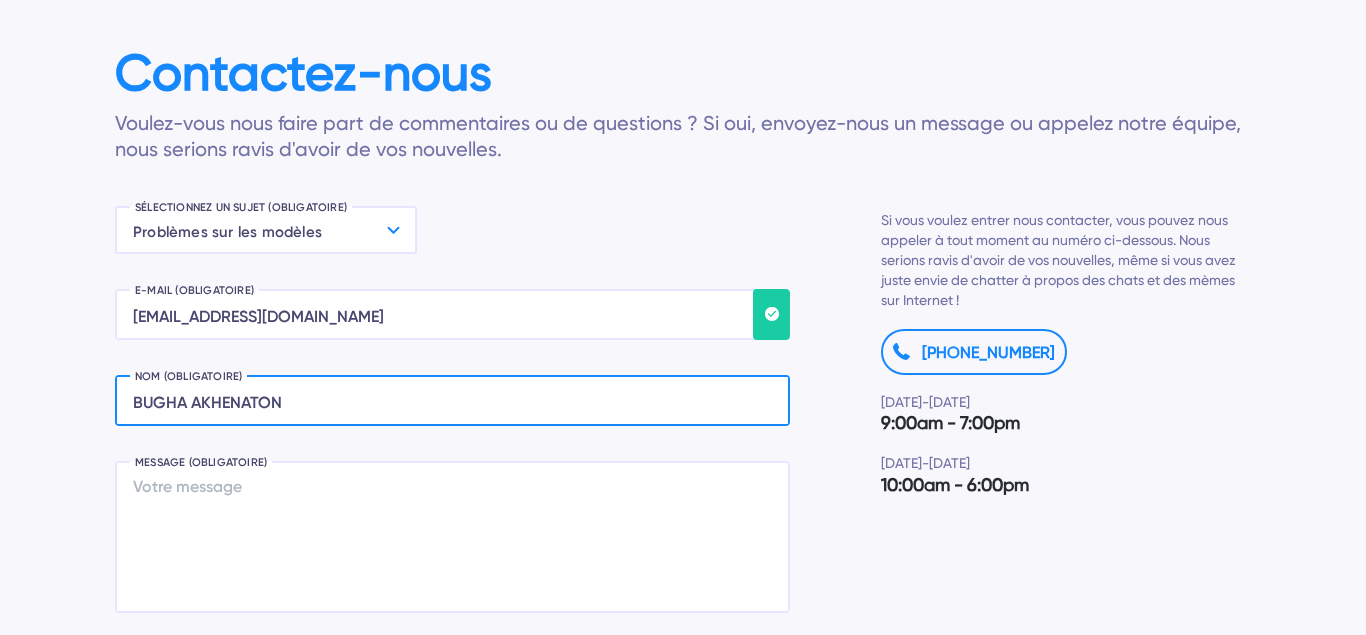 type on "BUGHA AKHENATON" 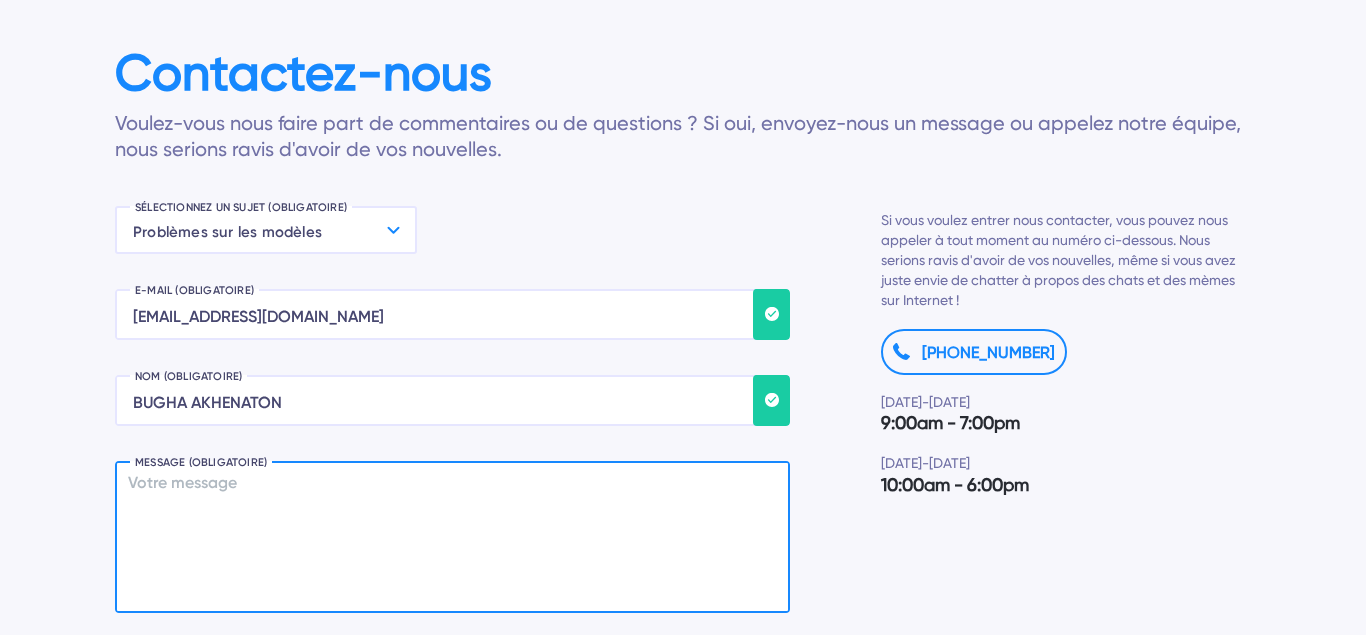 click on "MESSAGE (OBLIGATOIRE)" at bounding box center (452, 537) 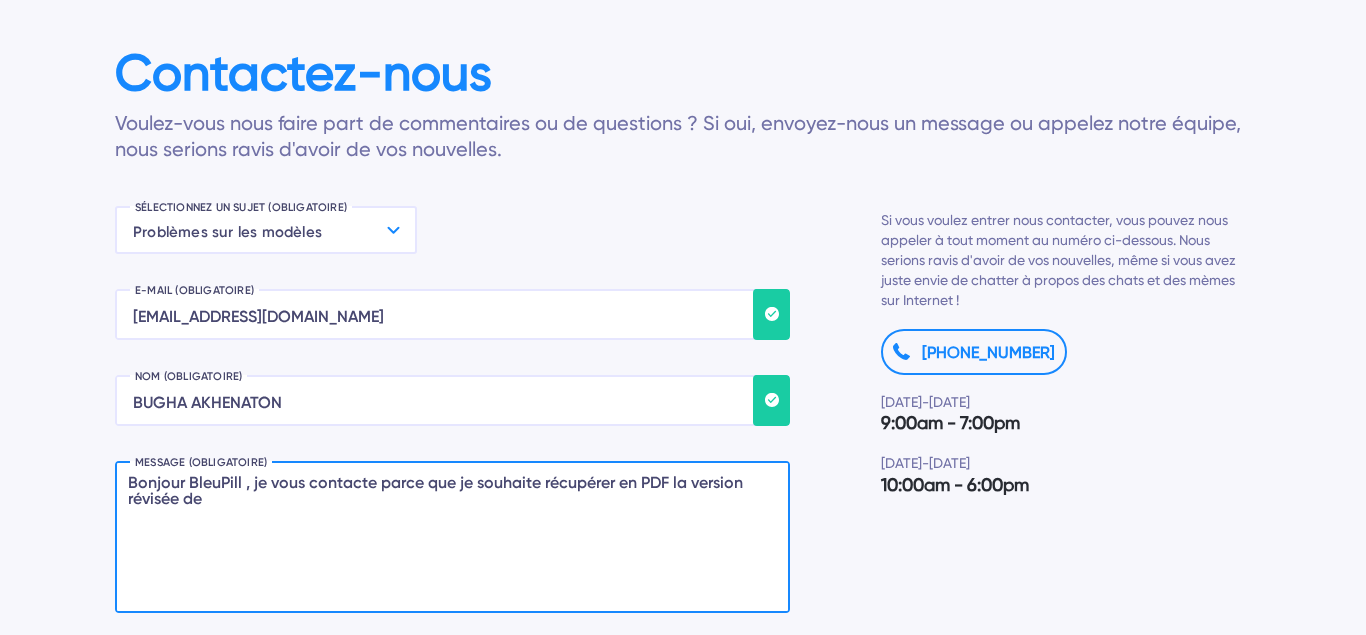 click on "Bonjour BleuPill , je vous contacte parce que je souhaite récupérer en PDF la version révisée de" at bounding box center (452, 537) 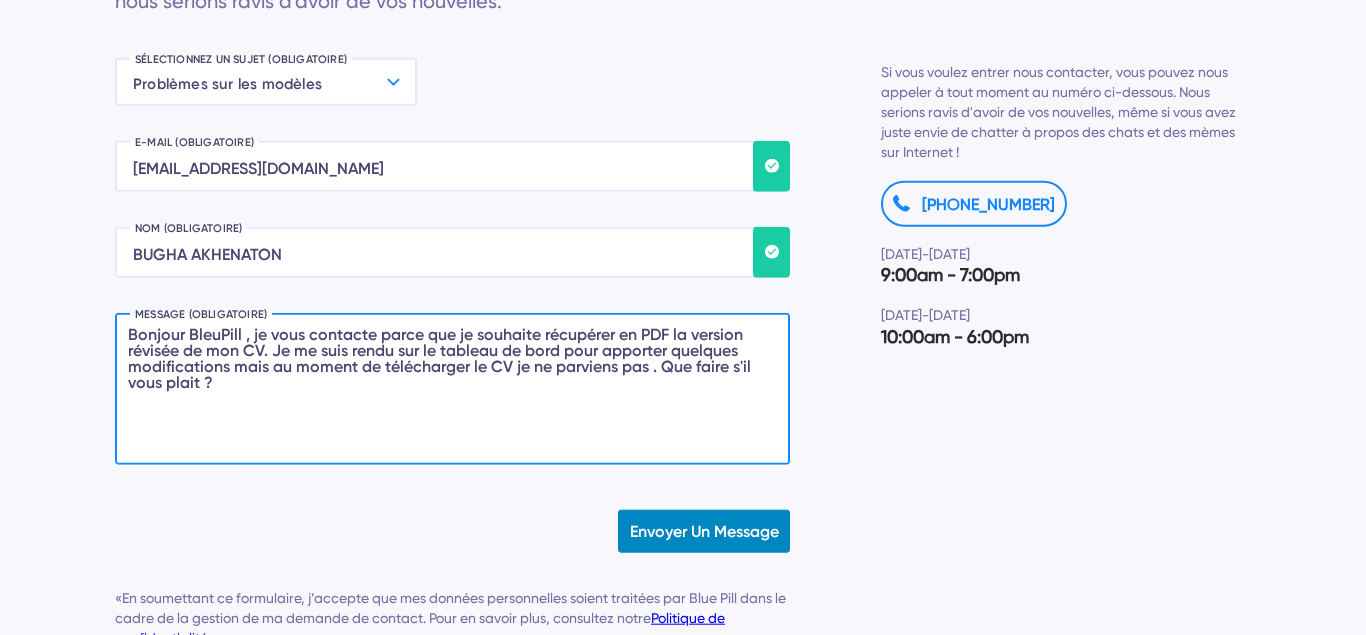 scroll, scrollTop: 269, scrollLeft: 0, axis: vertical 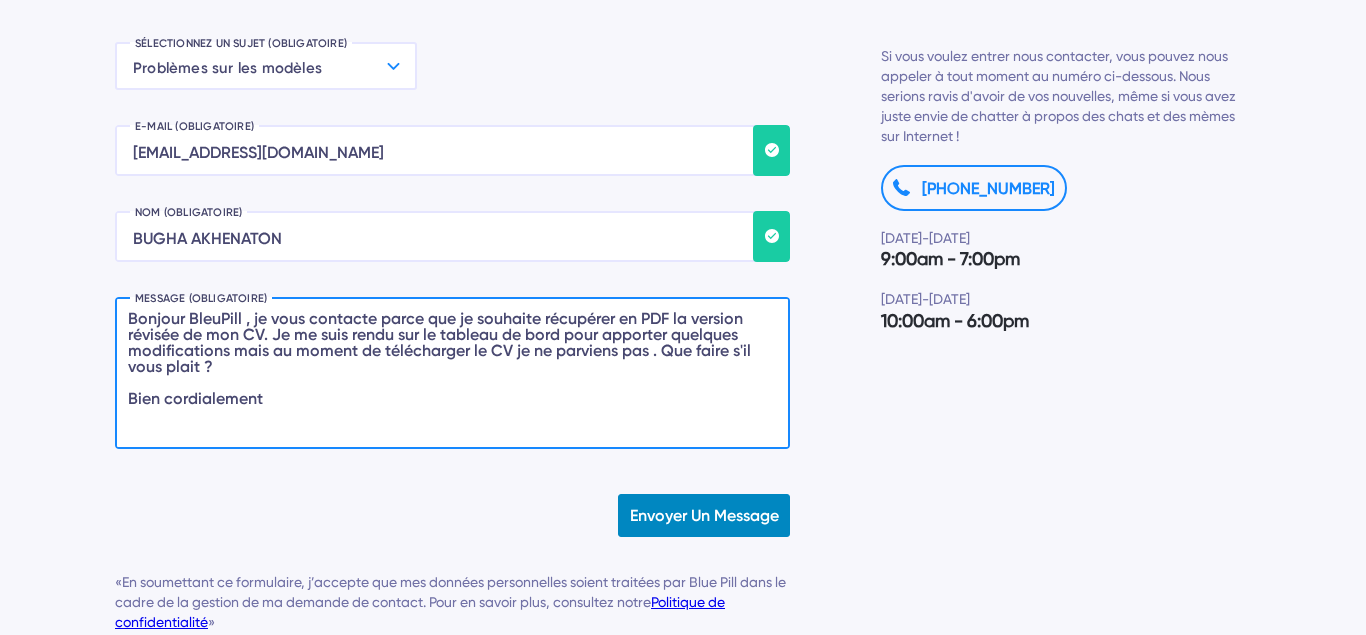 click on "Bonjour BleuPill , je vous contacte parce que je souhaite récupérer en PDF la version révisée de mon CV. Je me suis rendu sur le tableau de bord pour apporter quelques modifications mais au moment de télécharger le CV je ne parviens pas . Que faire s'il vous plait ?
Bien cordialement" at bounding box center [452, 373] 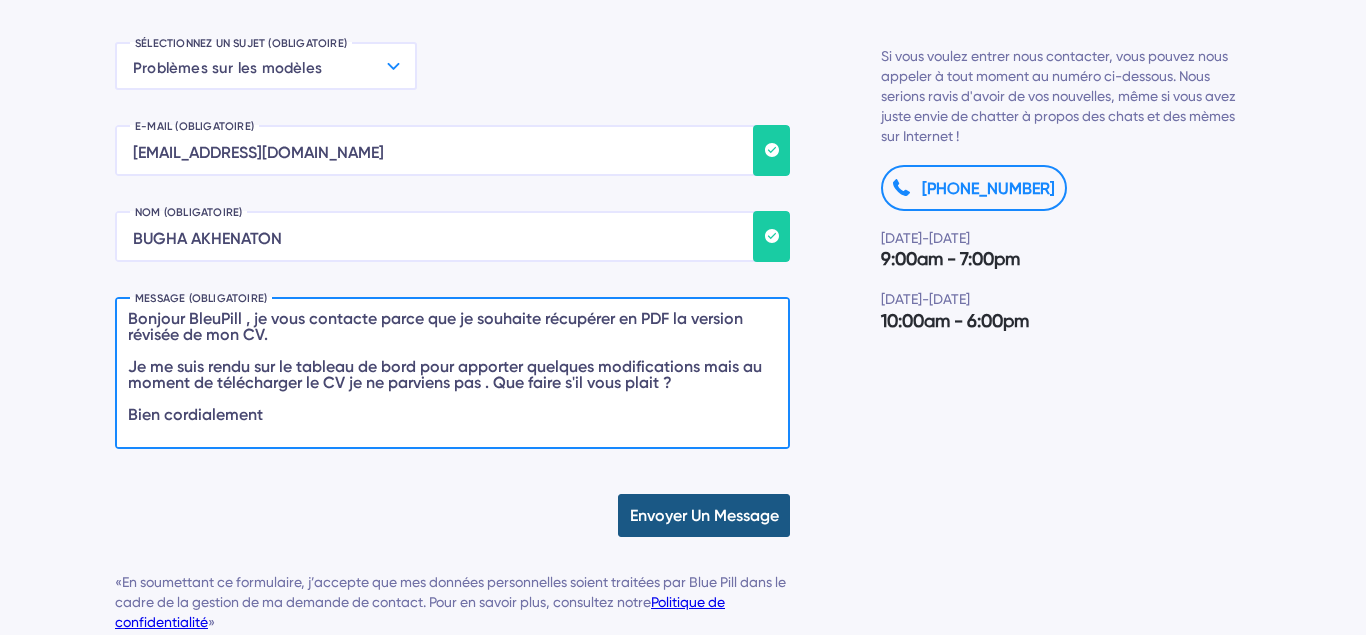 type on "Bonjour BleuPill , je vous contacte parce que je souhaite récupérer en PDF la version révisée de mon CV.
Je me suis rendu sur le tableau de bord pour apporter quelques modifications mais au moment de télécharger le CV je ne parviens pas . Que faire s'il vous plait ?
Bien cordialement" 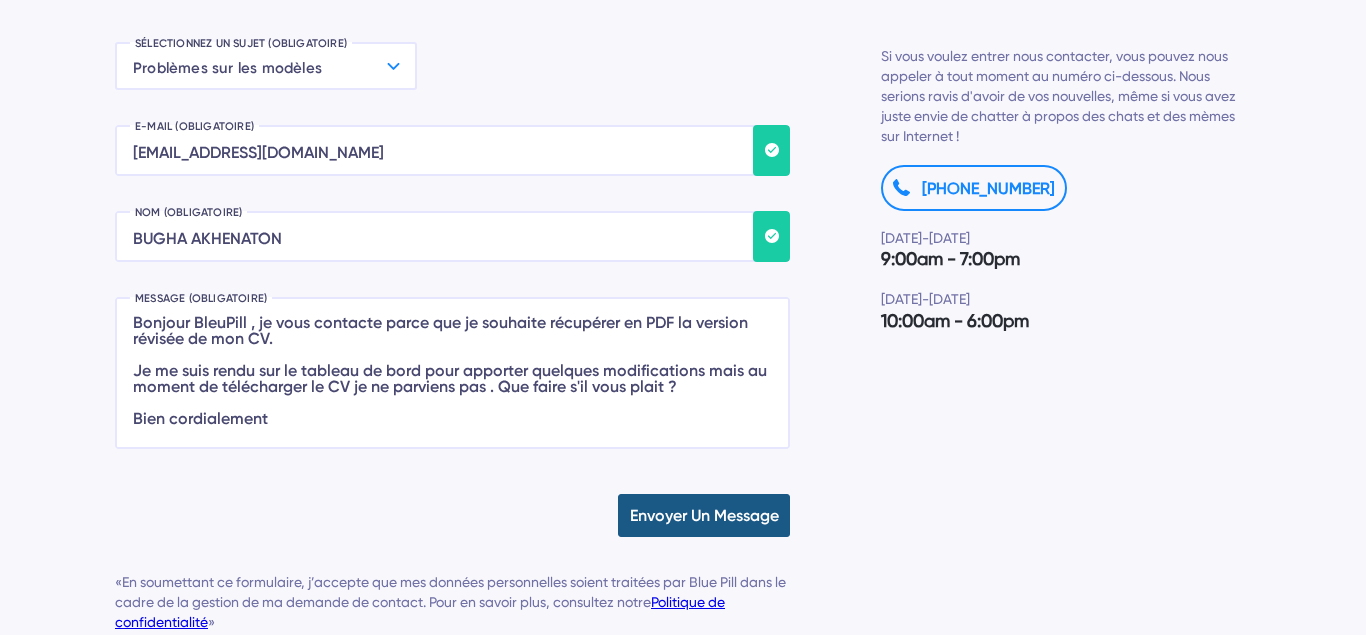 click on "Envoyer un message" at bounding box center [704, 515] 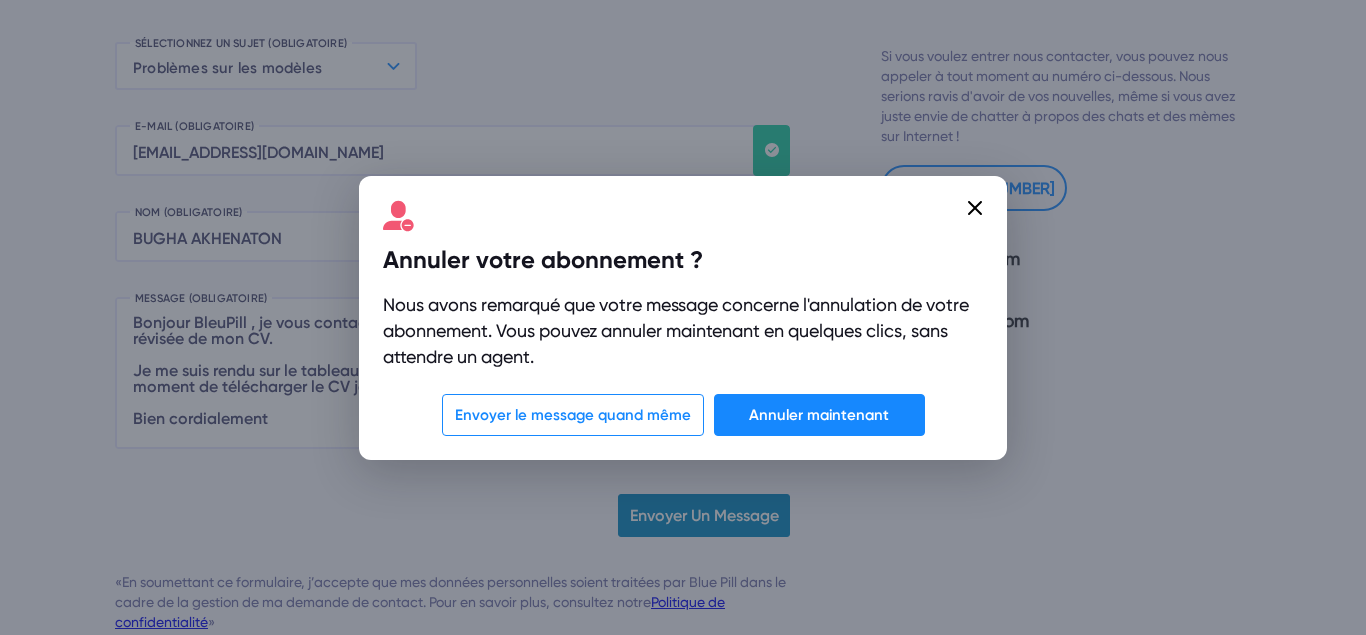 click on "Annuler votre abonnement ? Nous avons remarqué que votre message concerne l'annulation de votre abonnement. Vous pouvez annuler maintenant en quelques clics, sans attendre un agent. Envoyer le message quand même Annuler maintenant" at bounding box center (683, 318) 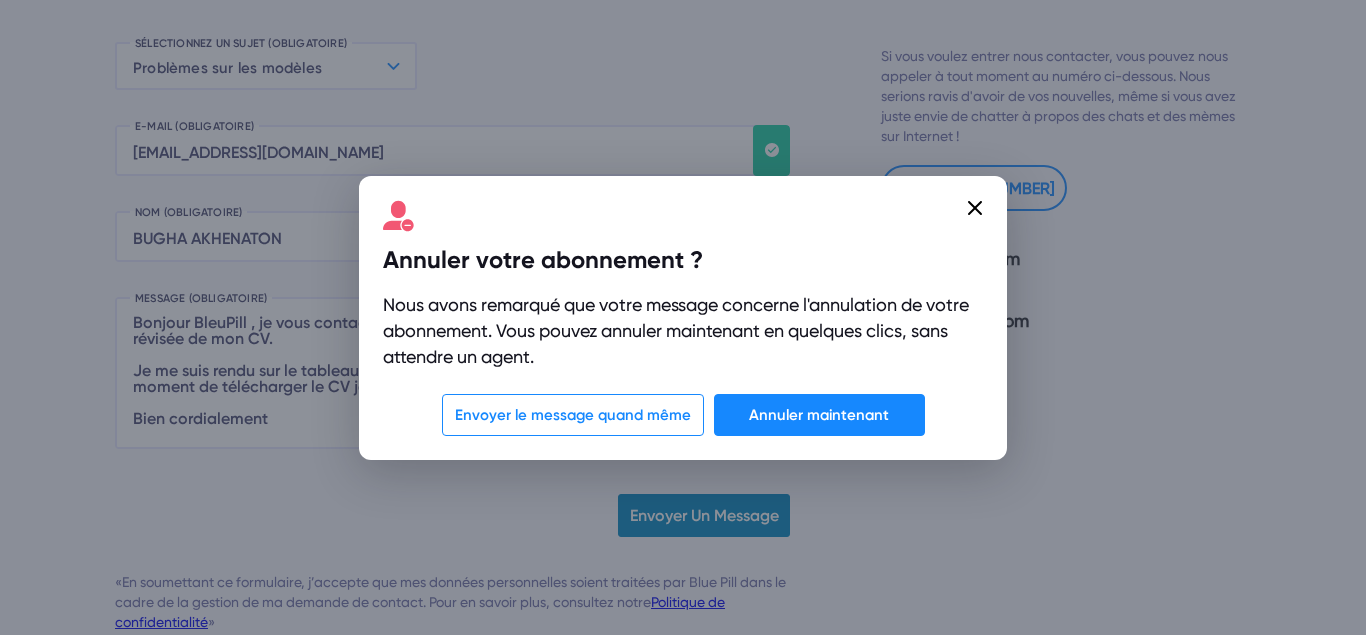 click 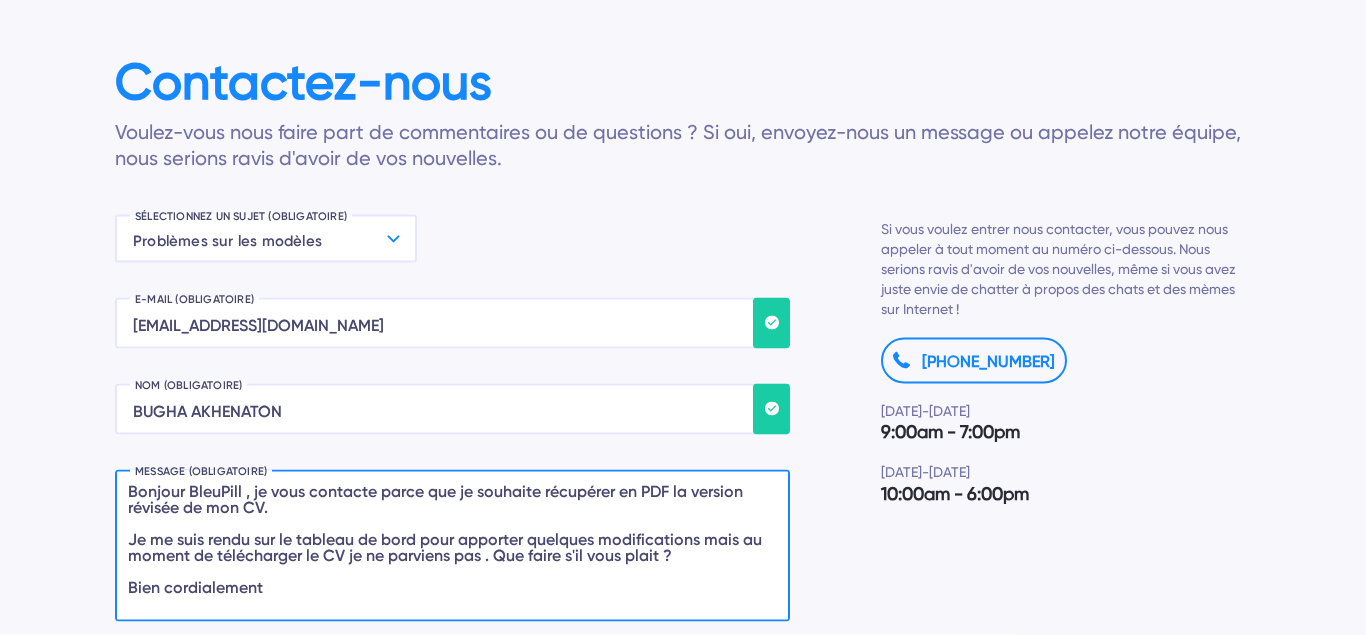 scroll, scrollTop: 74, scrollLeft: 0, axis: vertical 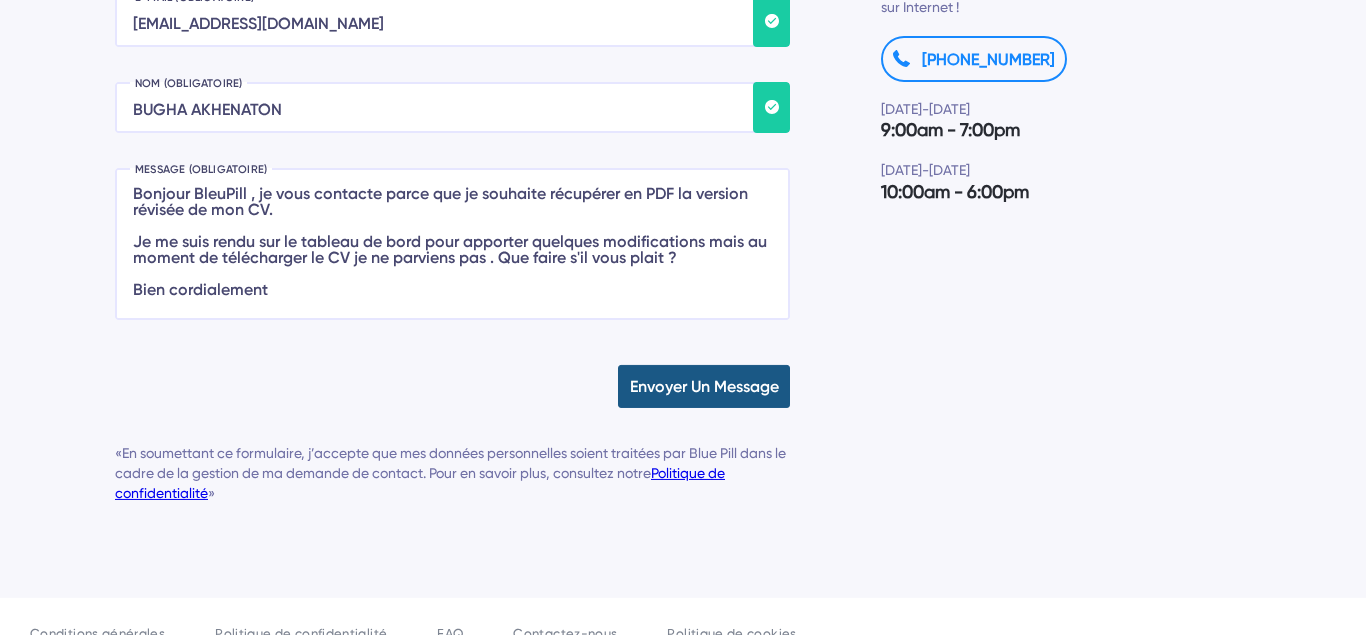 click on "Envoyer un message" at bounding box center [704, 386] 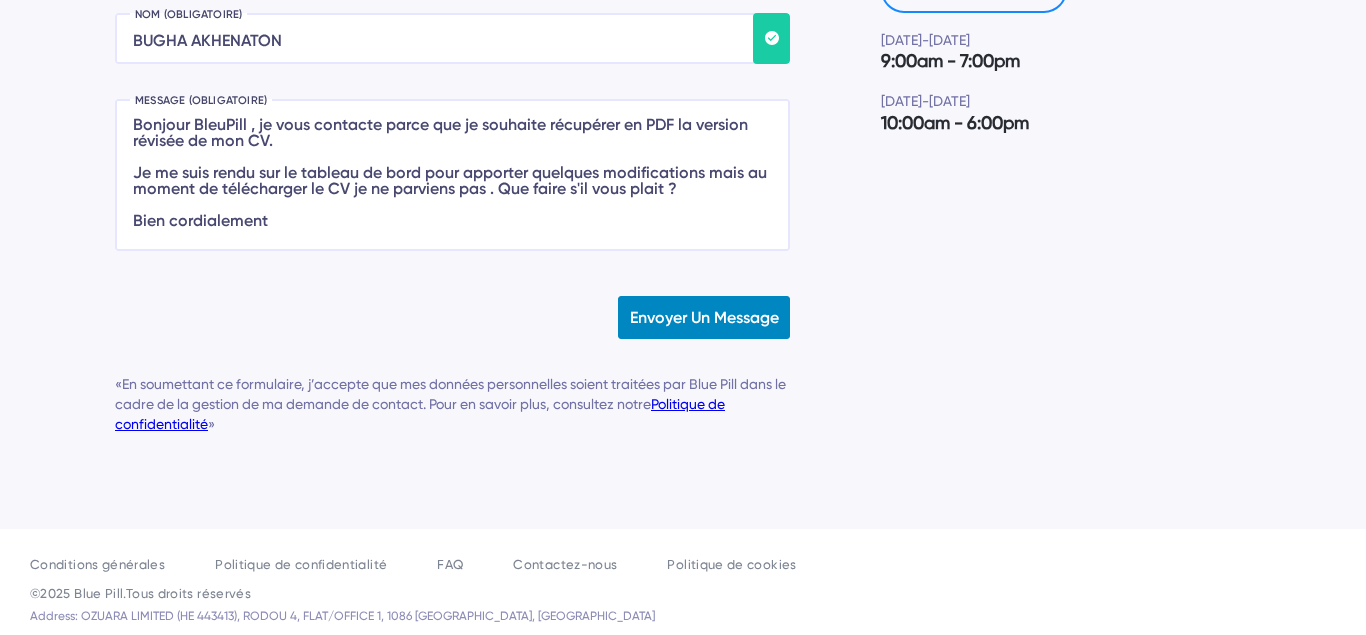 scroll, scrollTop: 0, scrollLeft: 0, axis: both 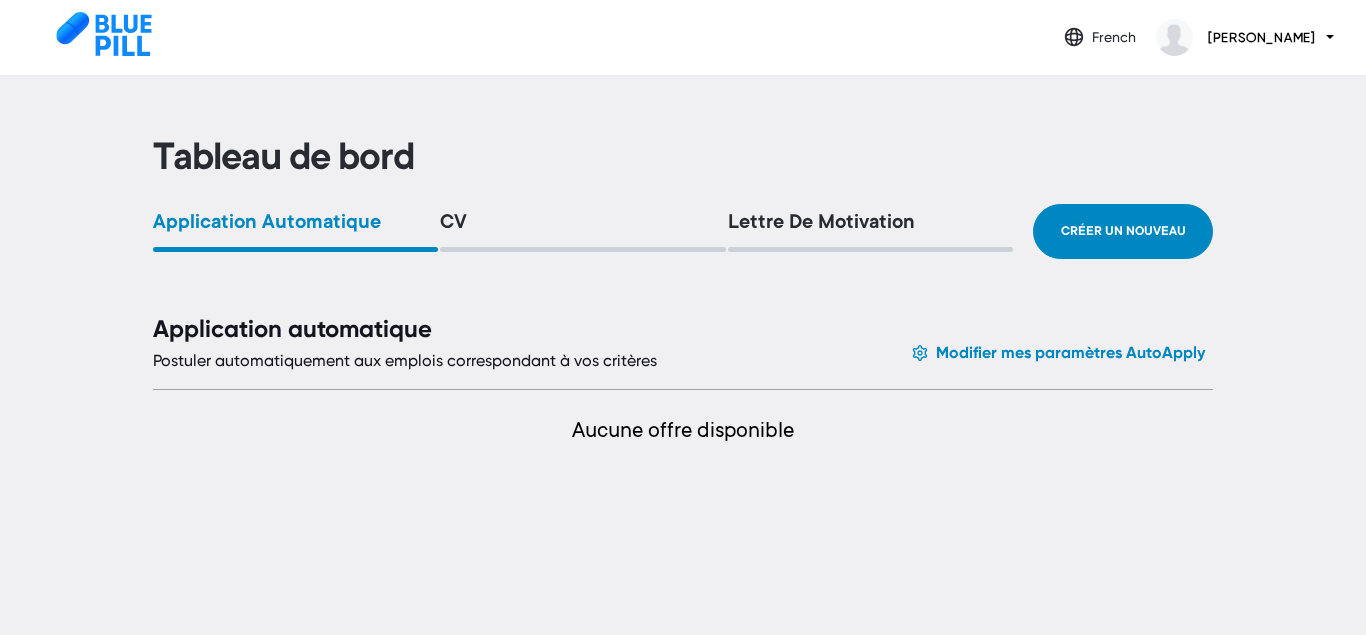 click on "Application automatique" at bounding box center (295, 224) 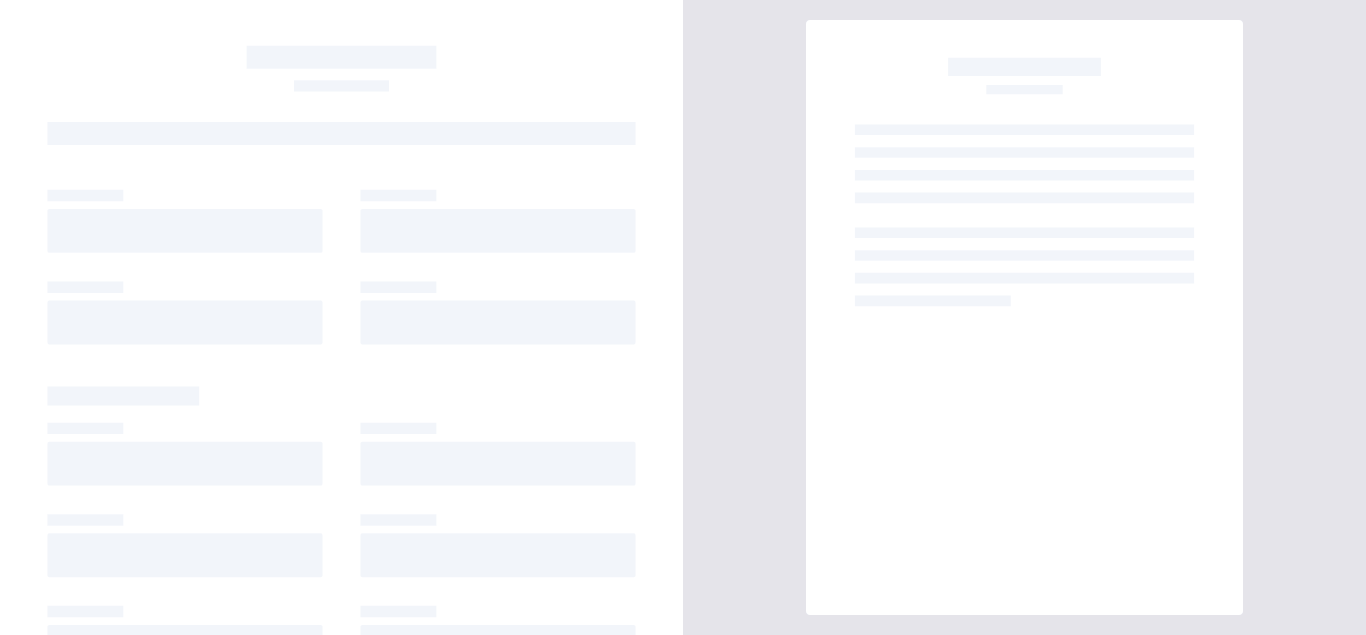 scroll, scrollTop: 0, scrollLeft: 0, axis: both 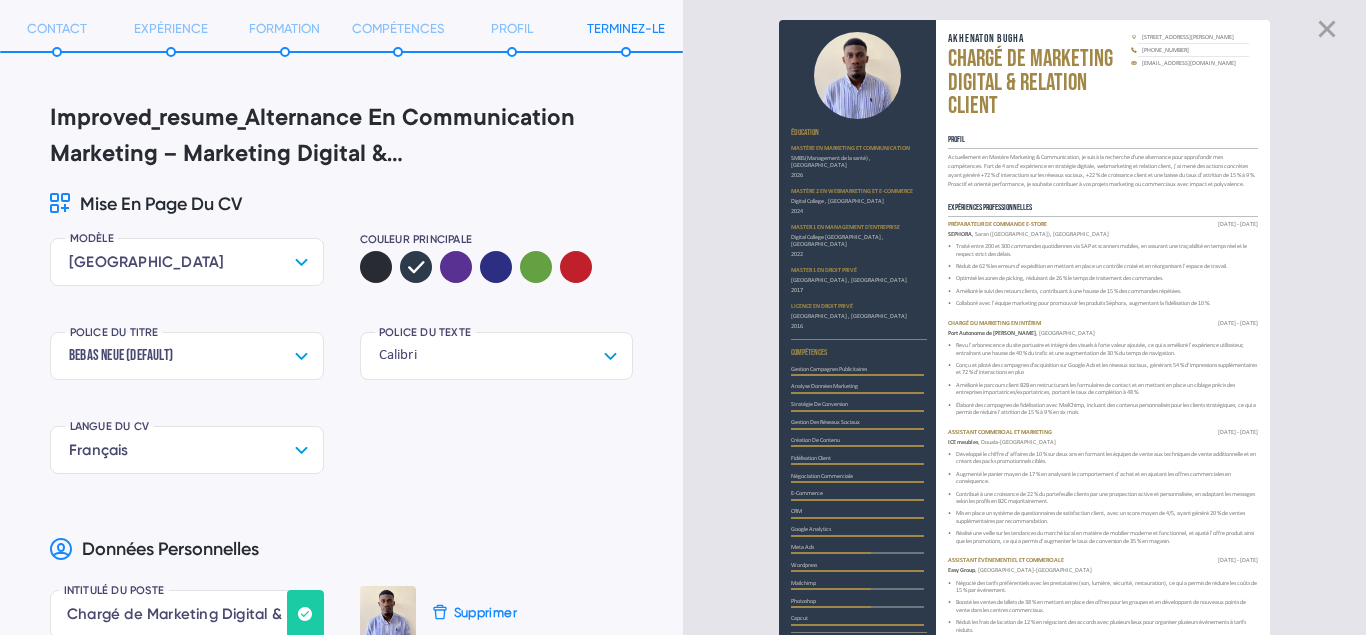 click on "TERMINEZ-LE" at bounding box center [626, 29] 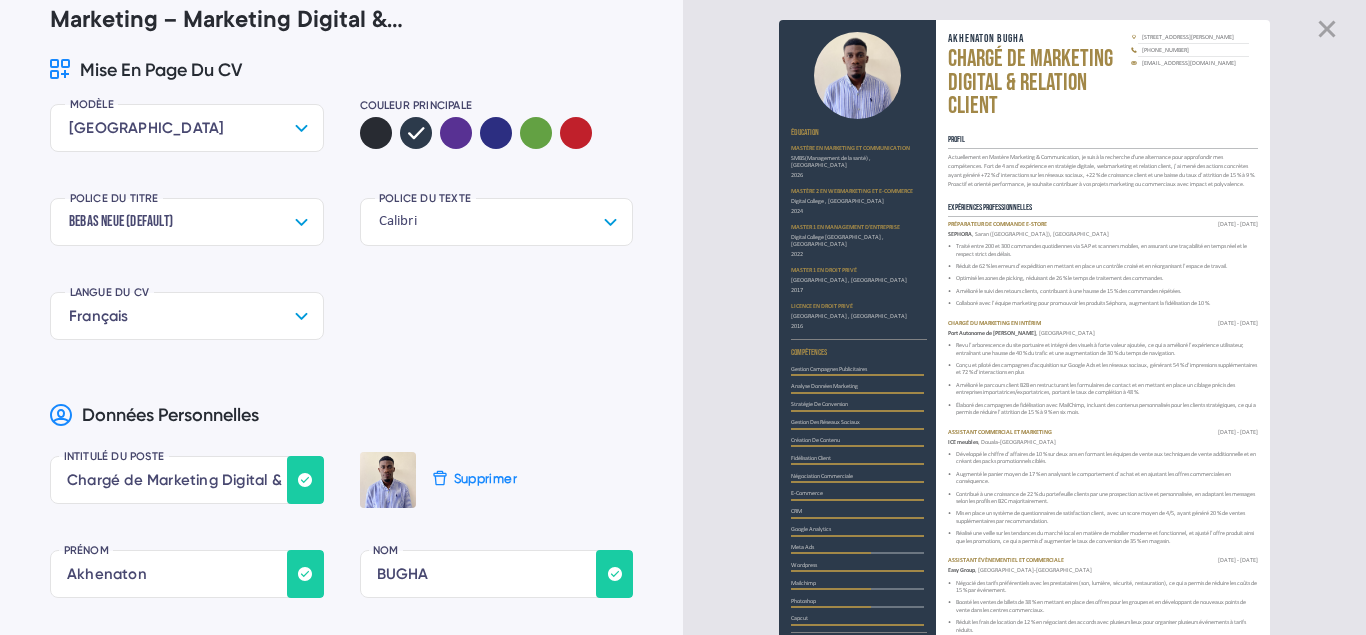 scroll, scrollTop: 0, scrollLeft: 0, axis: both 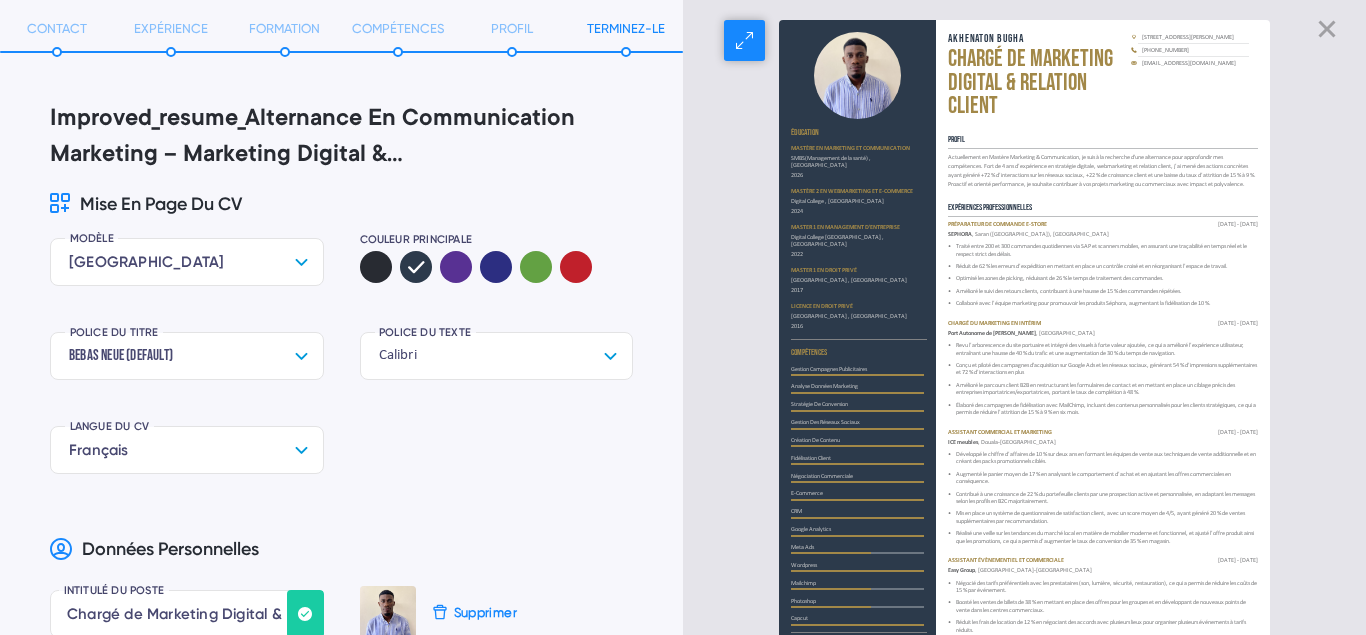 click on "SMBS(Management de la santé) , [GEOGRAPHIC_DATA]" at bounding box center [857, 162] 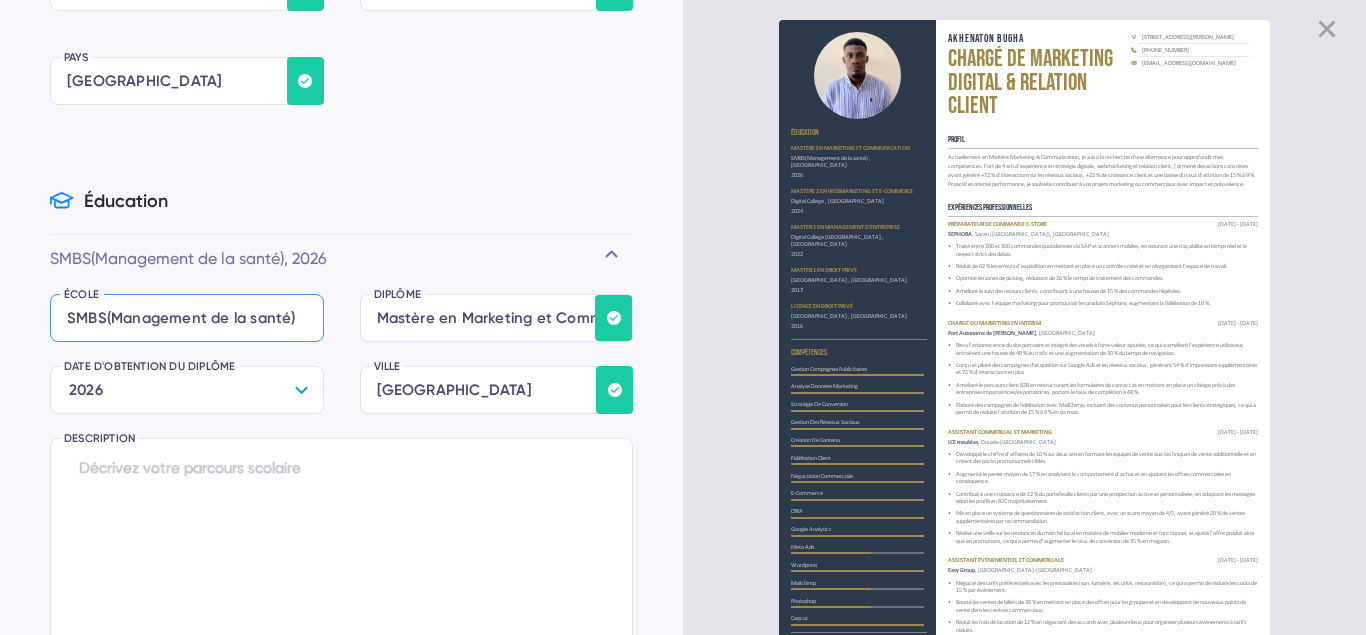 click at bounding box center (187, 318) 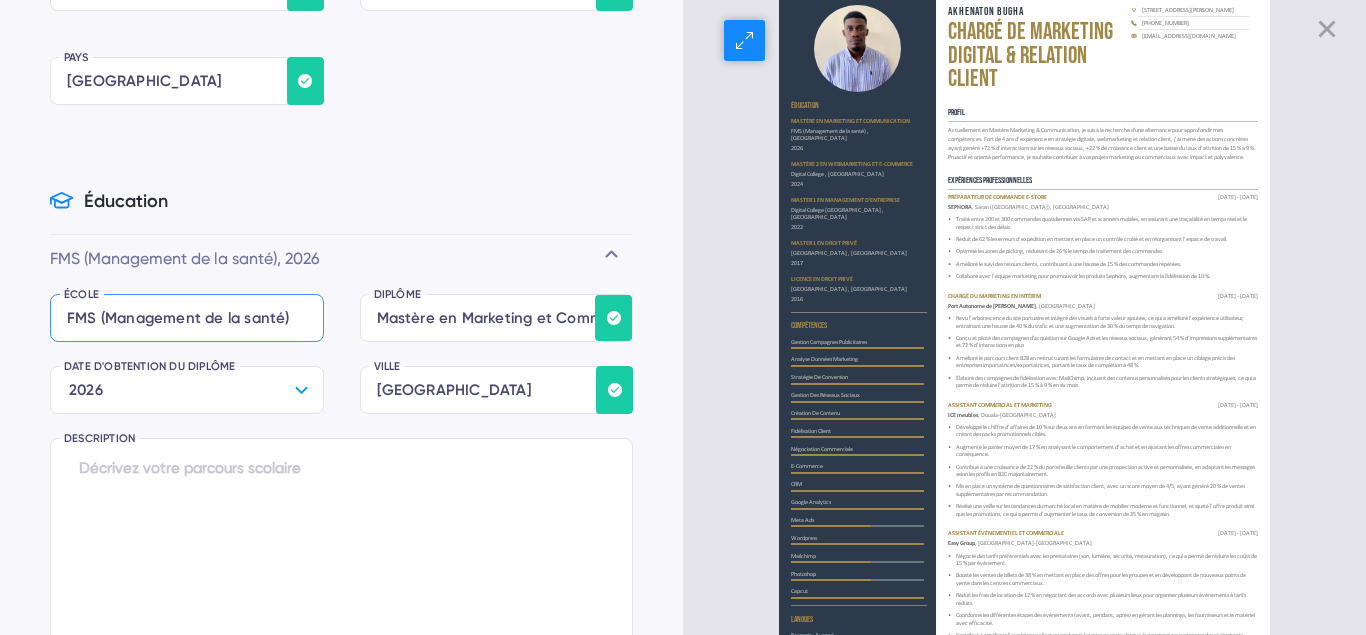 scroll, scrollTop: 0, scrollLeft: 0, axis: both 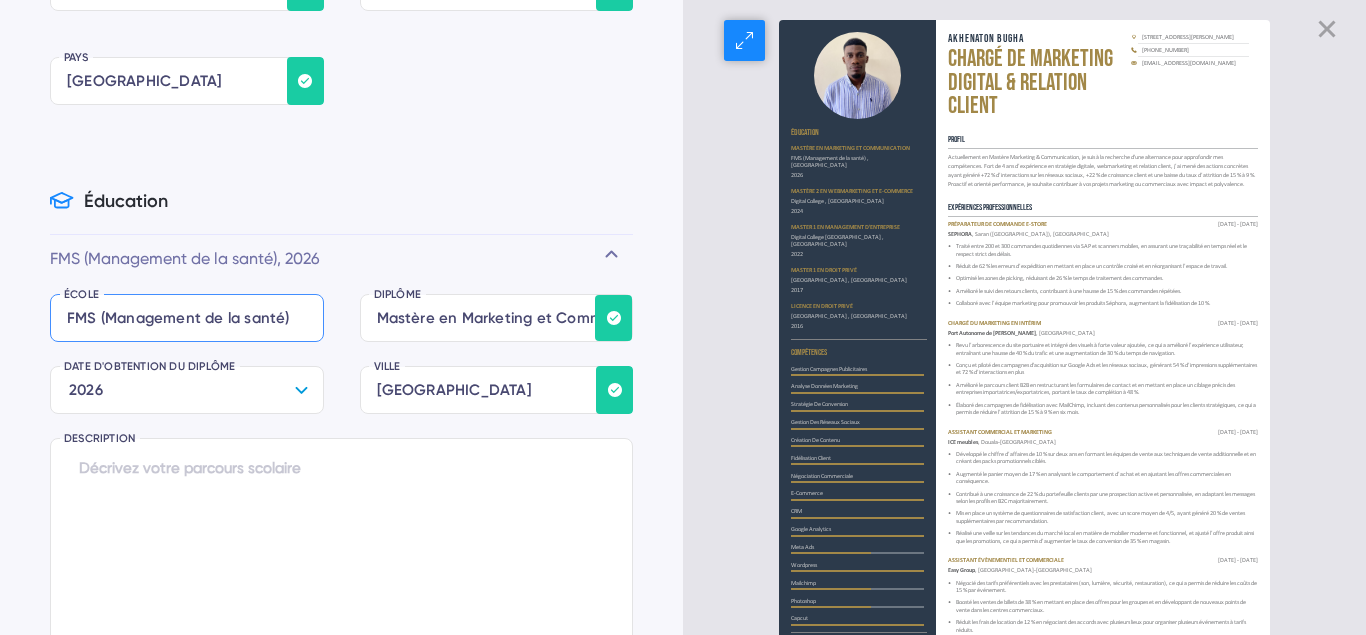type on "FMS (Management de la santé)" 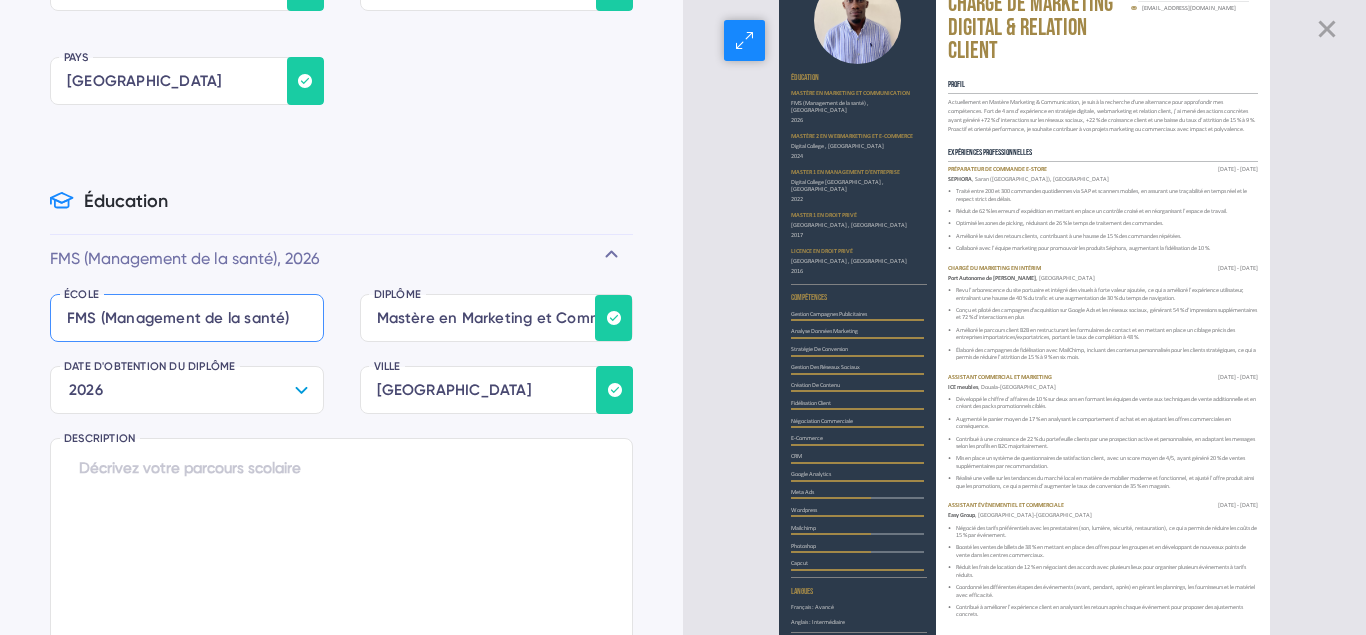 scroll, scrollTop: 0, scrollLeft: 0, axis: both 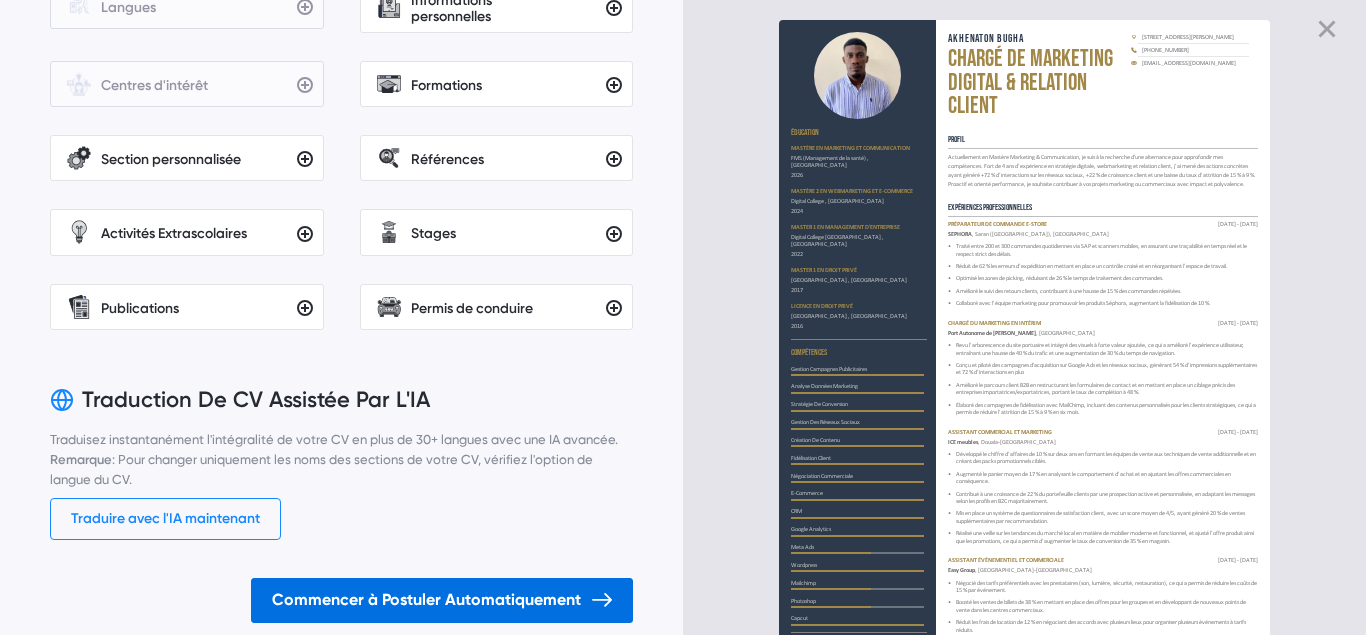 click on "Commencer à Postuler Automatiquement" at bounding box center (442, 600) 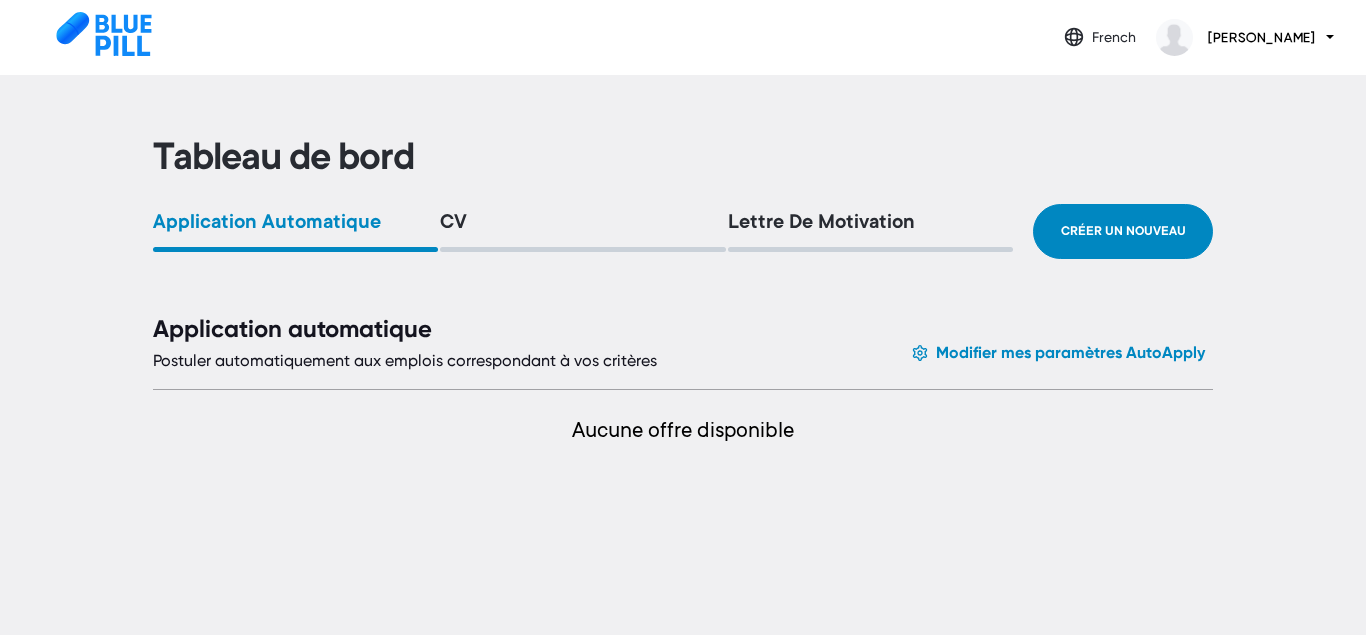 click on "CV" at bounding box center [582, 232] 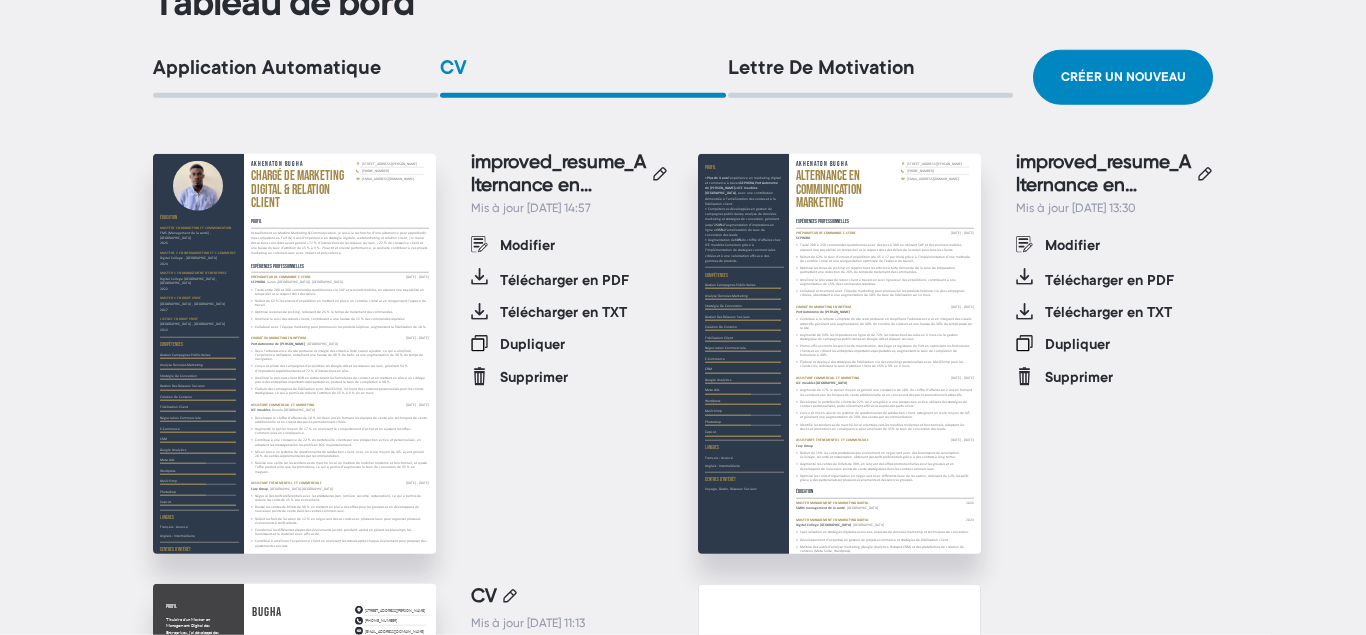 scroll, scrollTop: 156, scrollLeft: 0, axis: vertical 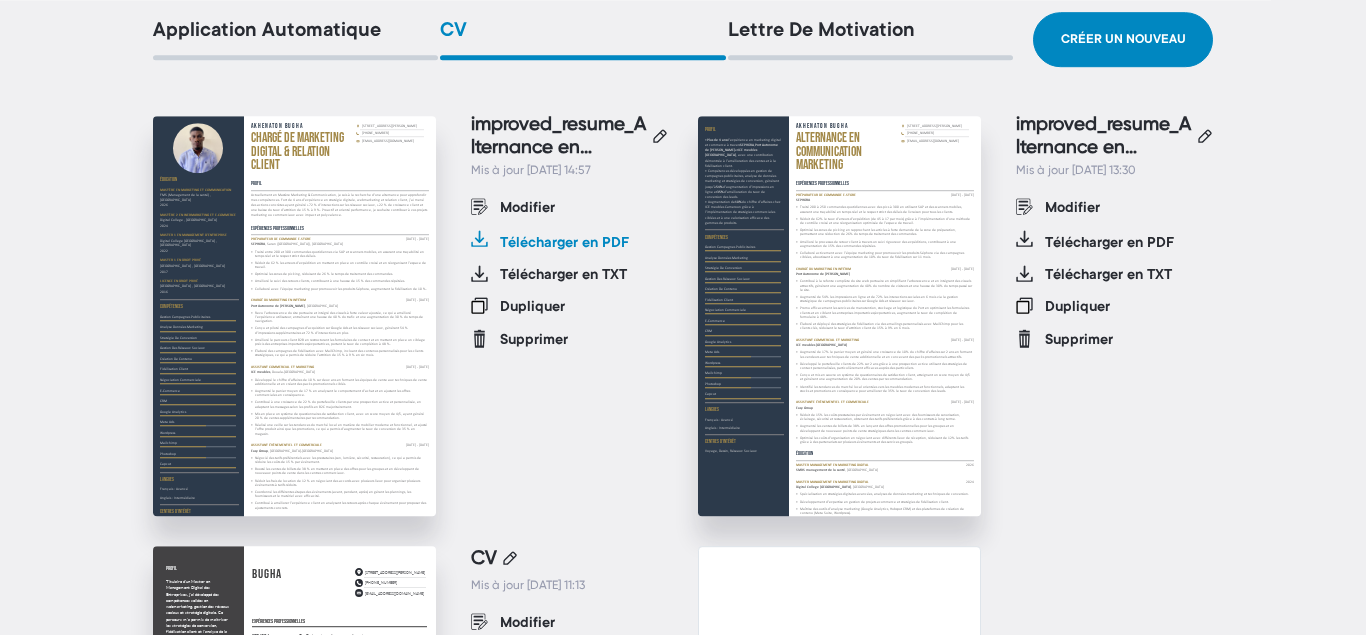 click 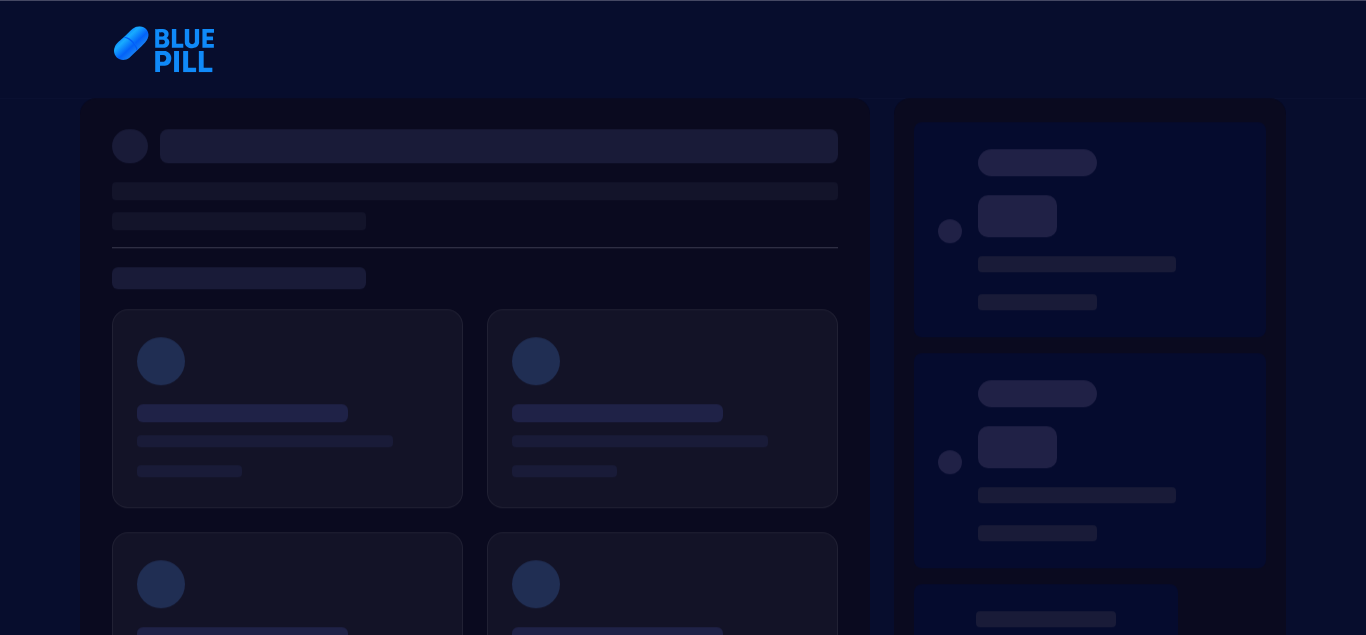 scroll, scrollTop: 0, scrollLeft: 0, axis: both 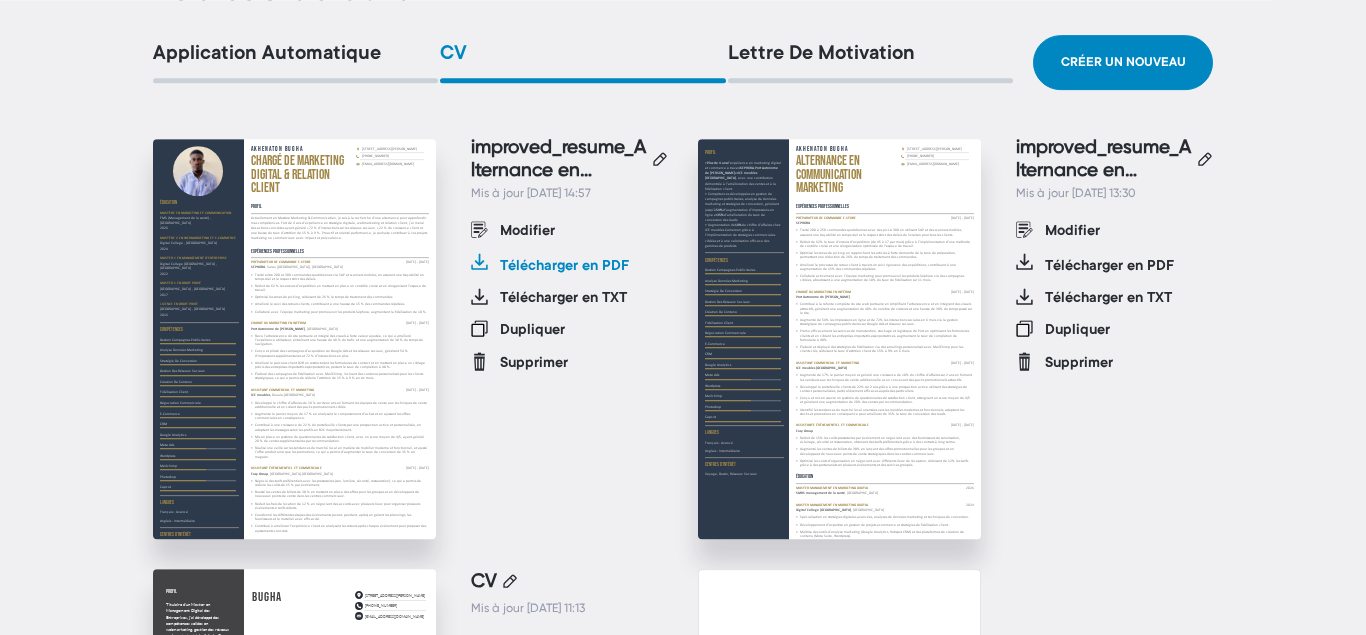 click on "Télécharger en PDF" at bounding box center [564, 267] 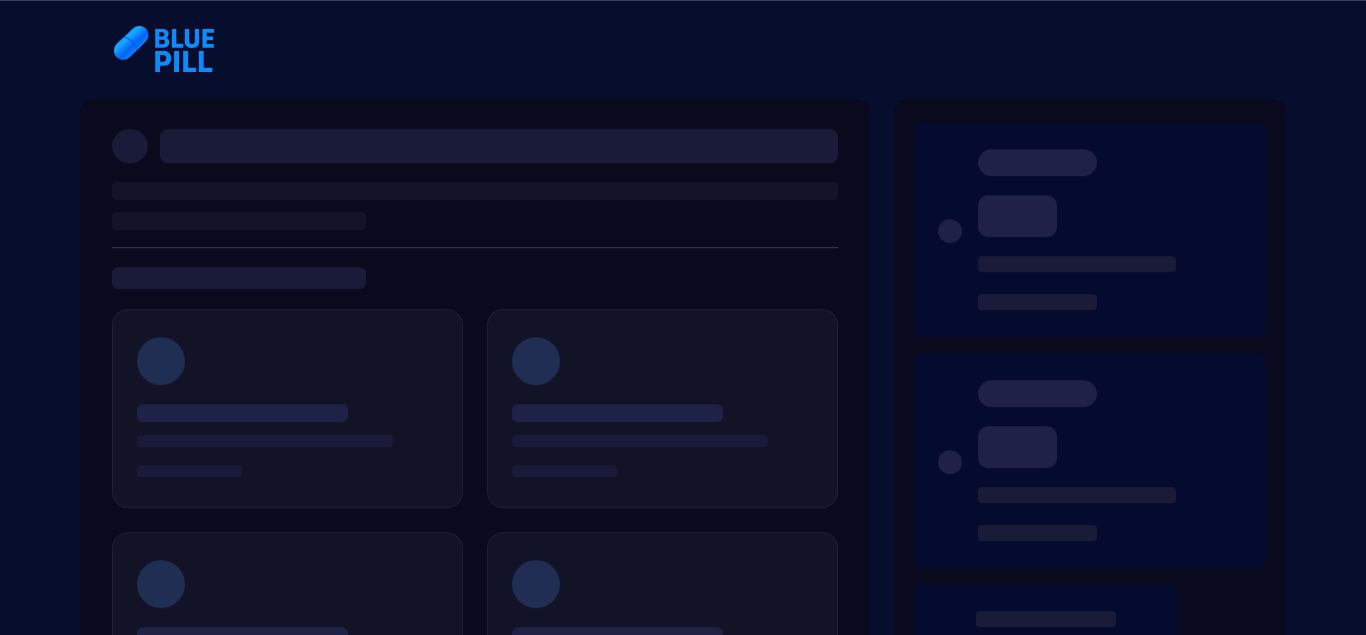 scroll, scrollTop: 0, scrollLeft: 0, axis: both 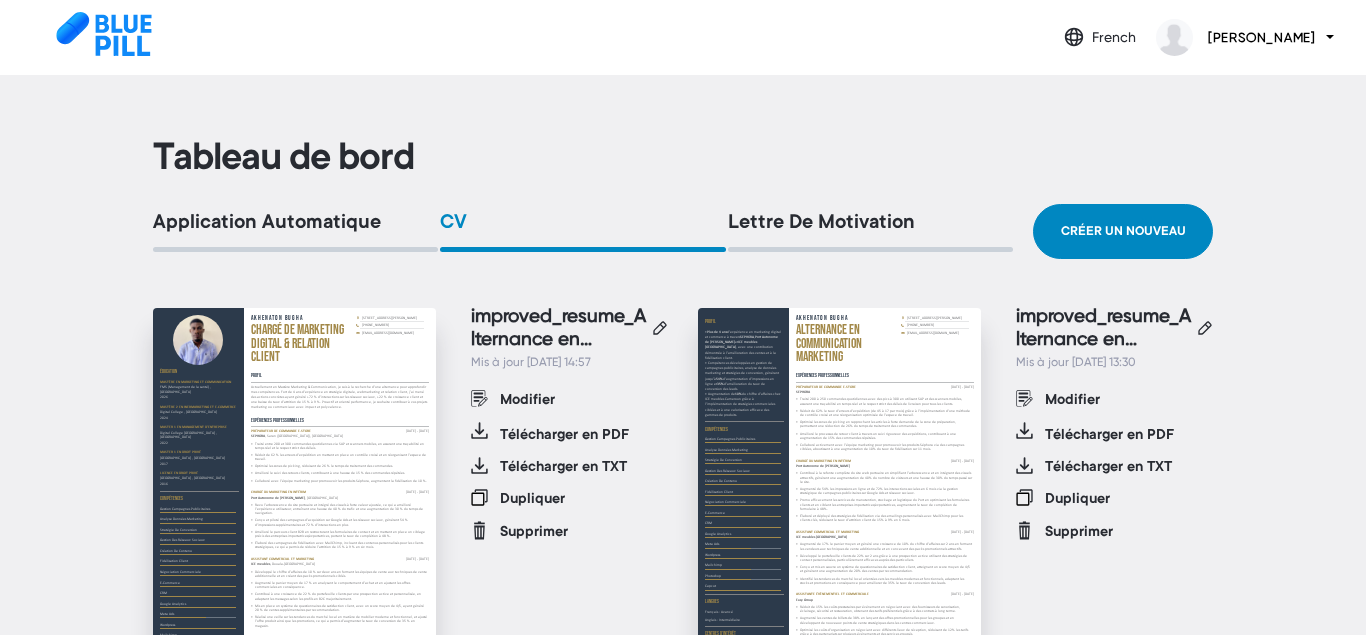click on "Application automatique" at bounding box center [295, 224] 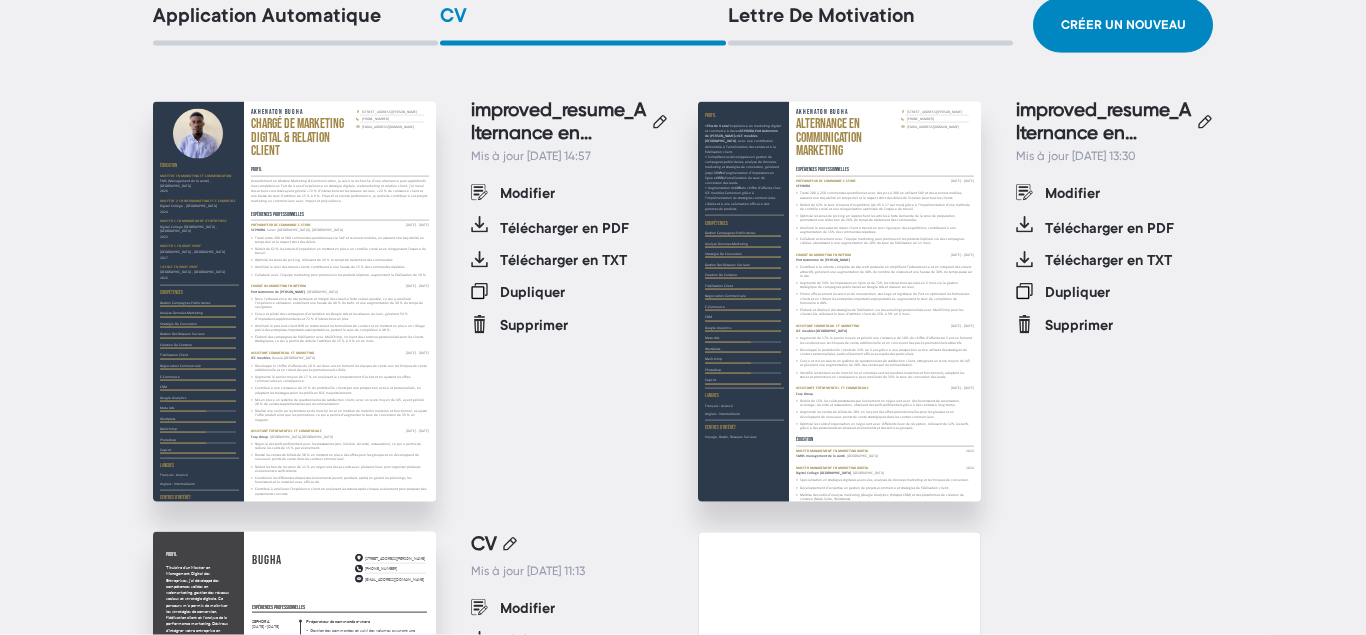 scroll, scrollTop: 0, scrollLeft: 0, axis: both 